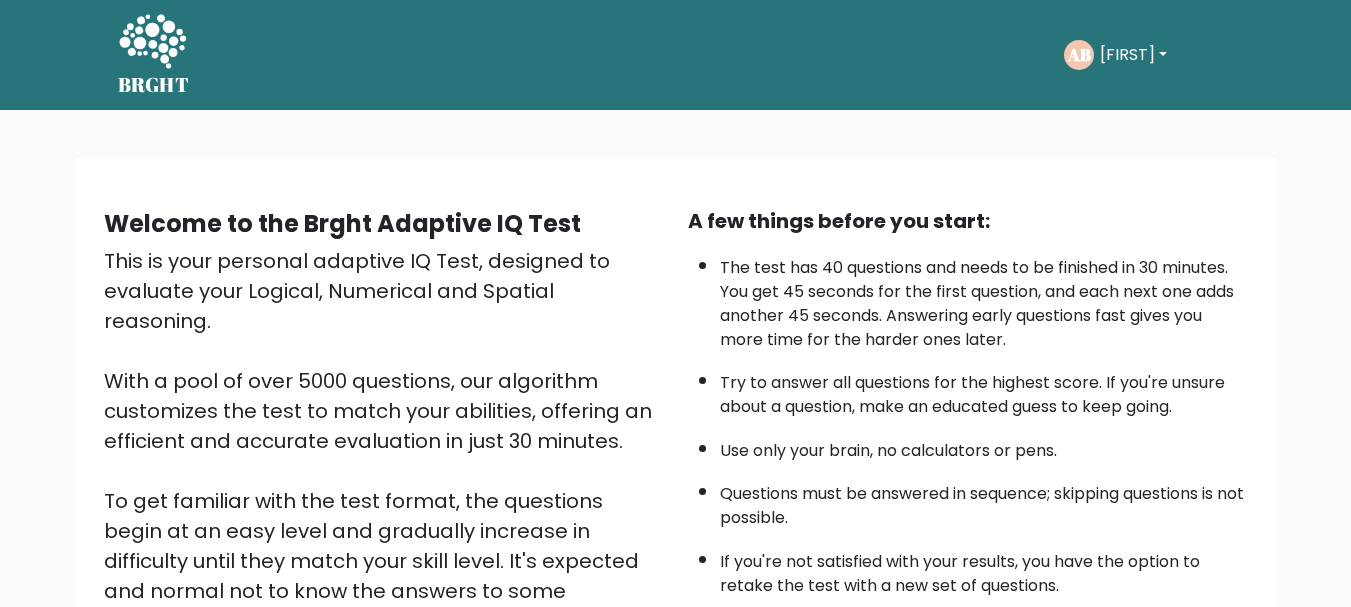 scroll, scrollTop: 309, scrollLeft: 0, axis: vertical 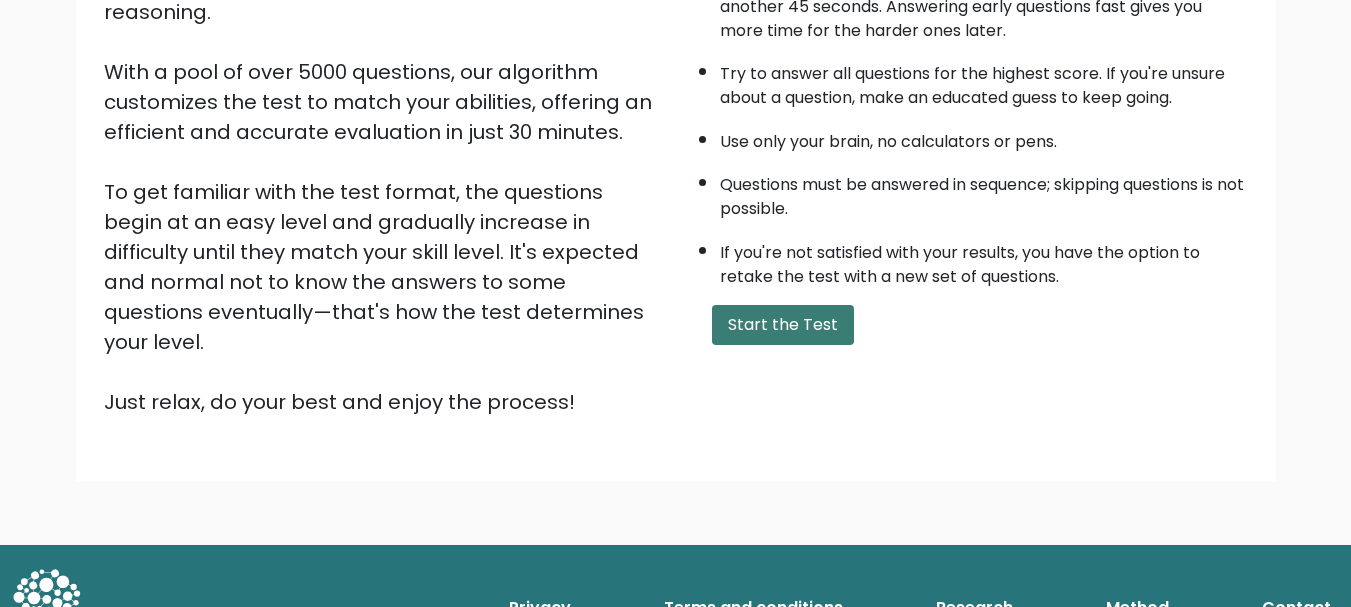 click on "Start the Test" at bounding box center [783, 325] 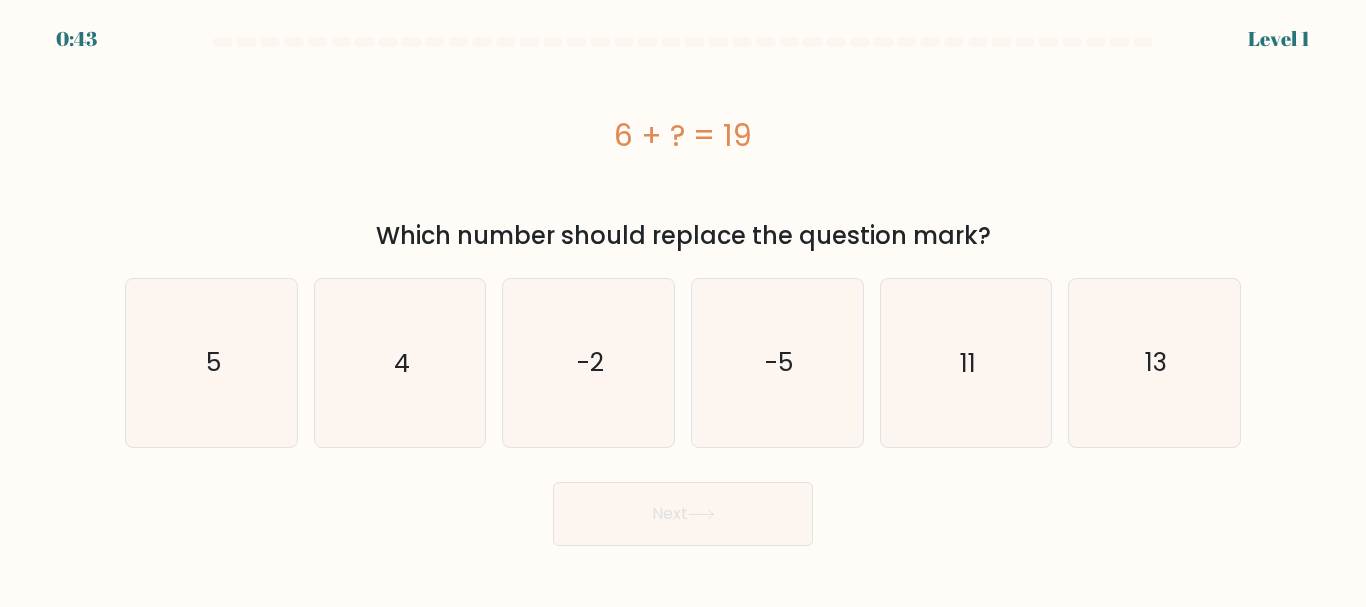 scroll, scrollTop: 0, scrollLeft: 0, axis: both 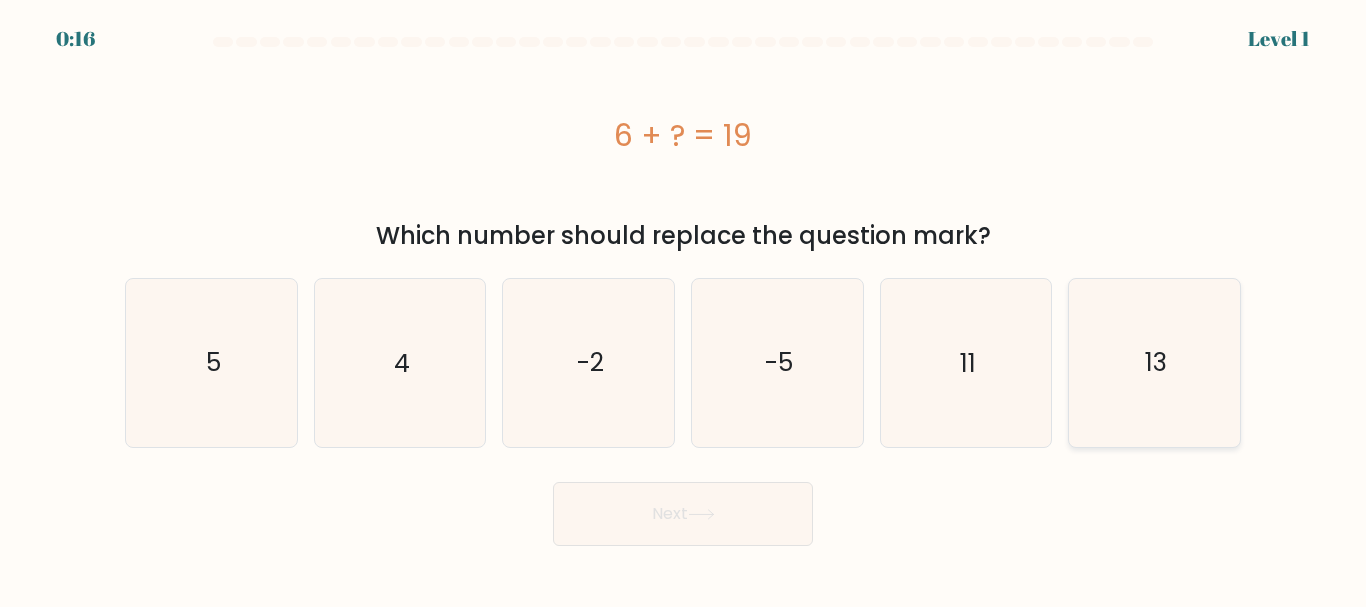 click on "13" 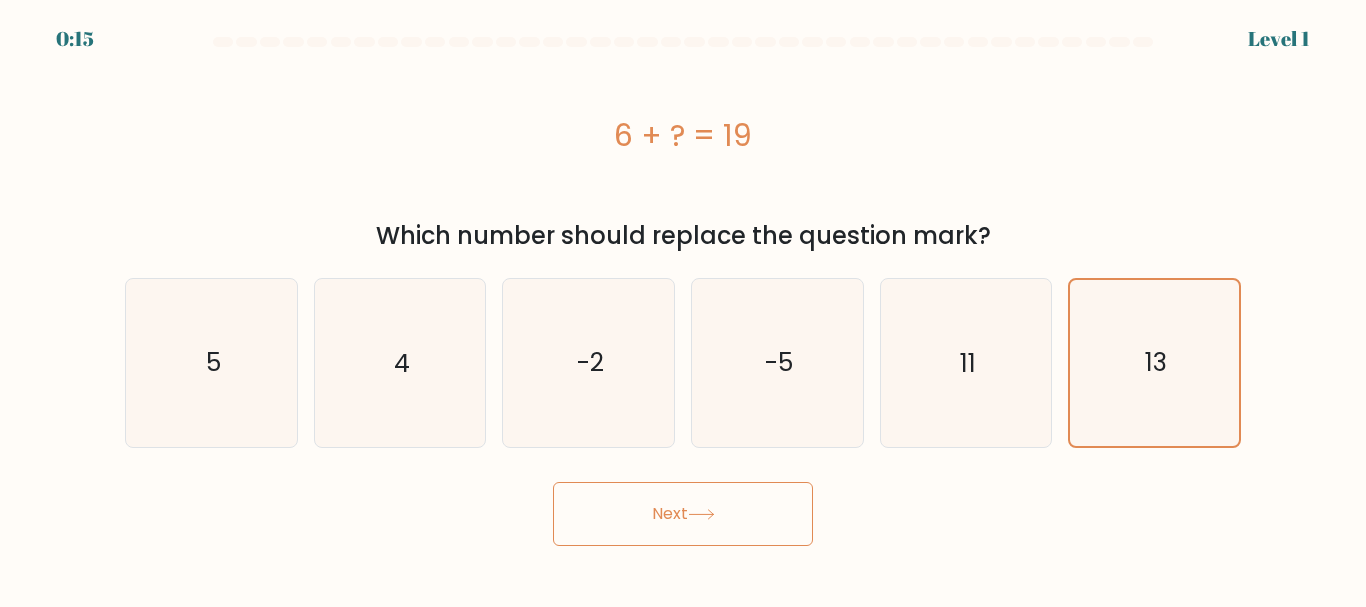 click on "Next" at bounding box center [683, 514] 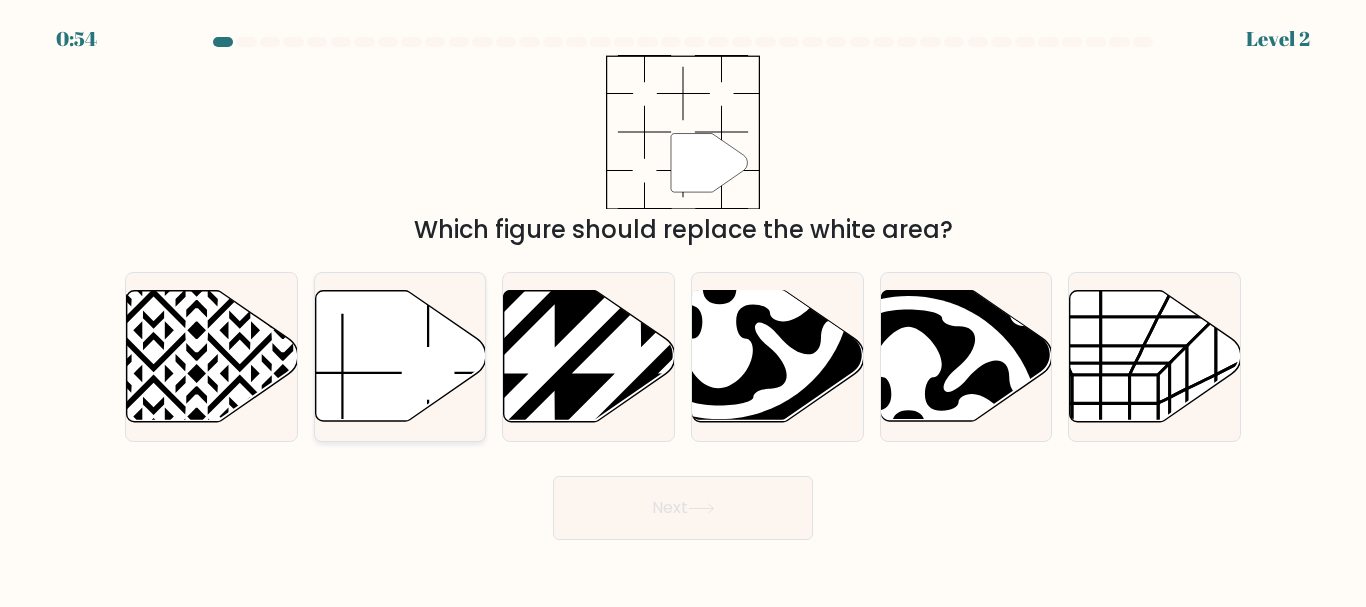 click 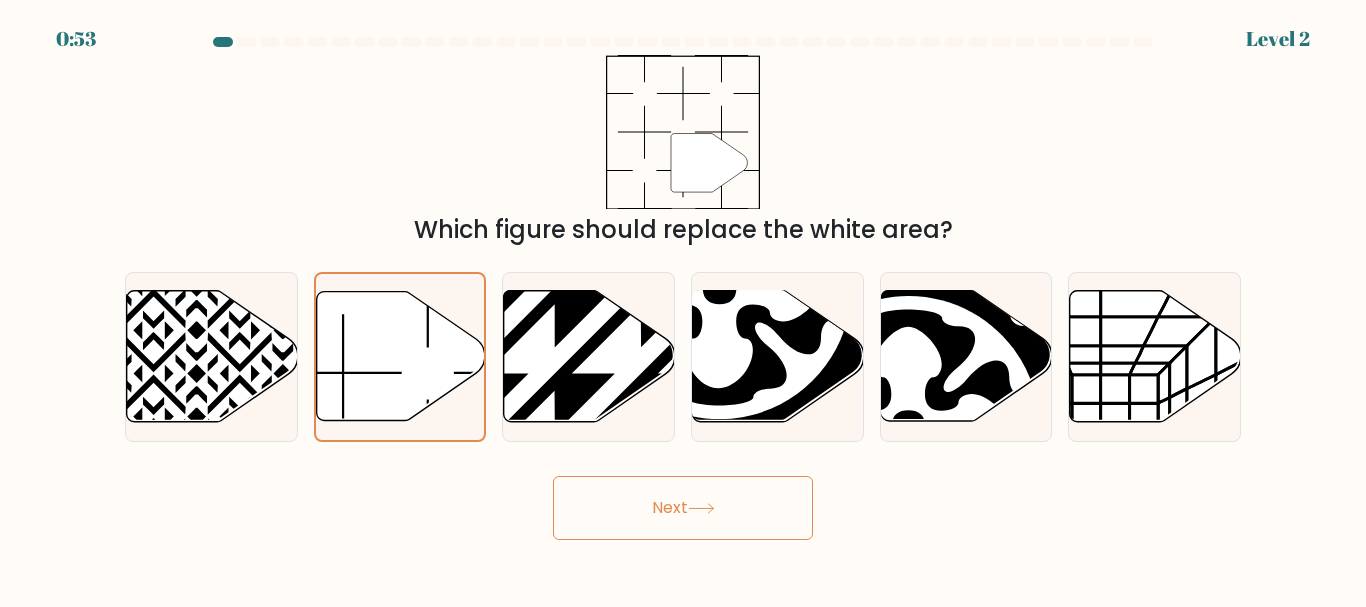 click on "Next" at bounding box center [683, 508] 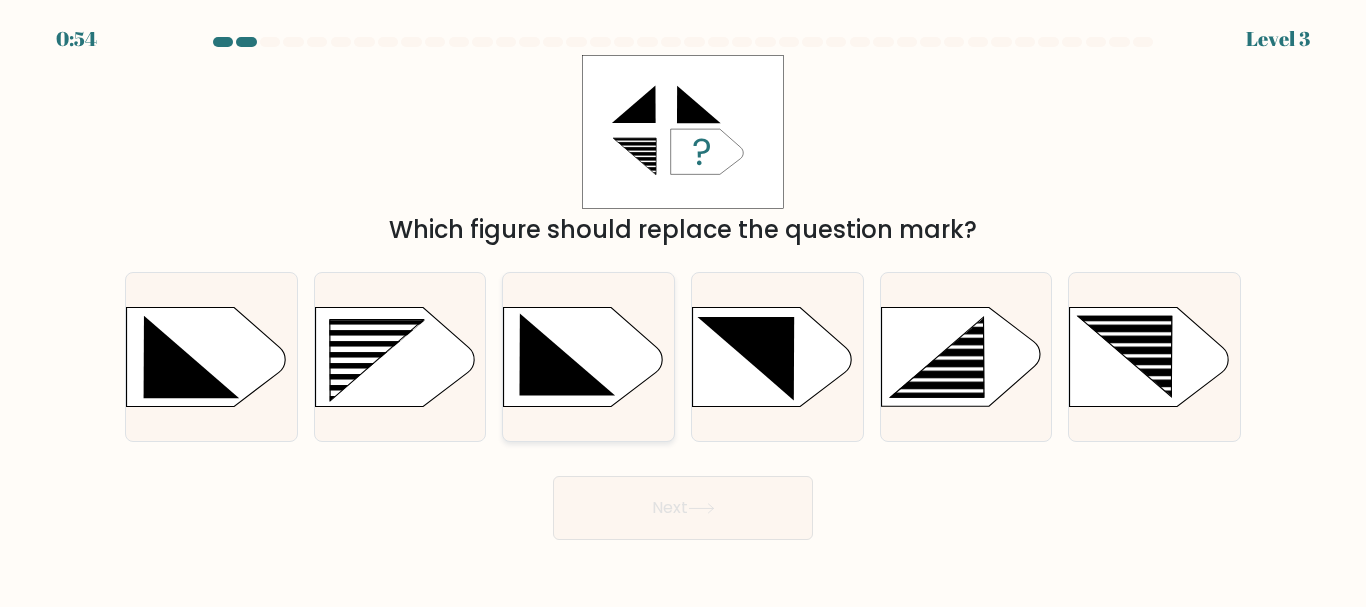 type 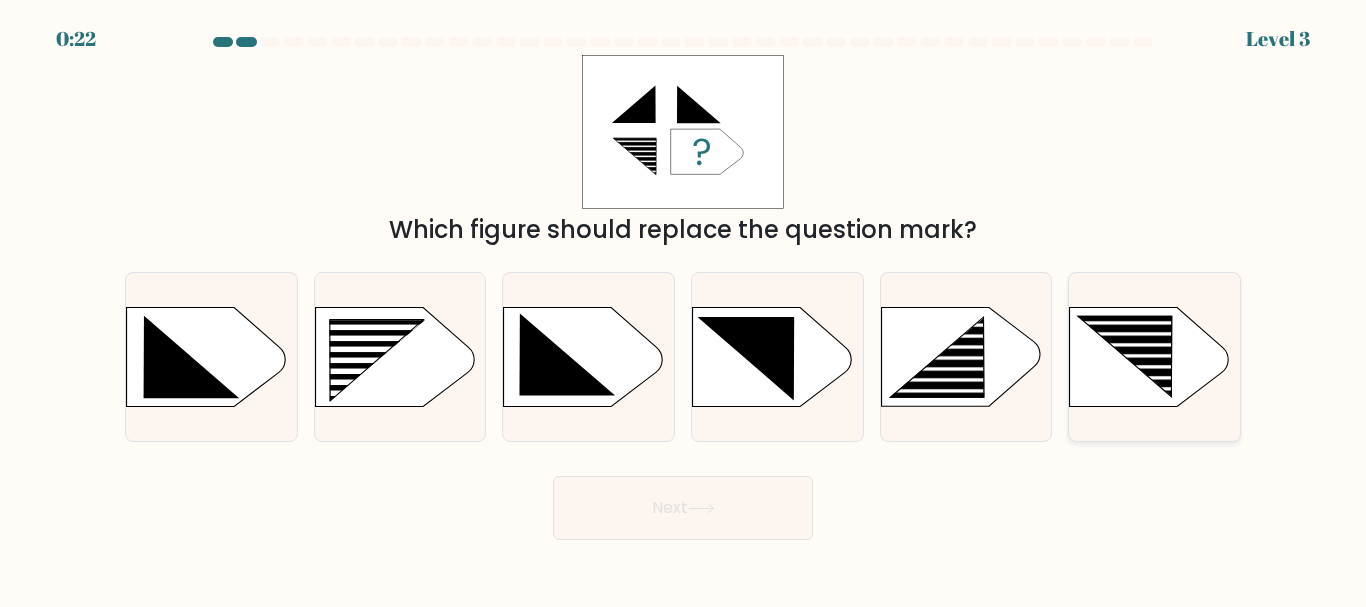 click 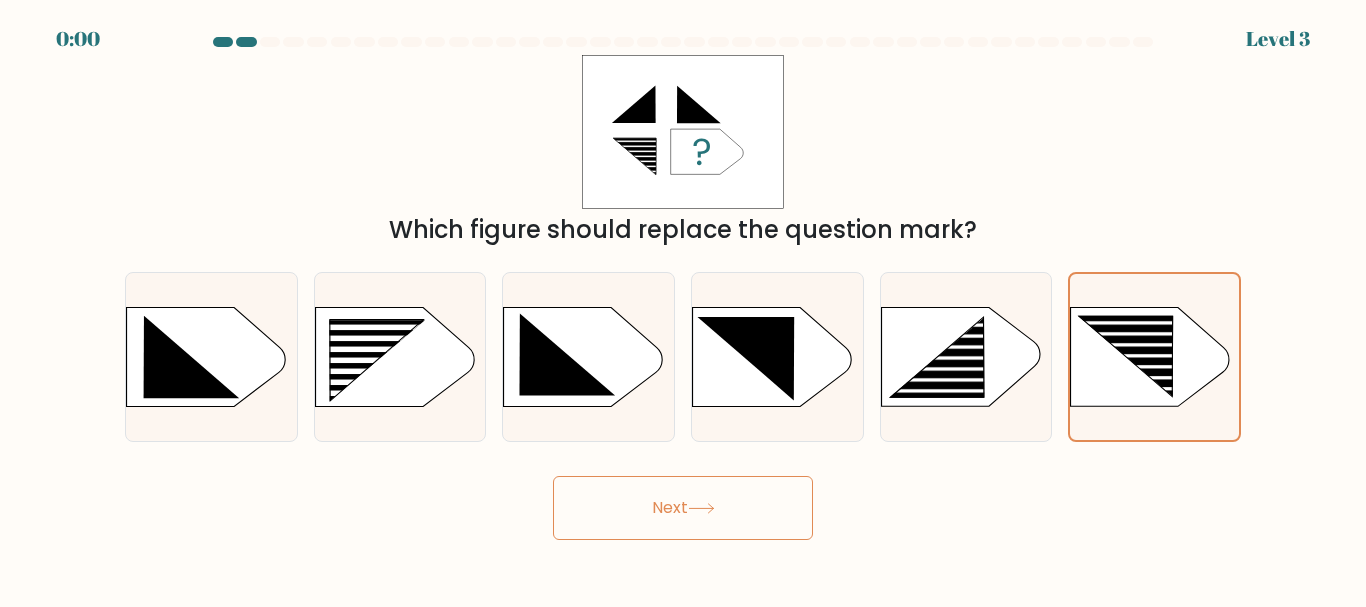 click on "Next" at bounding box center [683, 508] 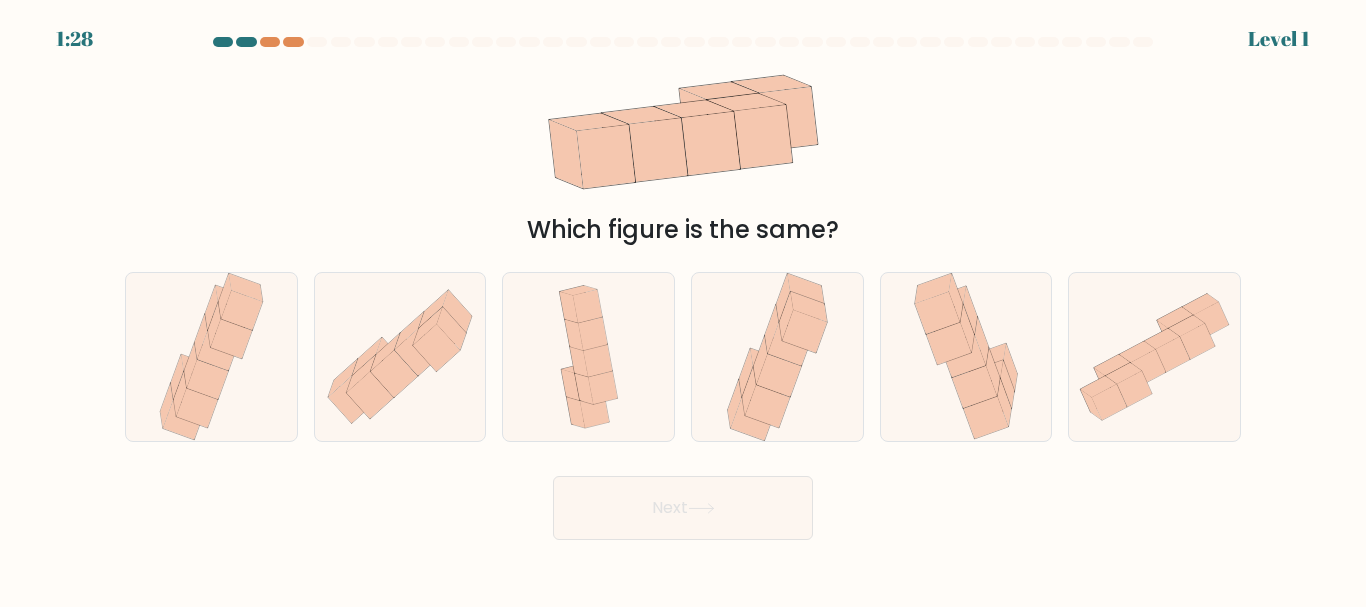 scroll, scrollTop: 0, scrollLeft: 0, axis: both 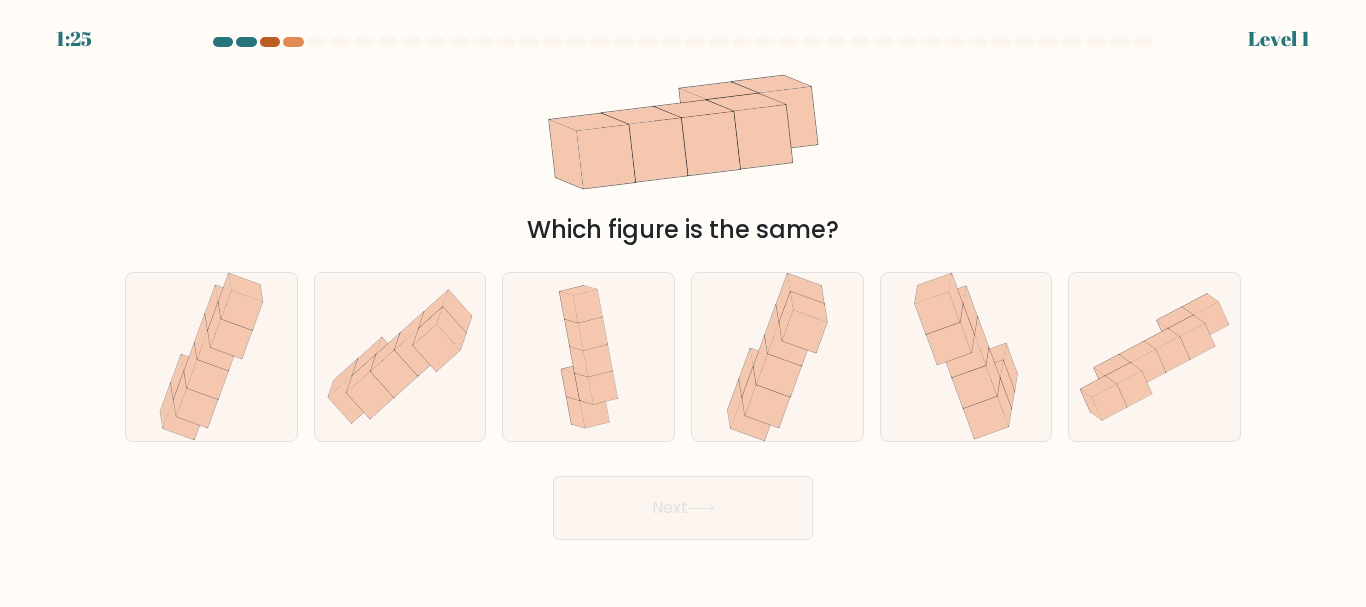 click at bounding box center [270, 42] 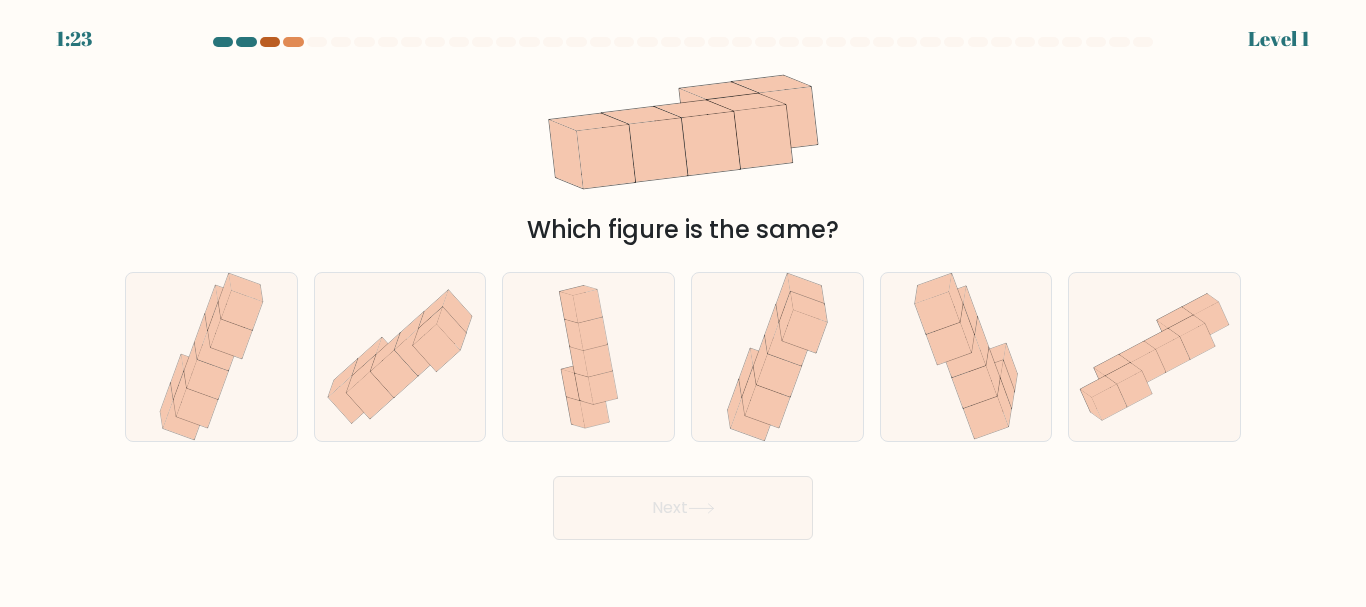 click at bounding box center [270, 42] 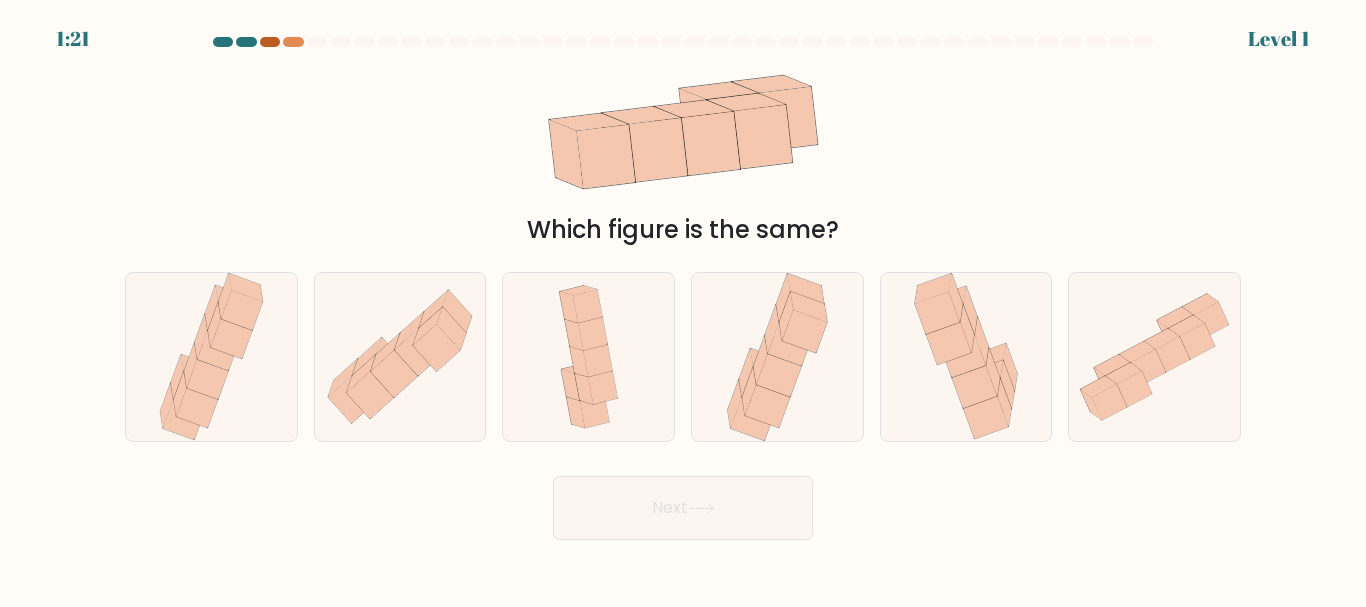 click at bounding box center (270, 42) 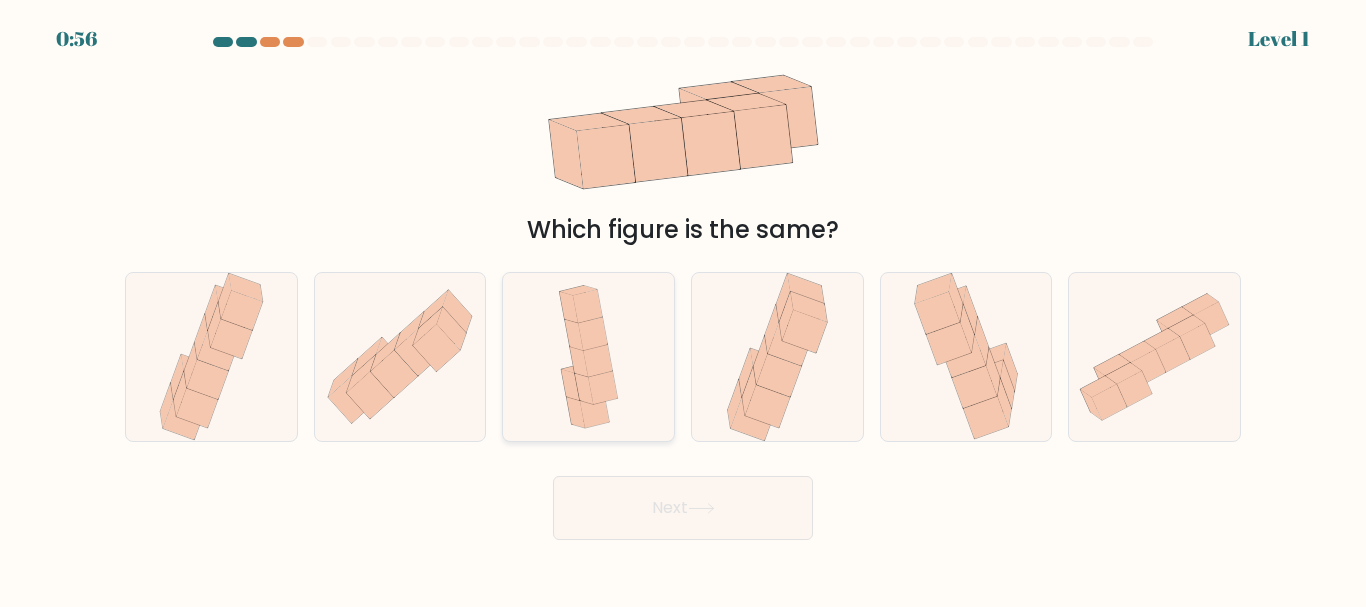 click 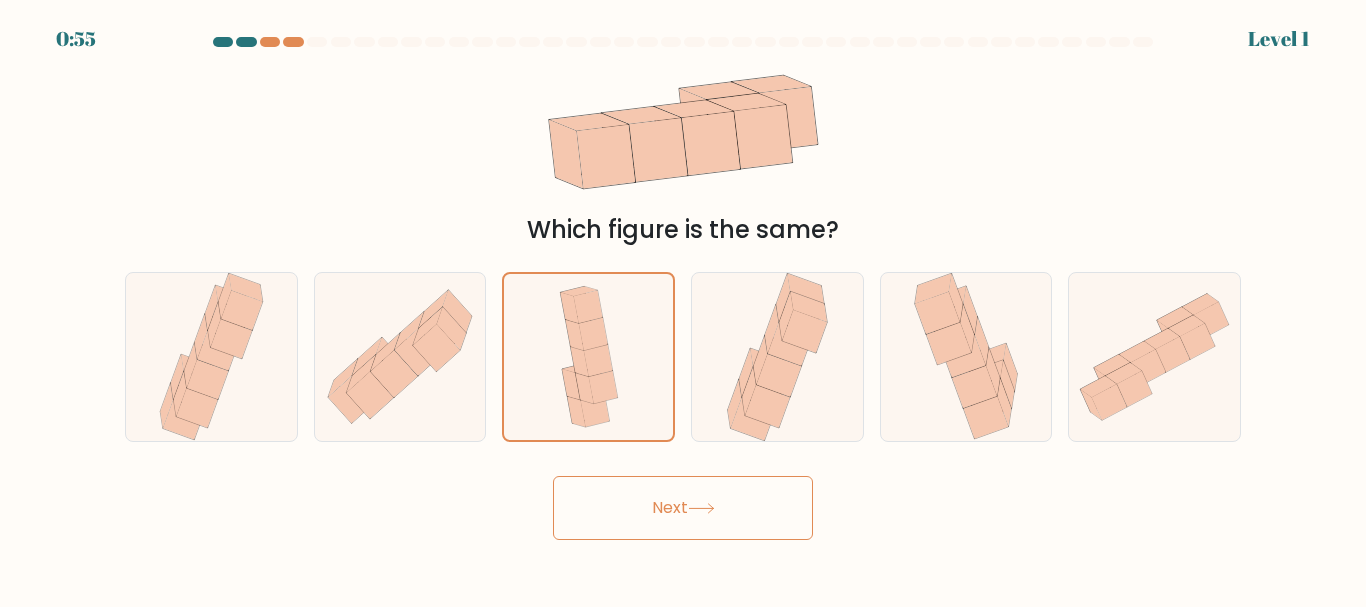 click on "Next" at bounding box center [683, 508] 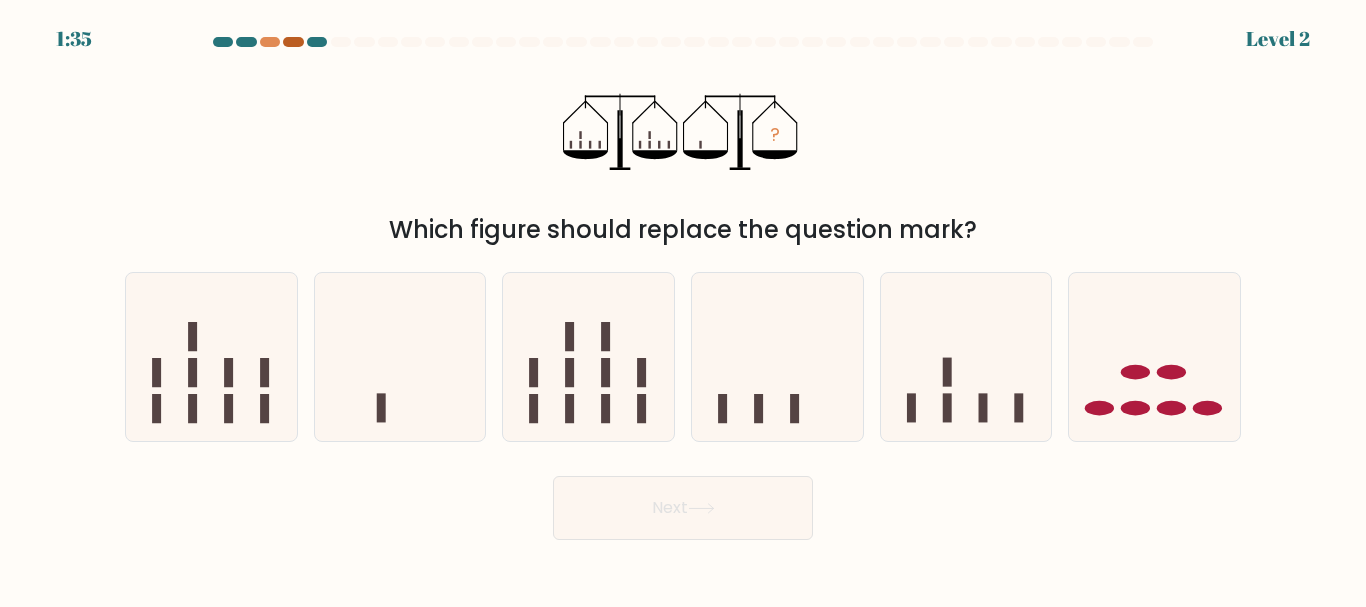 click at bounding box center (293, 42) 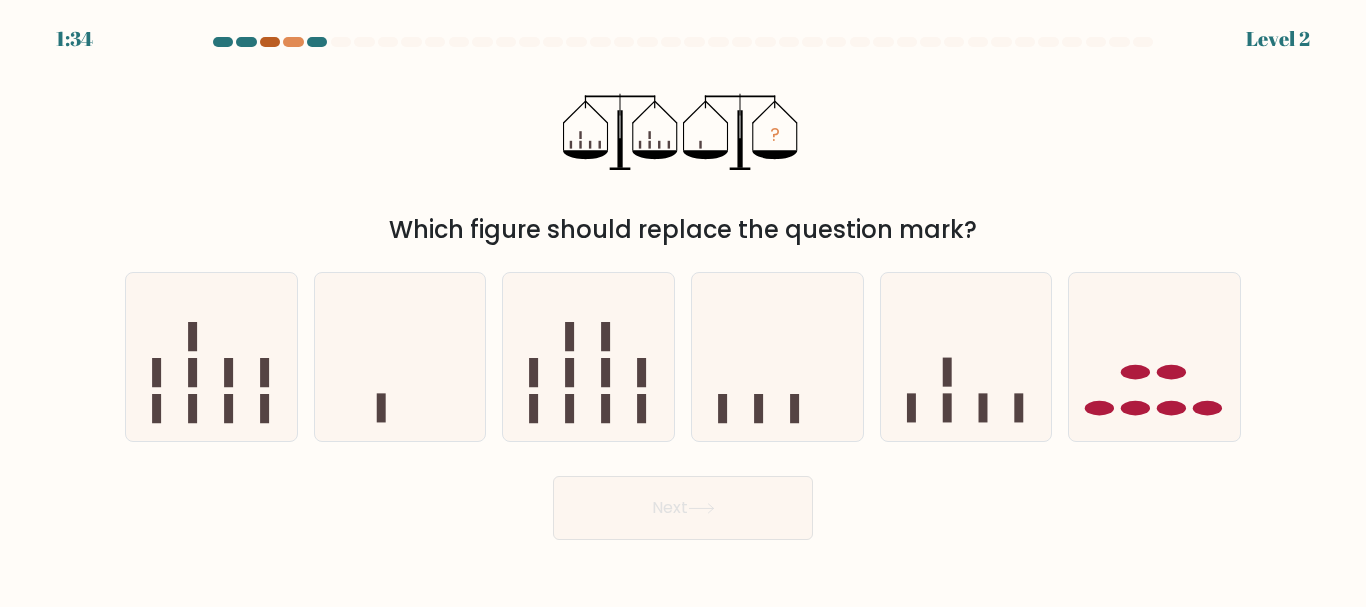 click at bounding box center (270, 42) 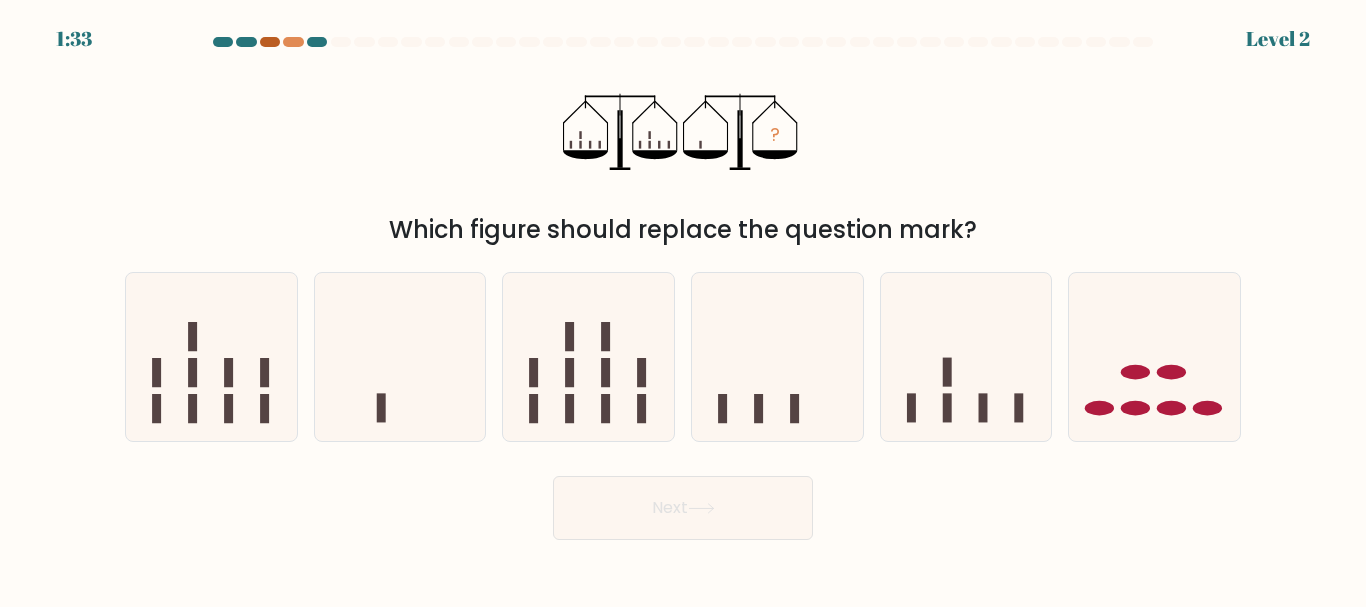 click at bounding box center [270, 42] 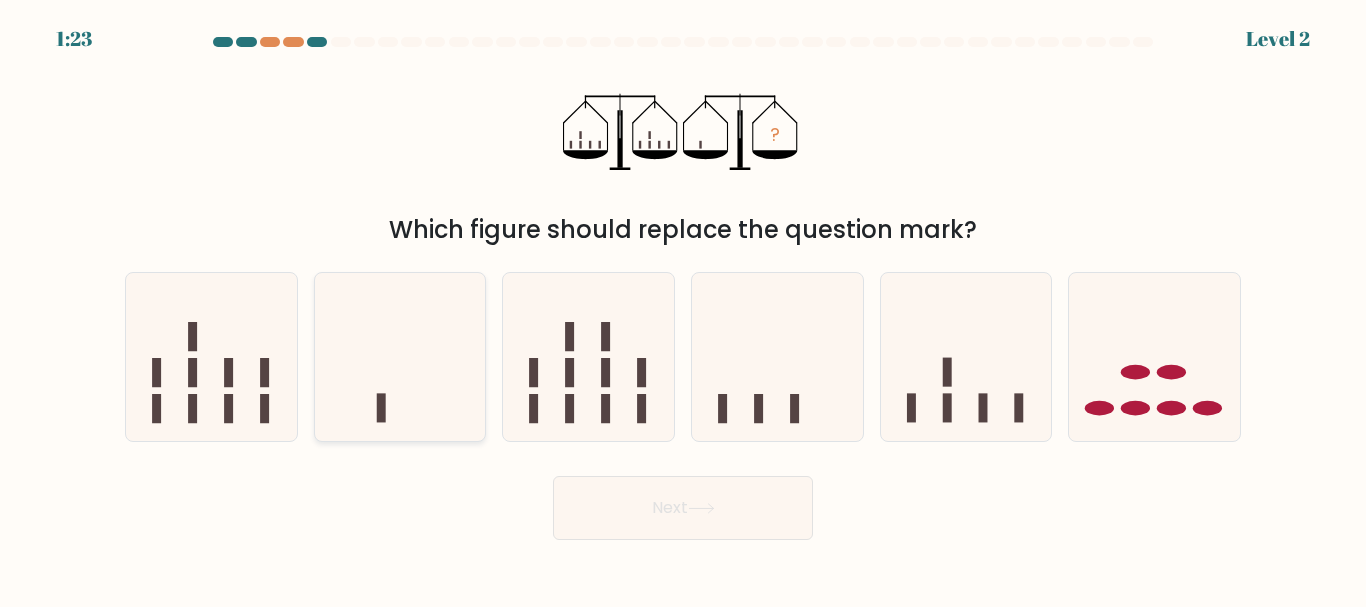 click 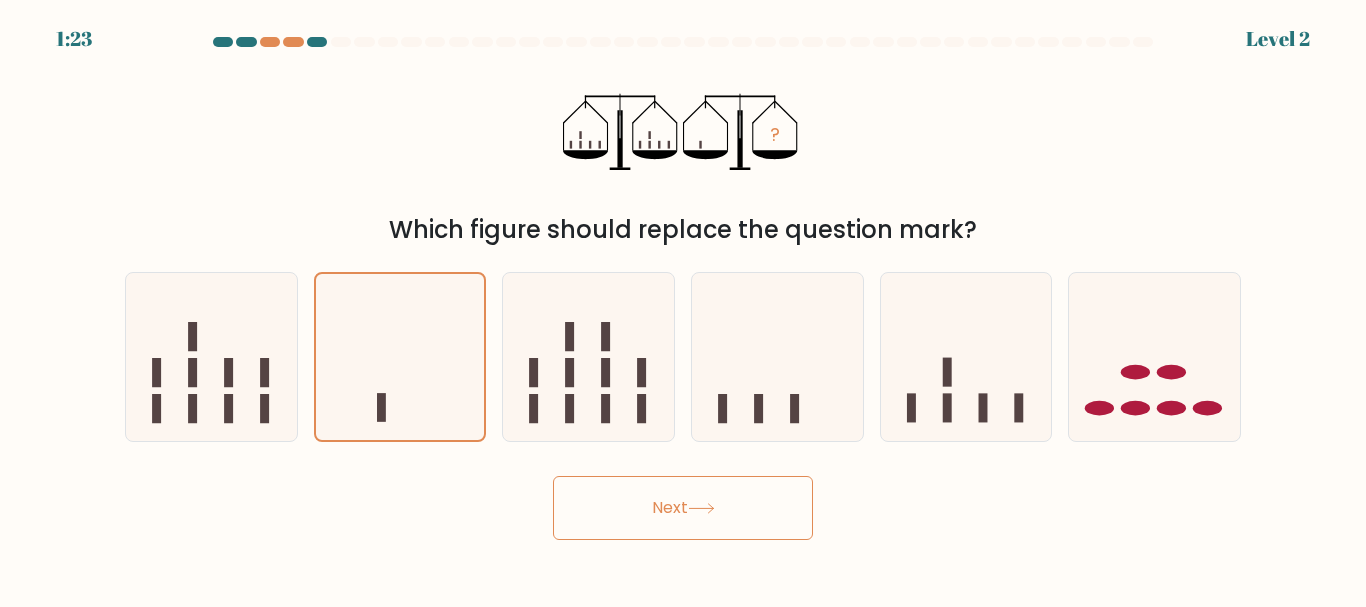 click on "Next" at bounding box center [683, 508] 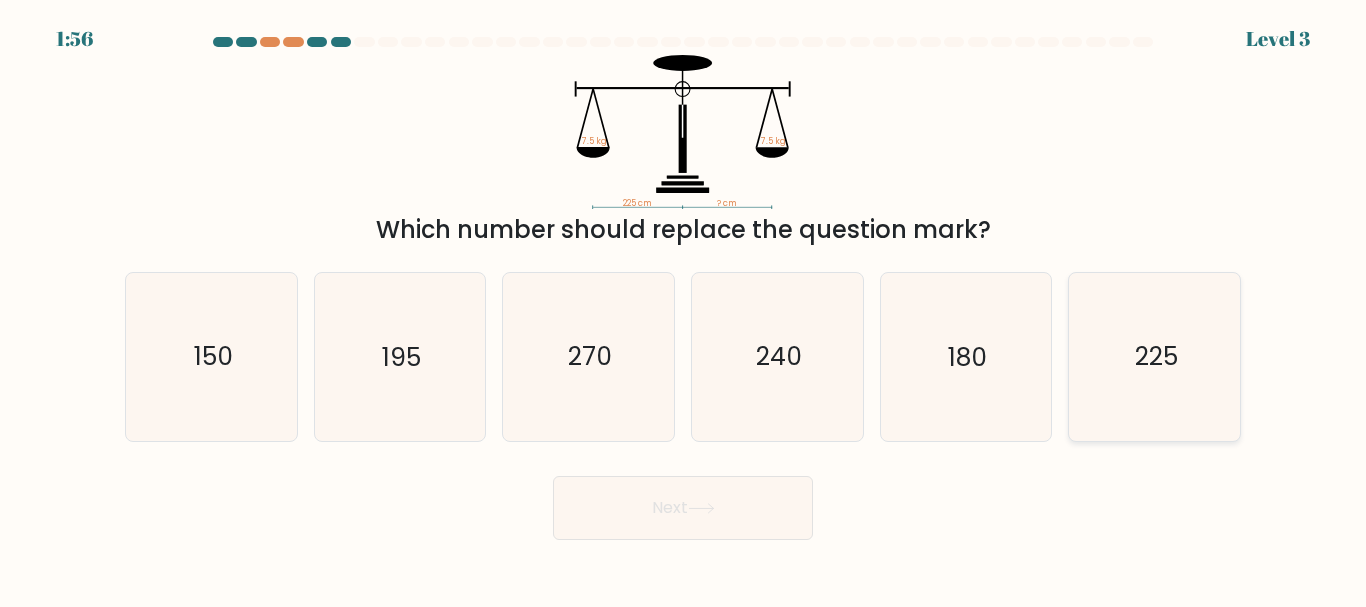 click on "225" 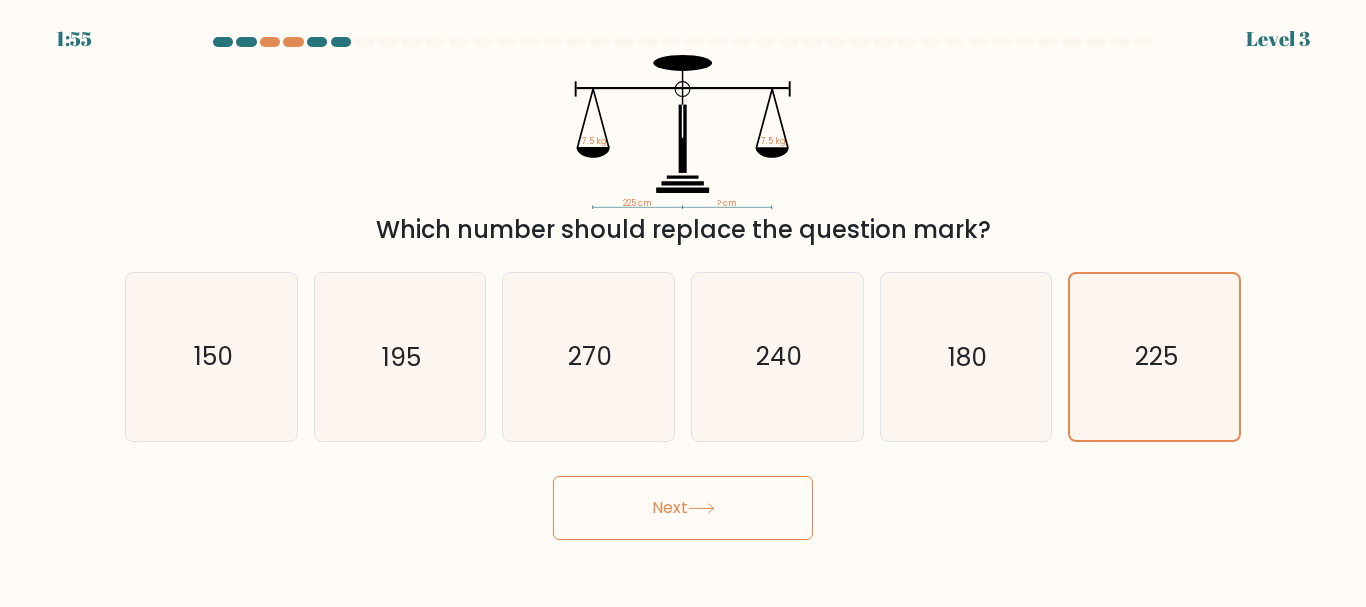 click on "Next" at bounding box center [683, 508] 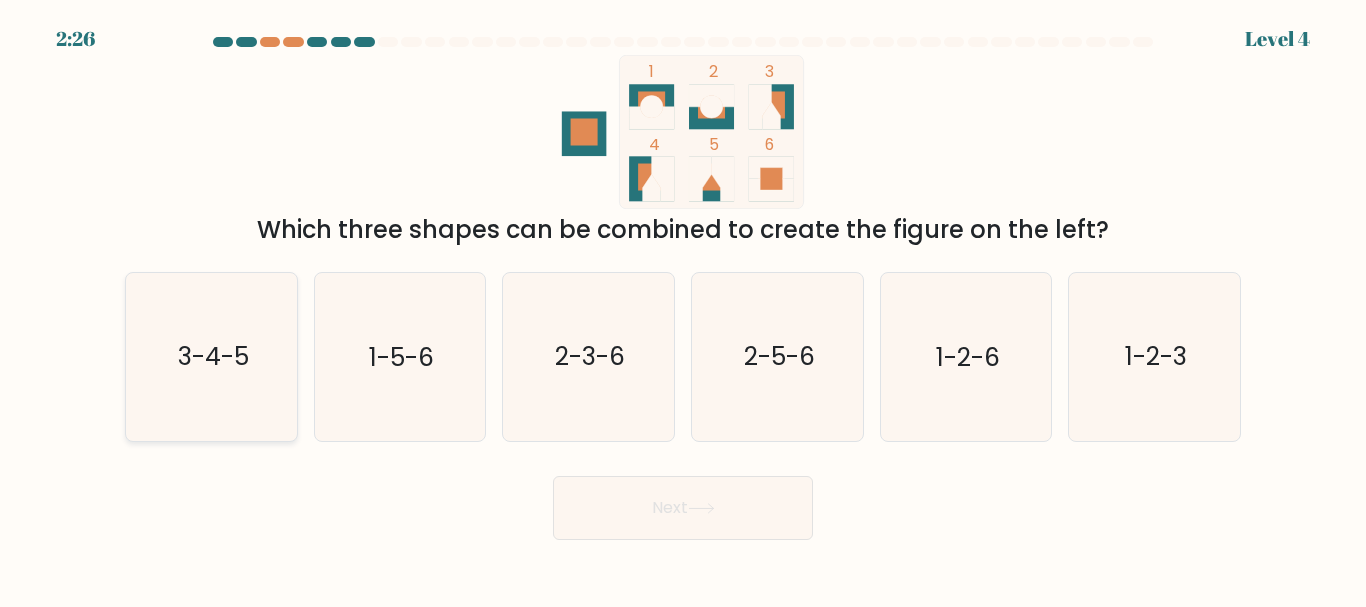 click on "3-4-5" 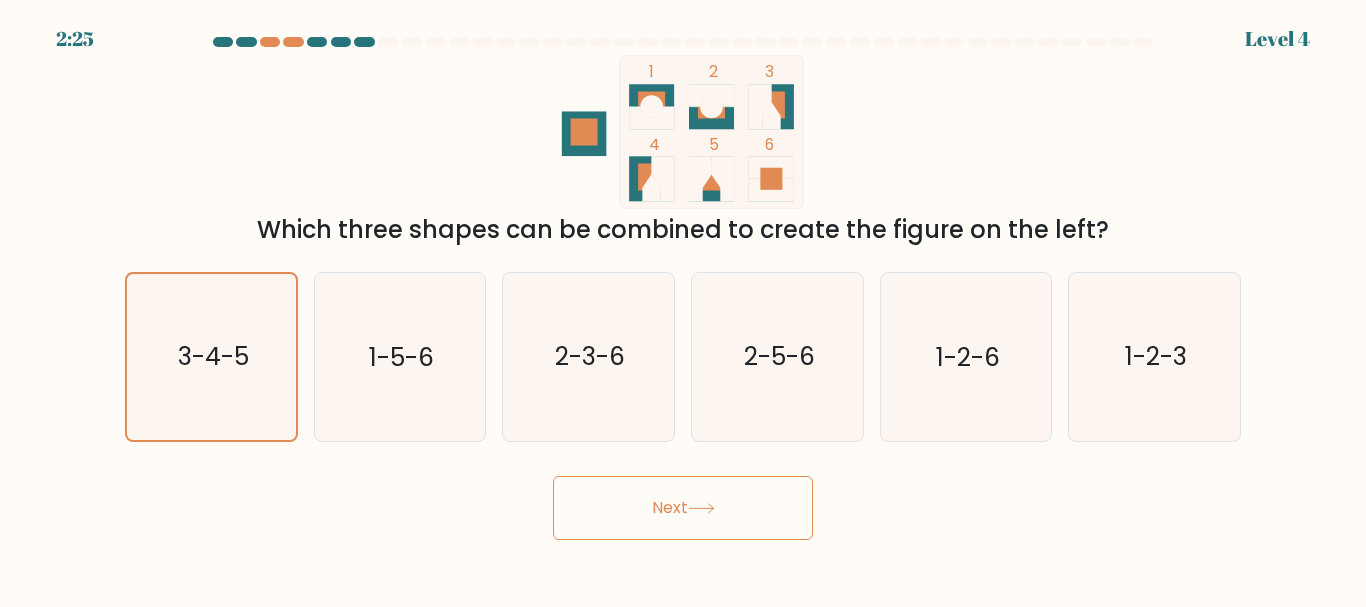click on "Next" at bounding box center [683, 508] 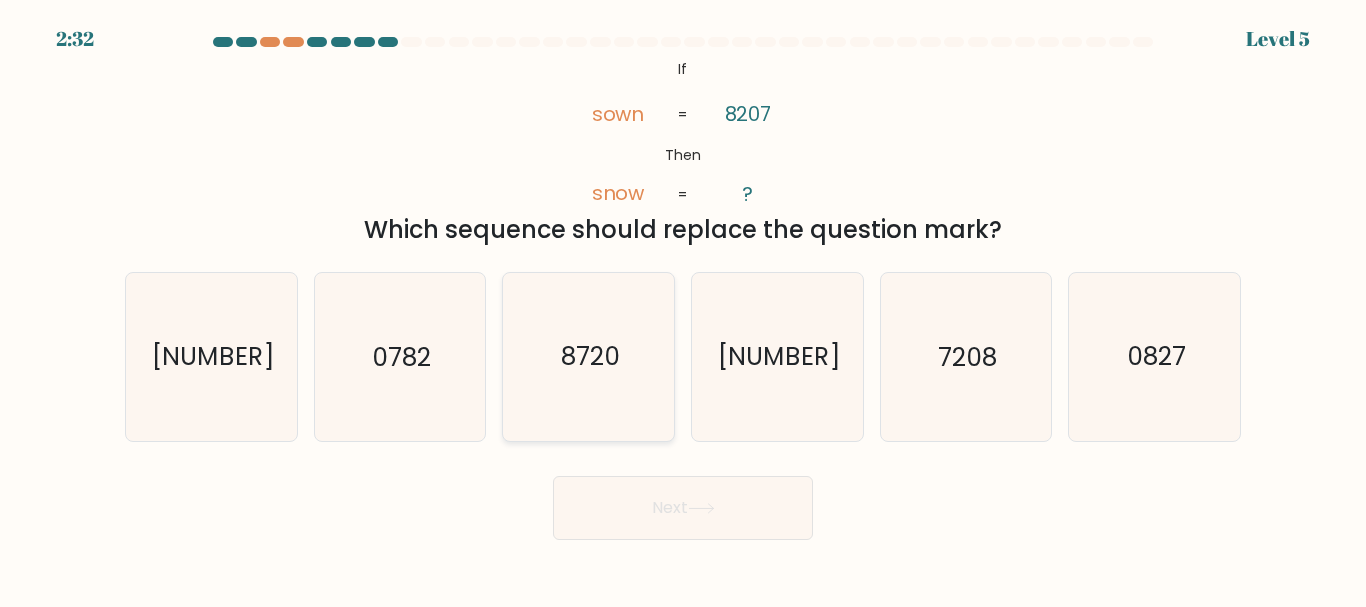 click on "8720" 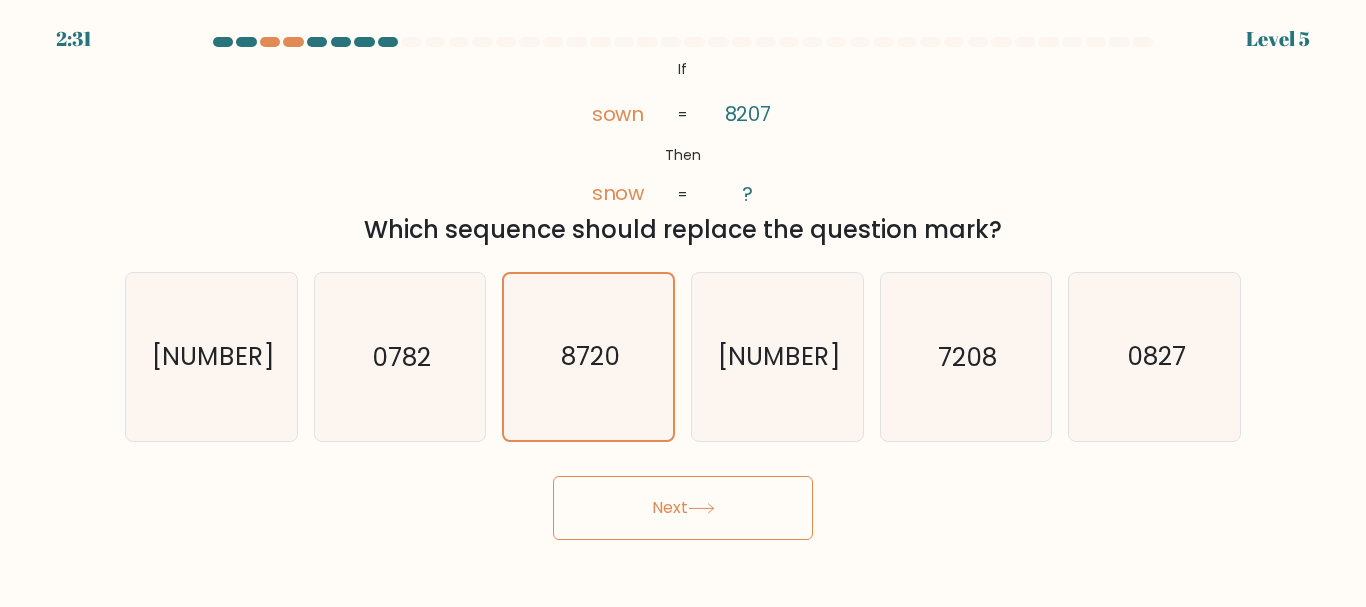 click on "Next" at bounding box center [683, 508] 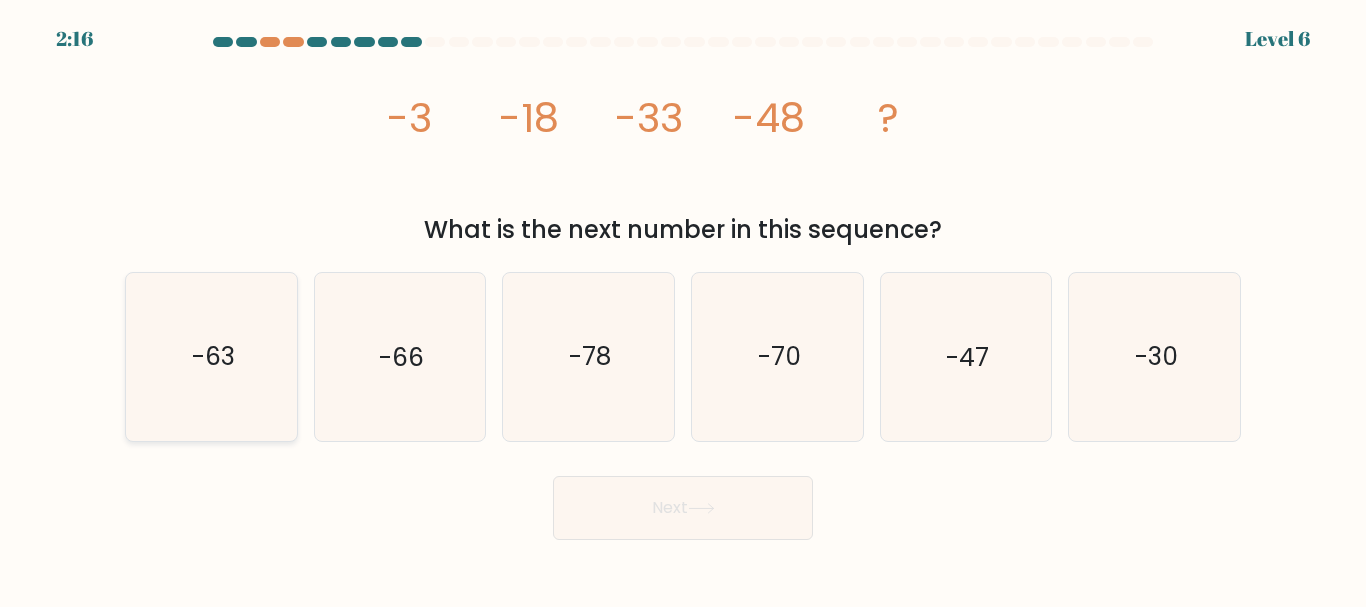 click on "-63" 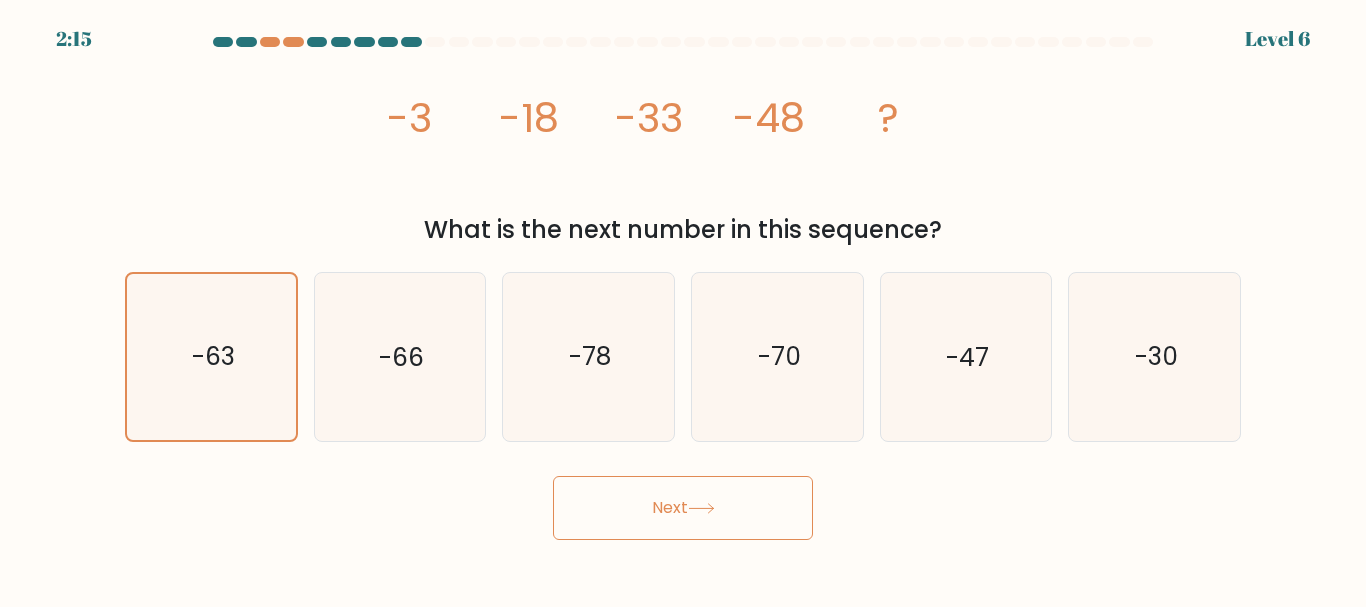 click on "Next" at bounding box center [683, 508] 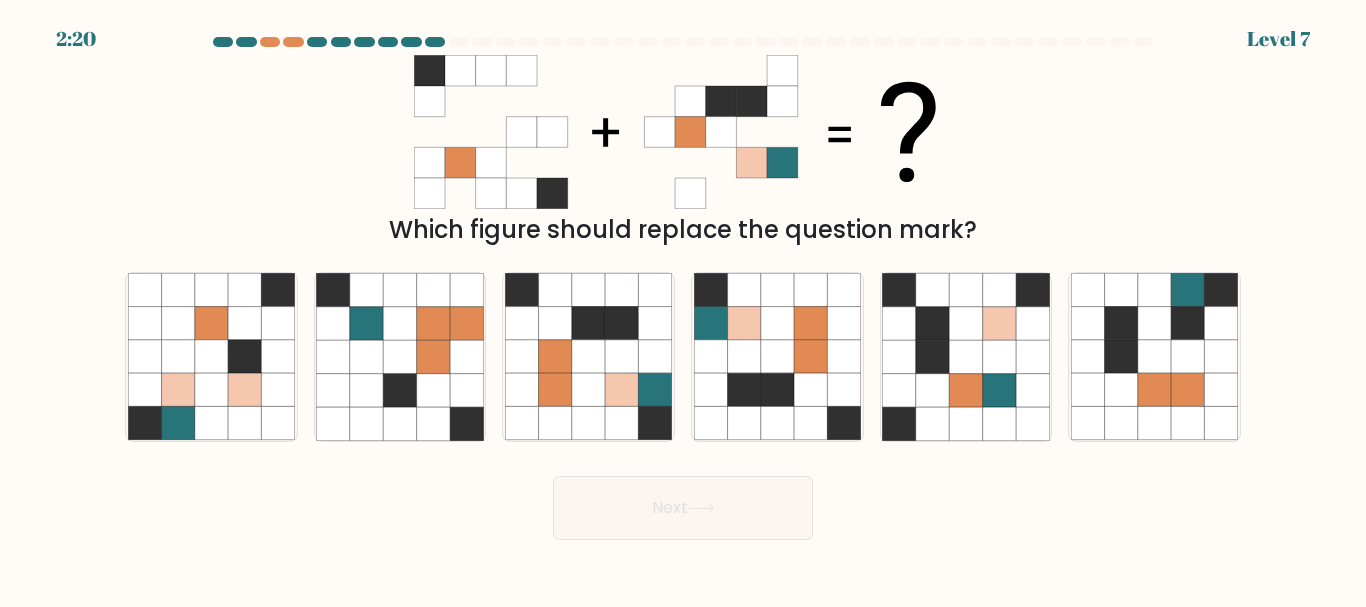 click on "Which figure should replace the question mark?" at bounding box center [683, 151] 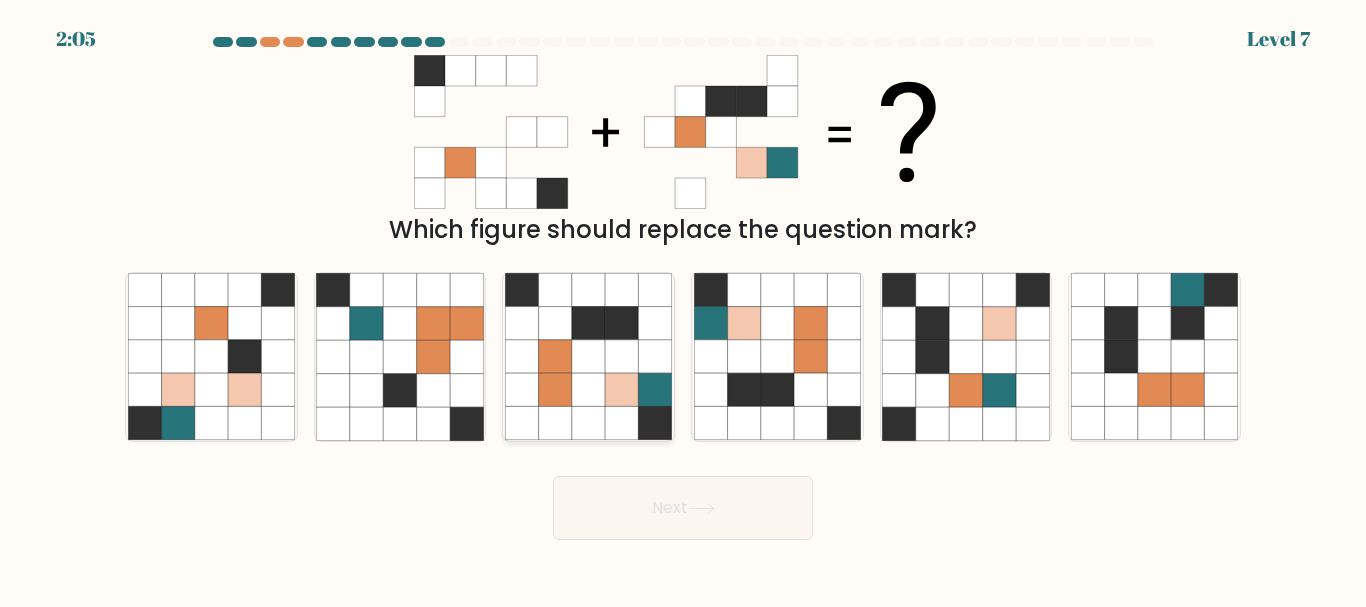 click 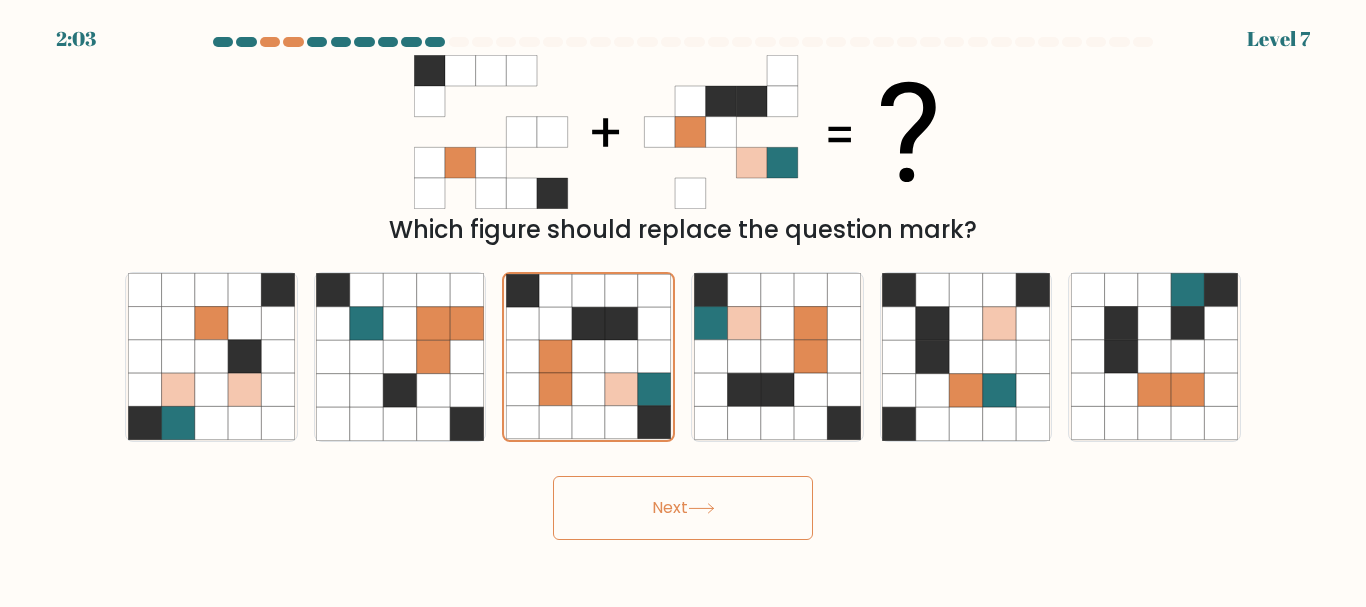 click on "Next" at bounding box center (683, 508) 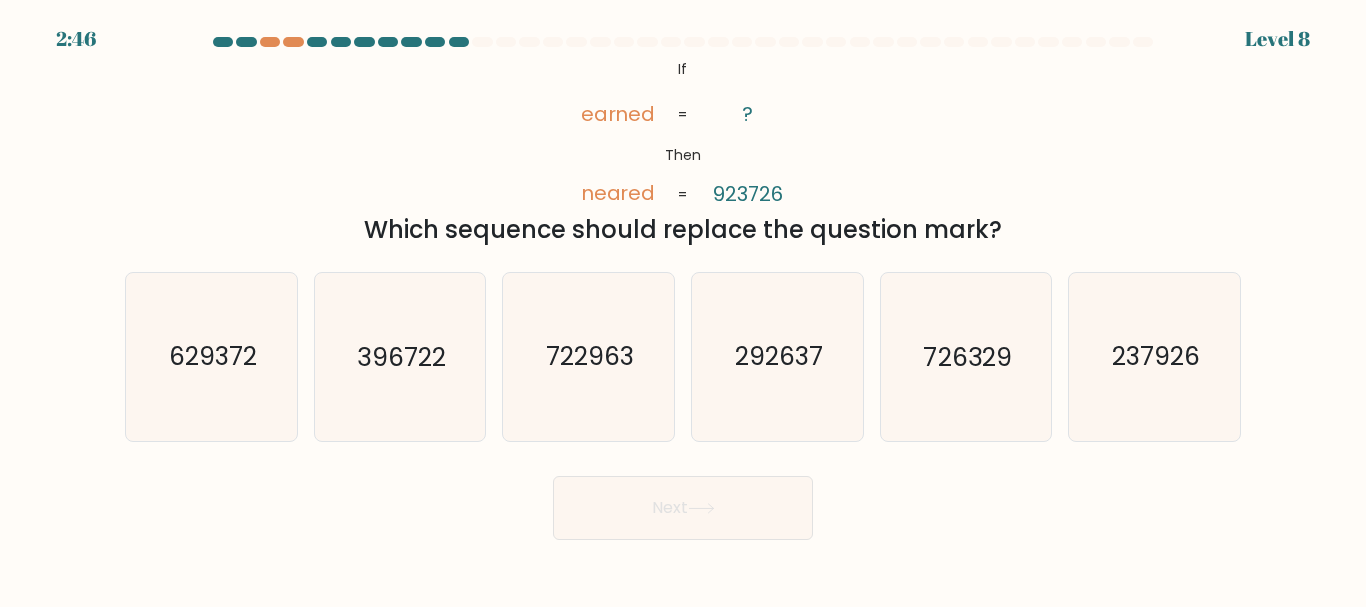type 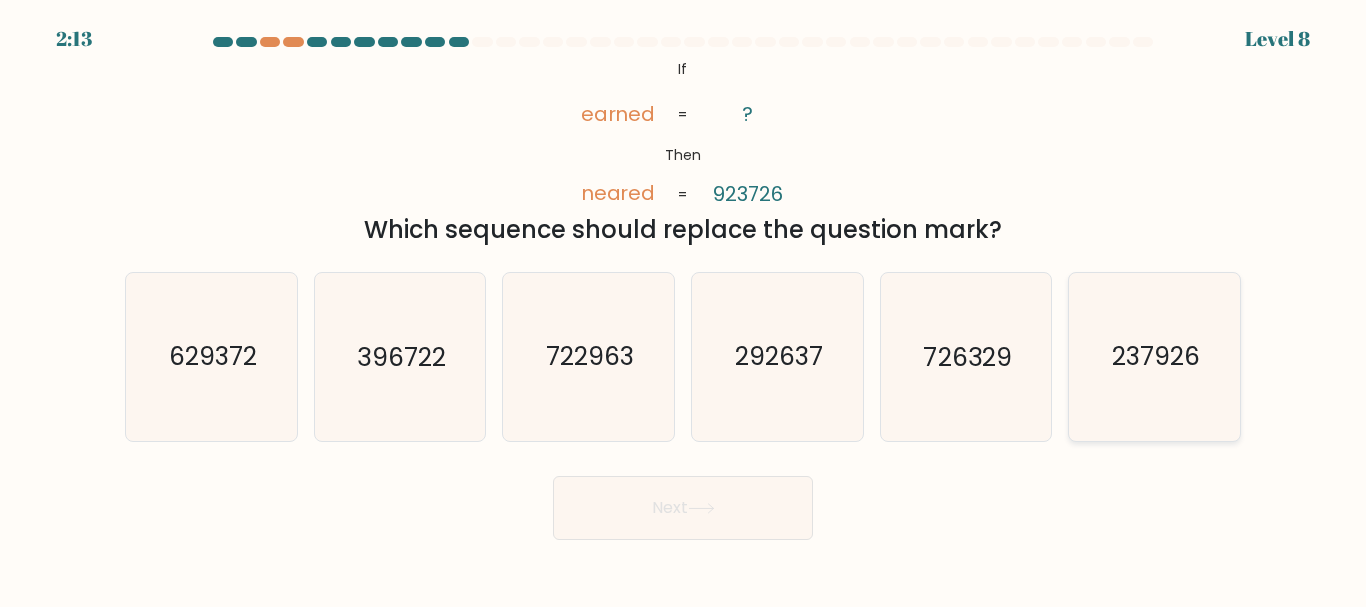 click on "237926" 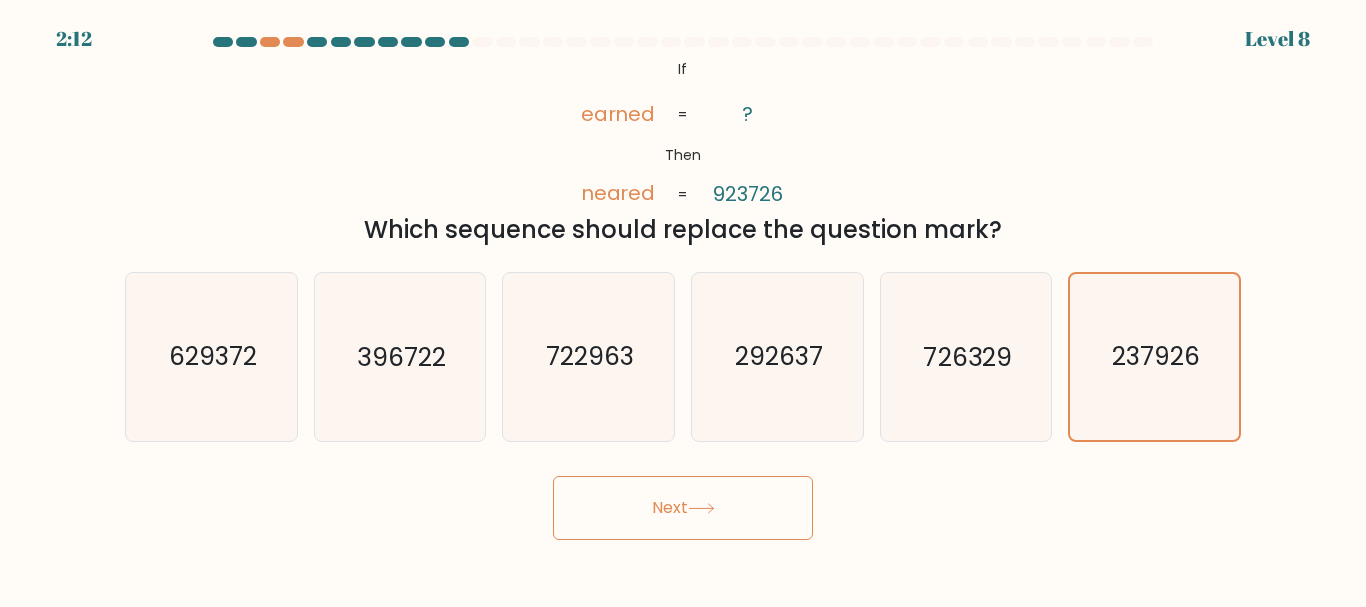 click on "Next" at bounding box center [683, 508] 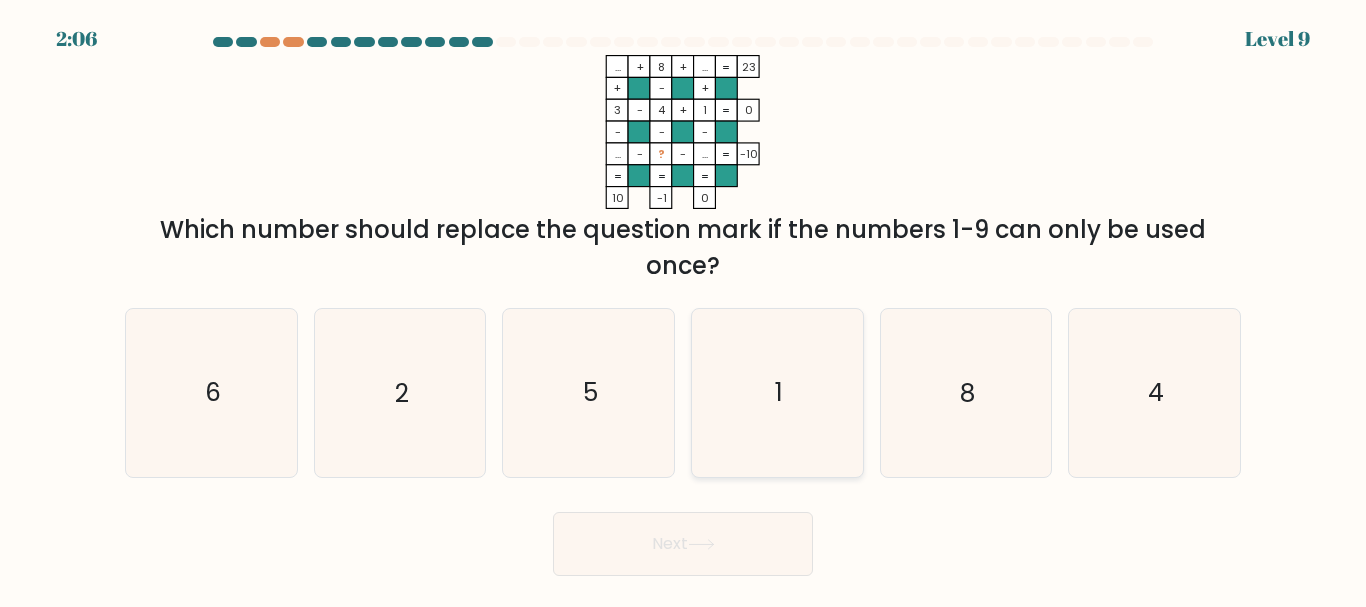 type 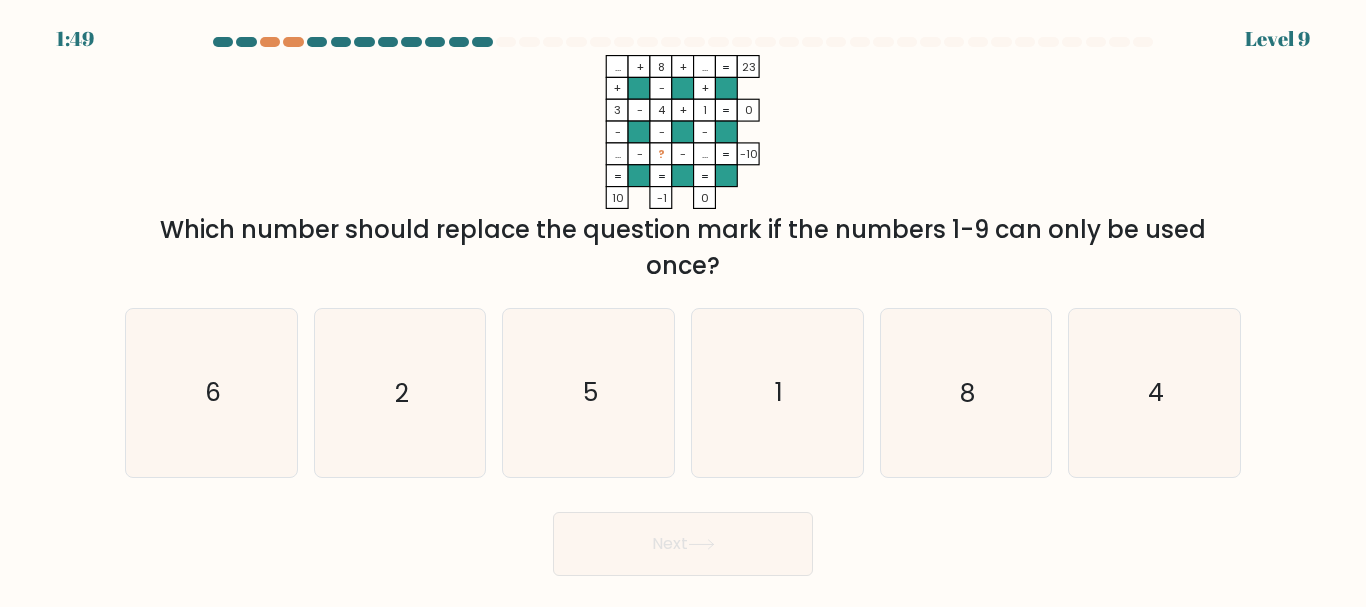 click on "Which number should replace the question mark if the numbers 1-9 can only be used once?" at bounding box center [683, 248] 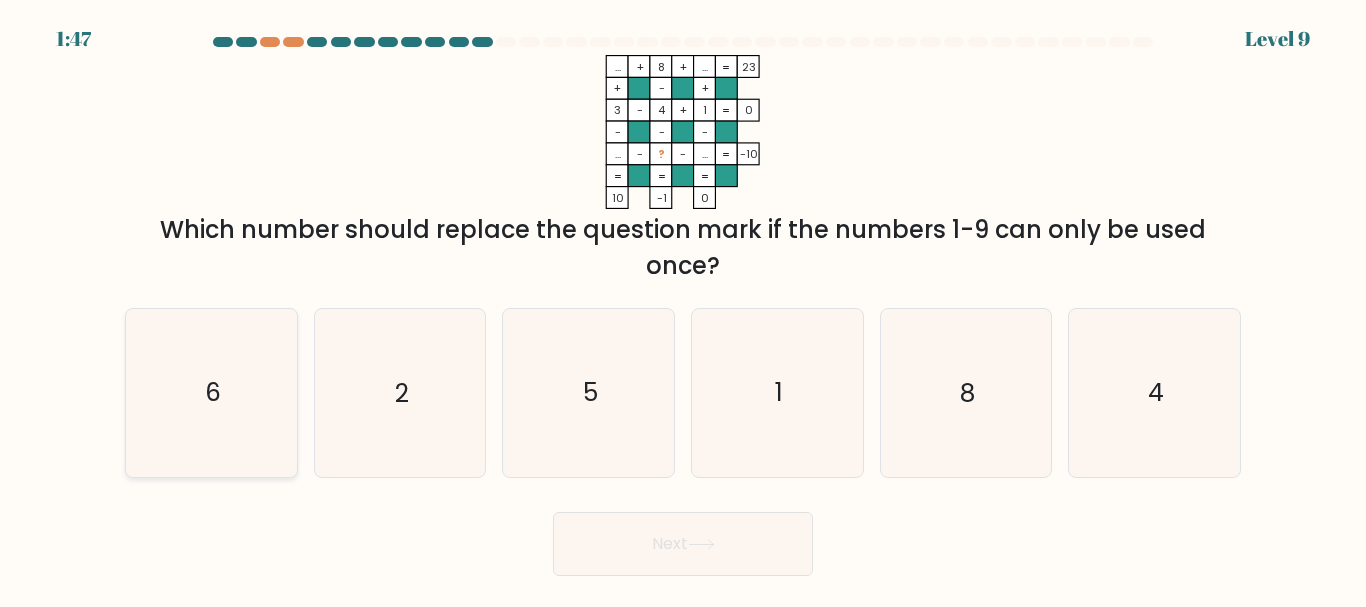 click on "6" 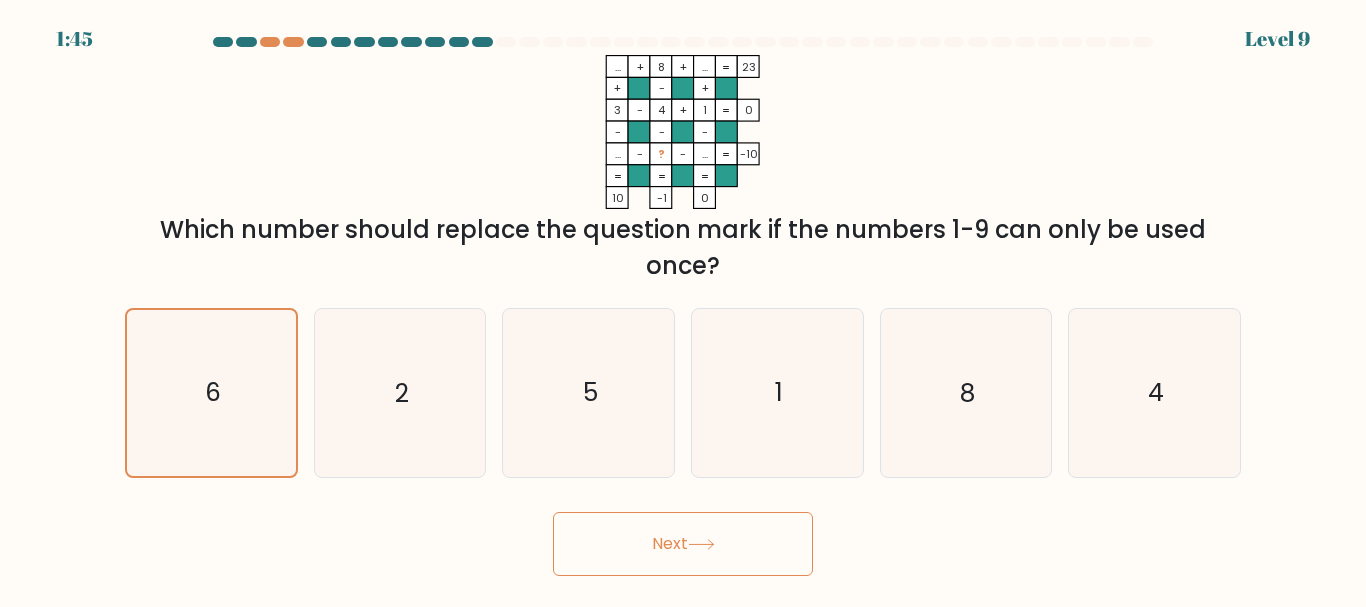 click on "Next" at bounding box center [683, 544] 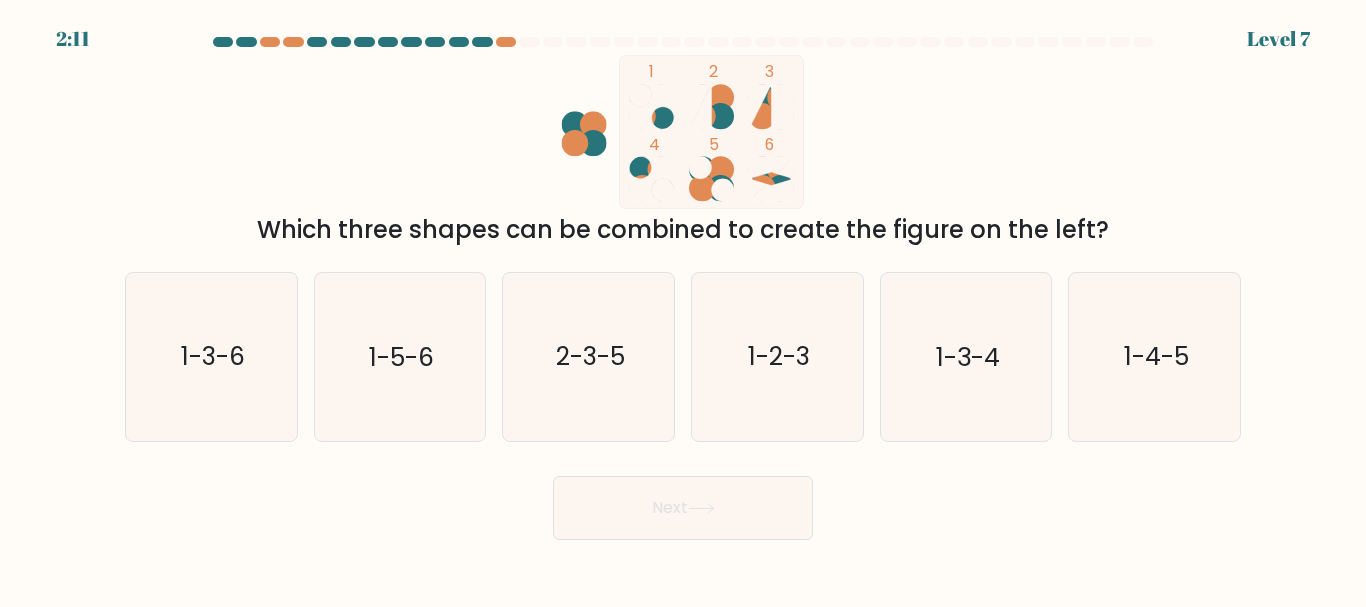 type 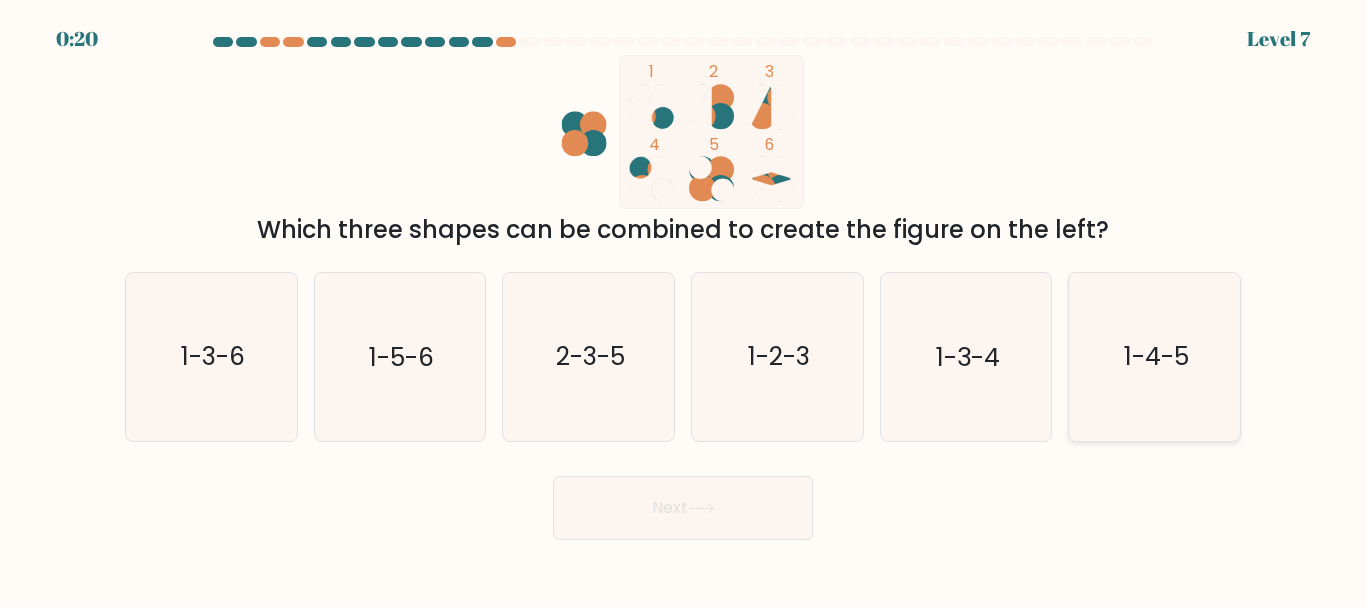 click on "1-4-5" 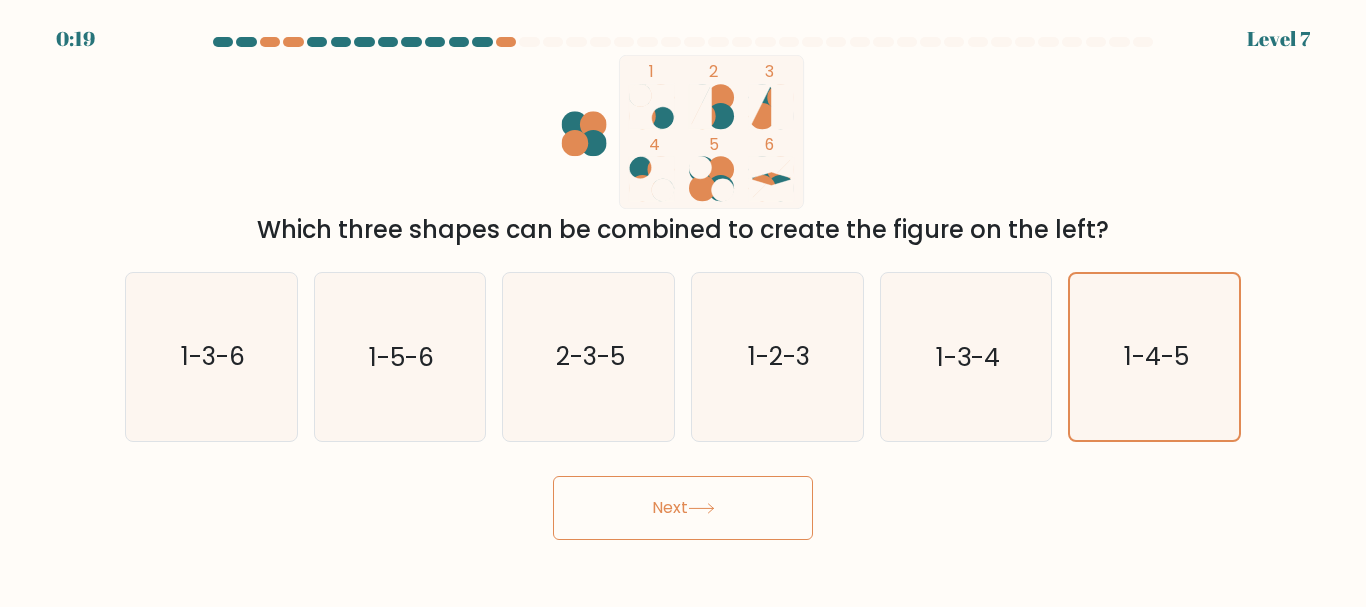 click on "Next" at bounding box center (683, 508) 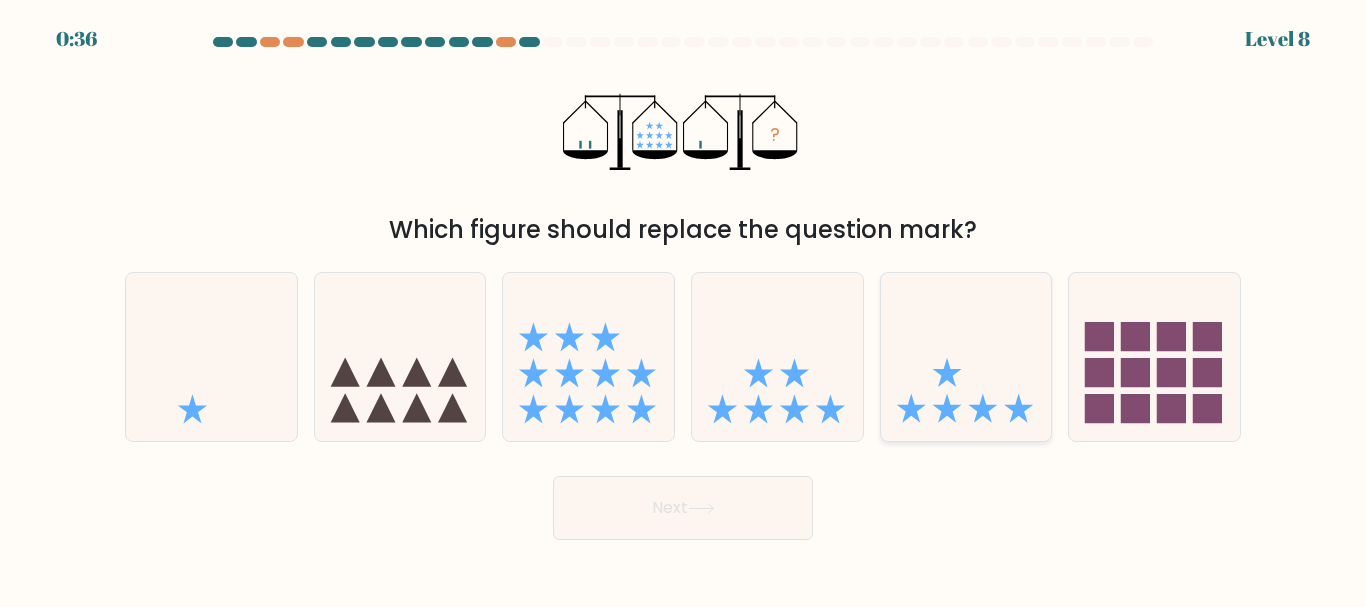 click 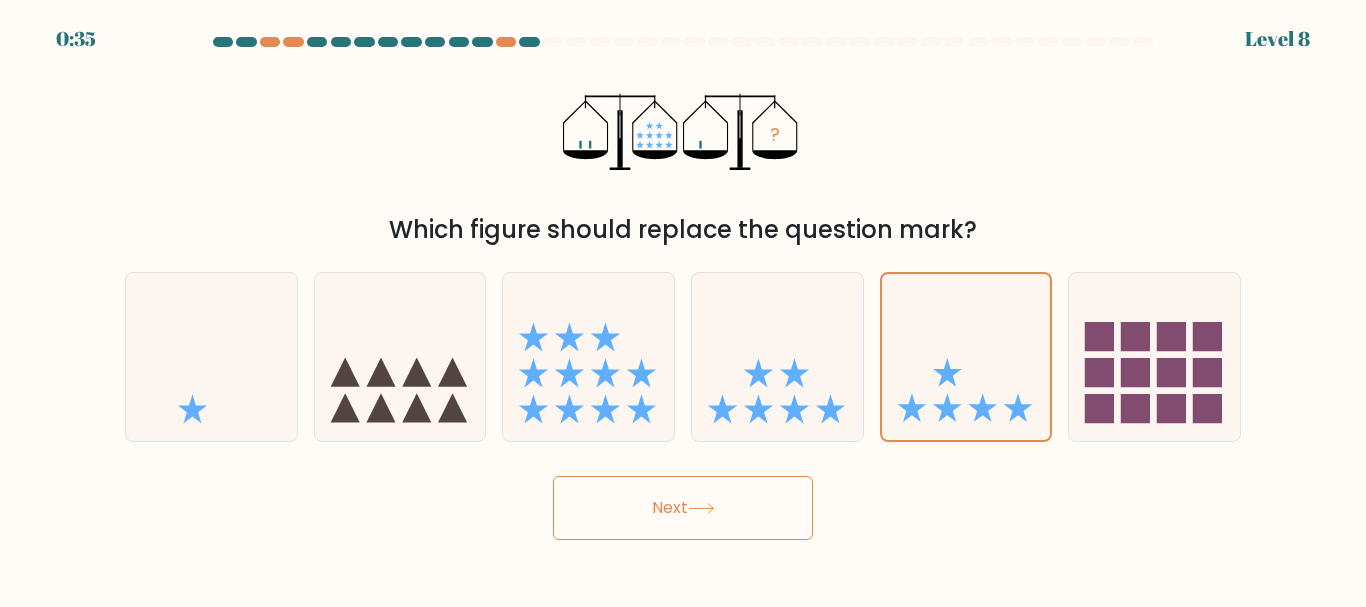 click on "Next" at bounding box center [683, 508] 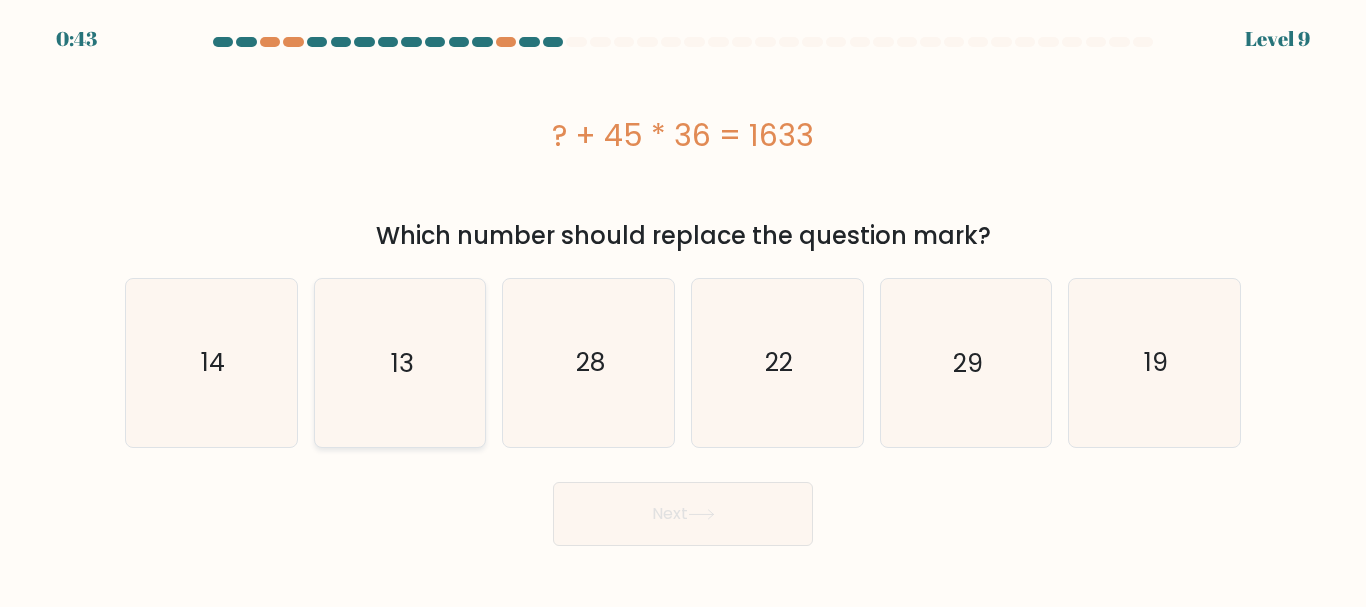 click on "13" 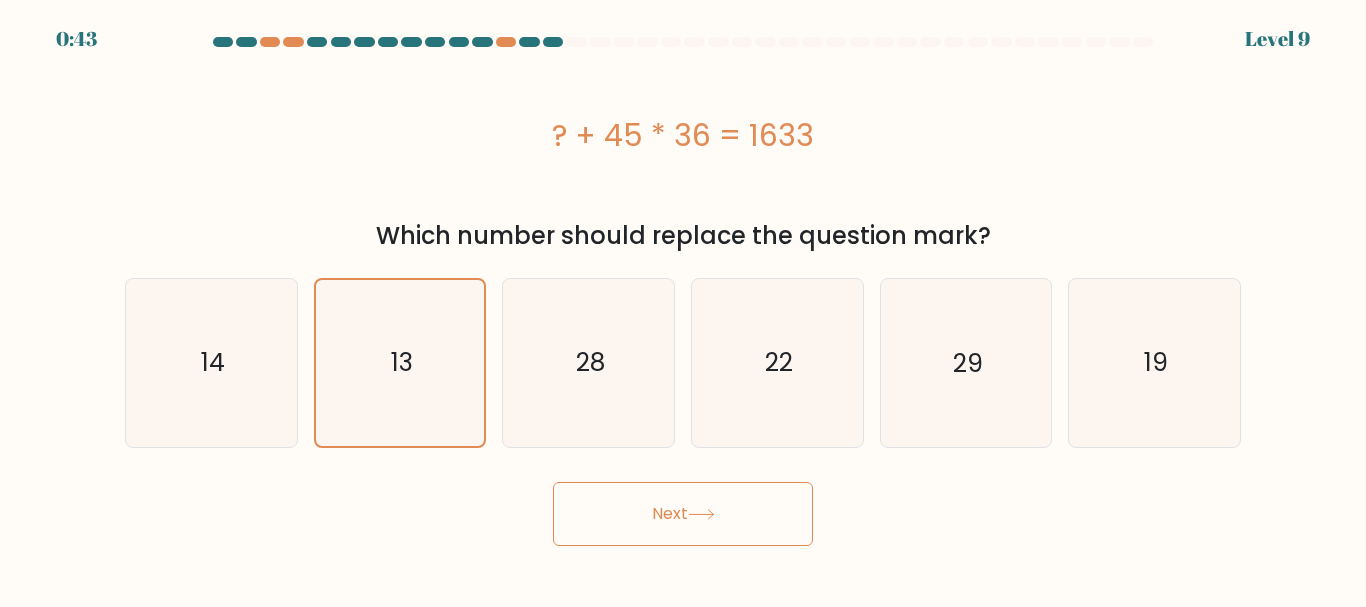 click on "Next" at bounding box center [683, 514] 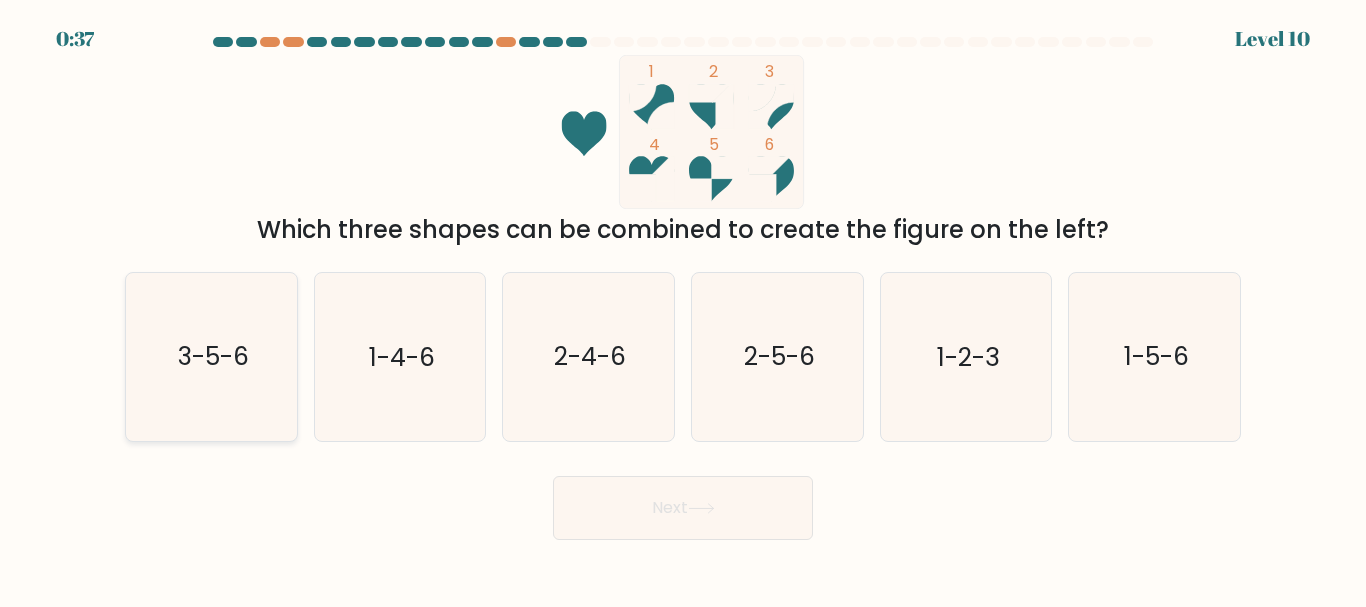 type 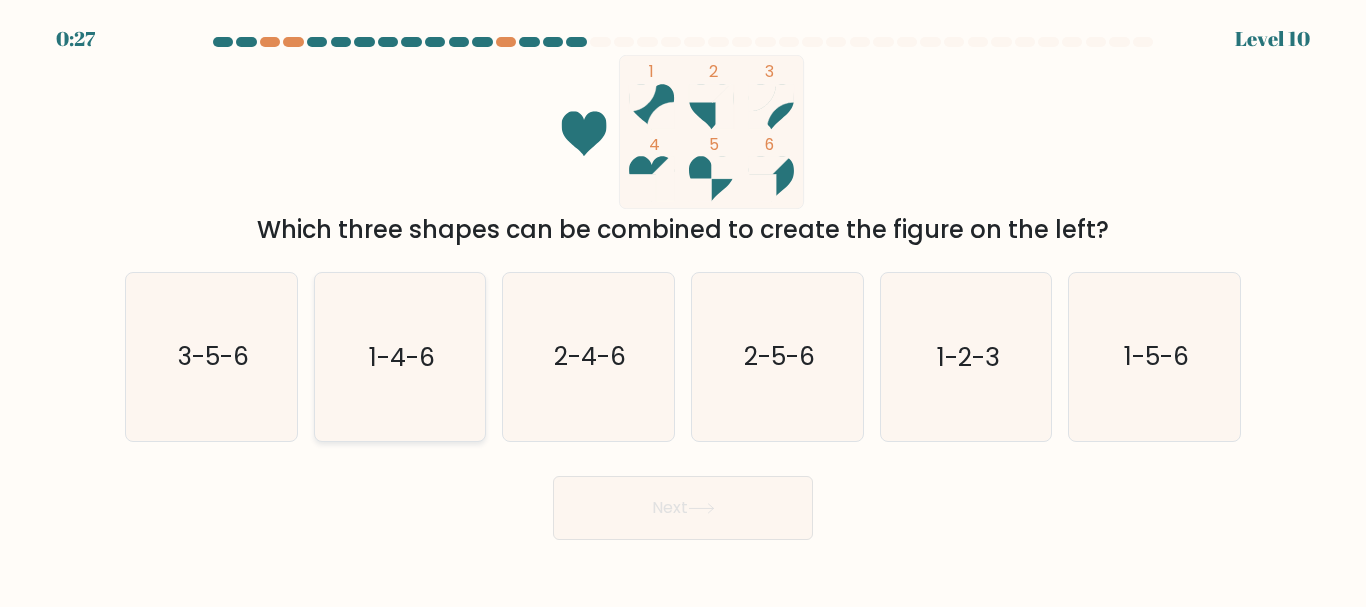 click on "1-4-6" 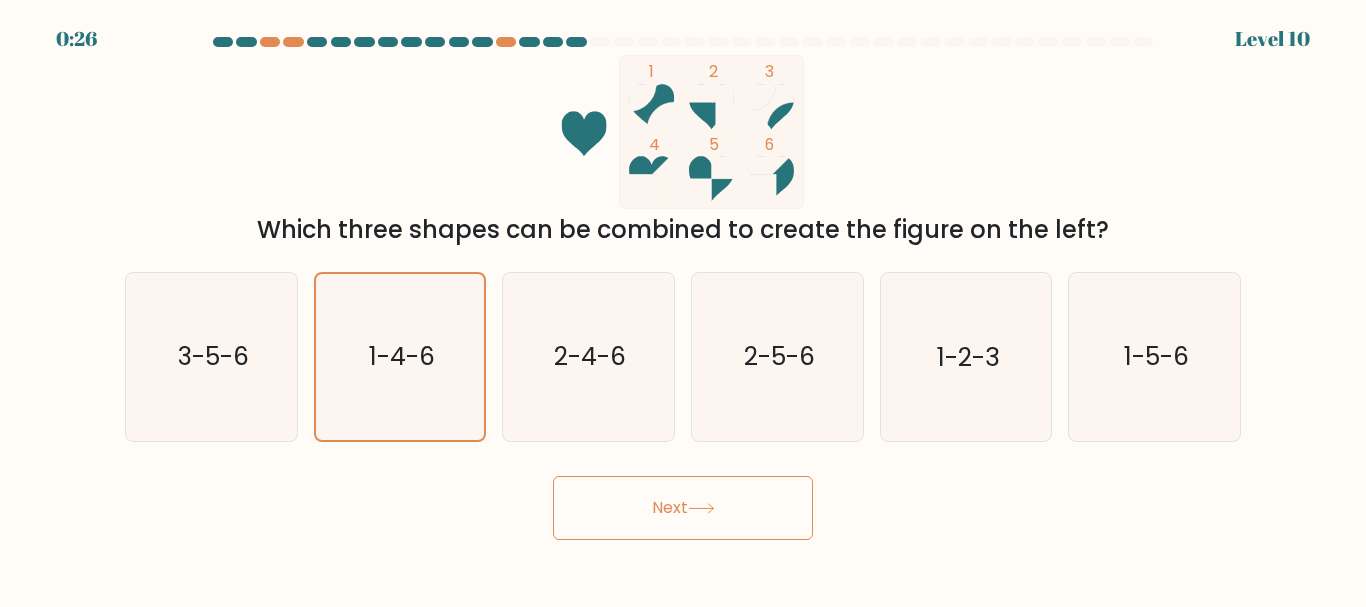 click on "Next" at bounding box center [683, 508] 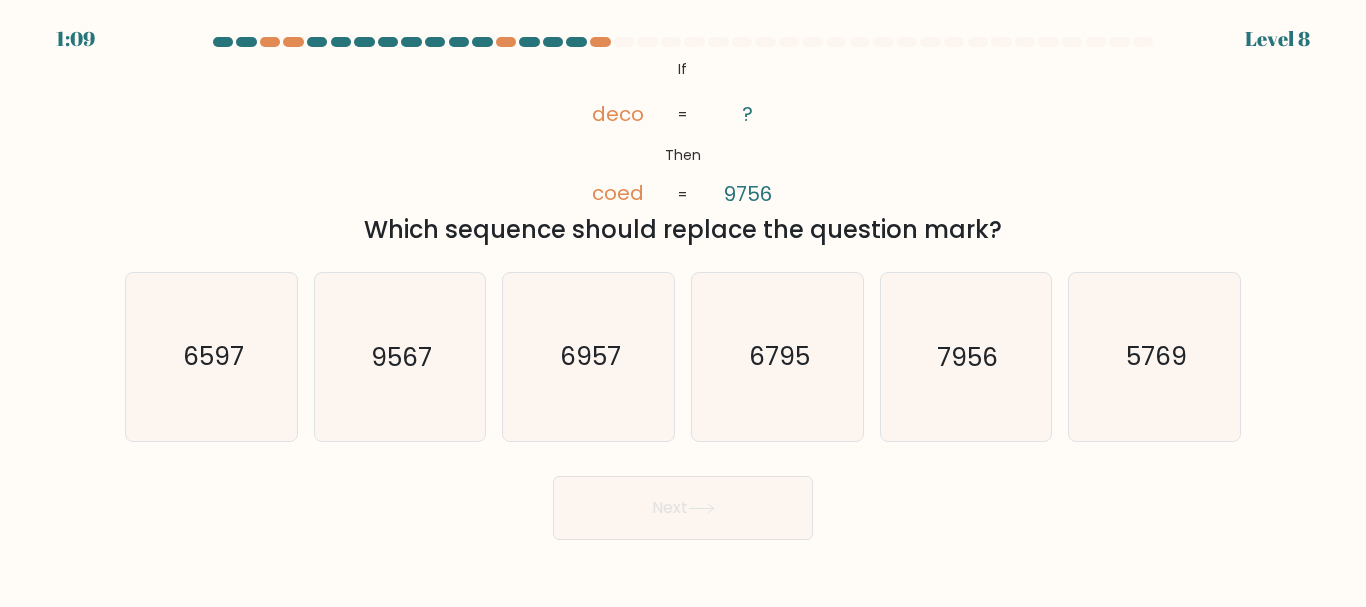 type 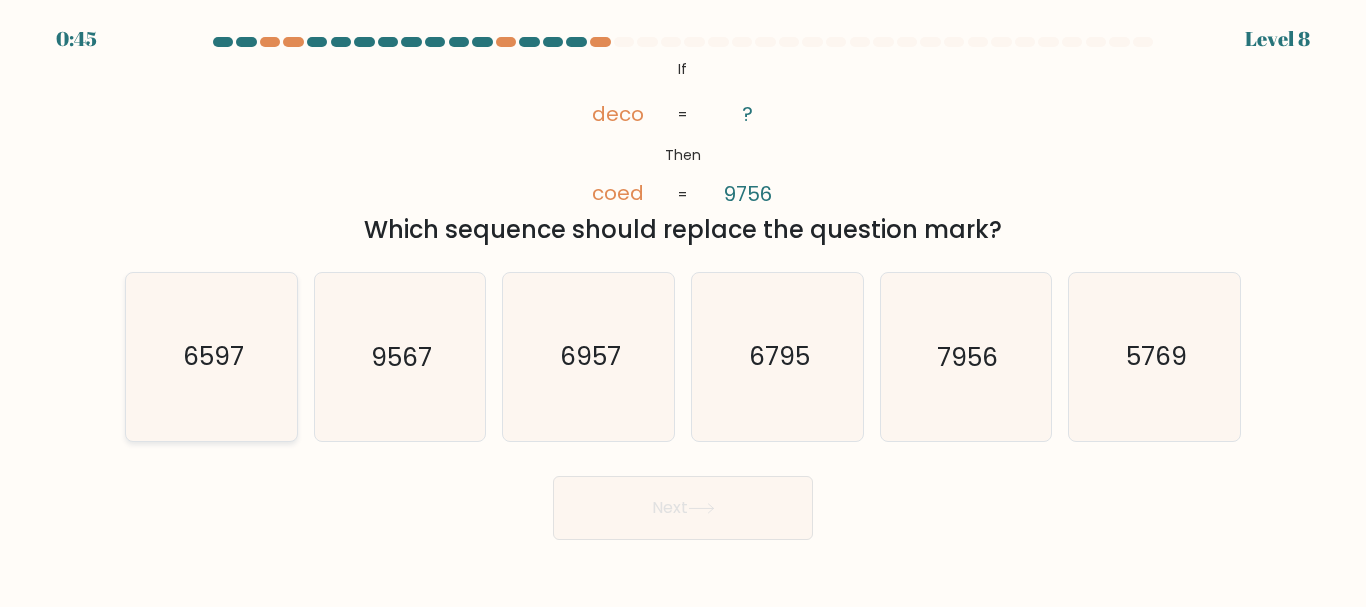 click on "6597" 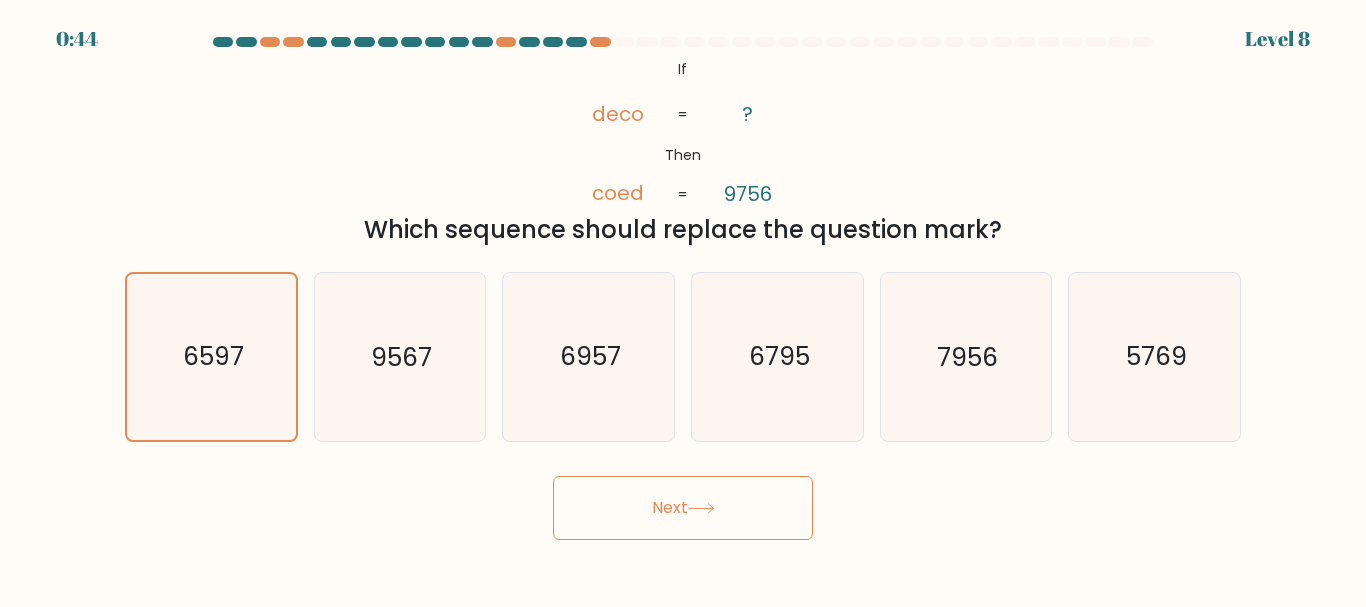 click on "Next" at bounding box center (683, 508) 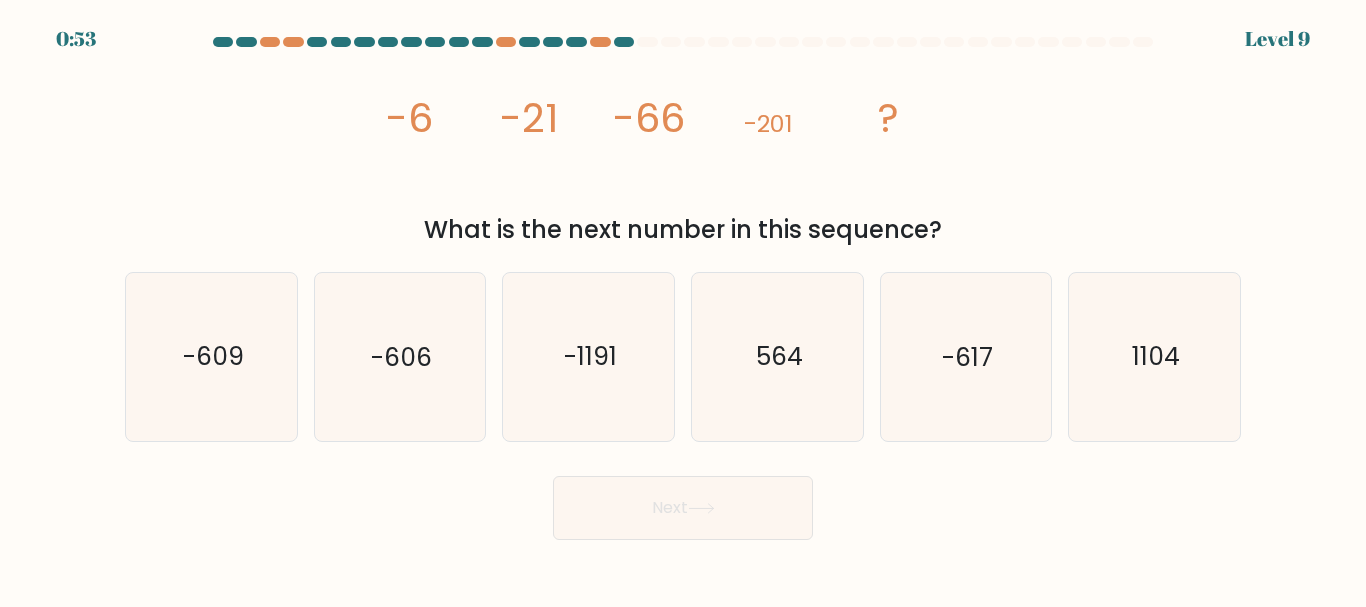 click on "image/svg+xml
-6
-21
-66
-201
?" 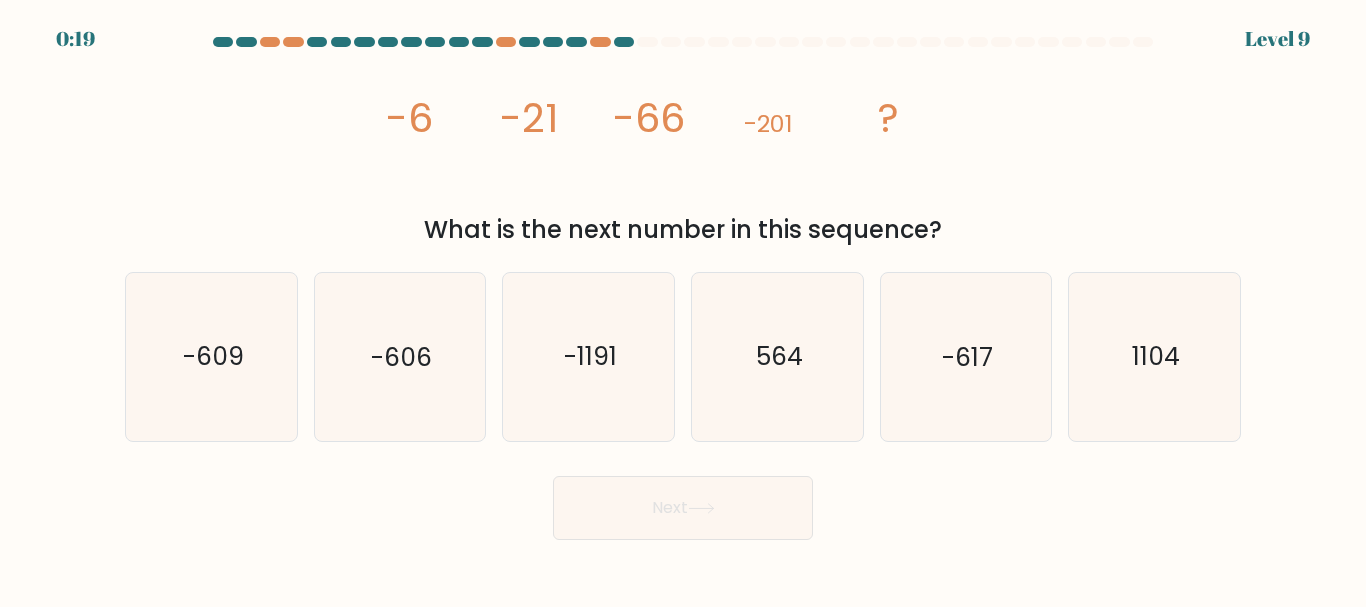 click on "a.
-609
b.
-606
c." at bounding box center (683, 348) 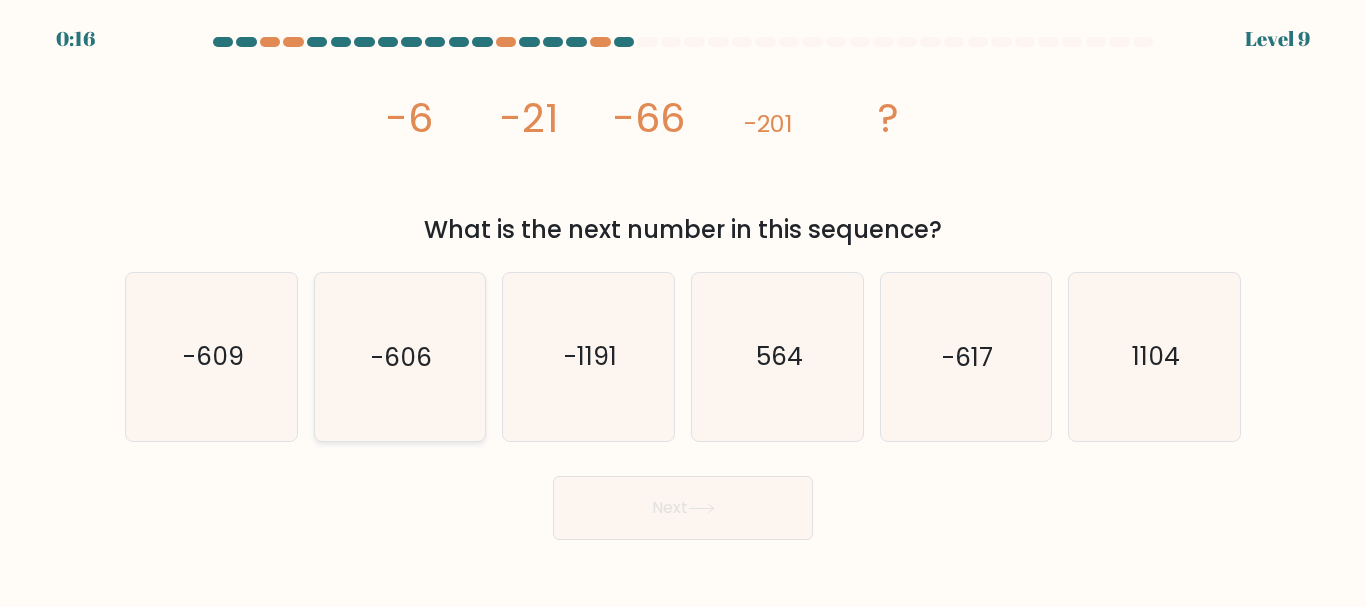 click on "-606" 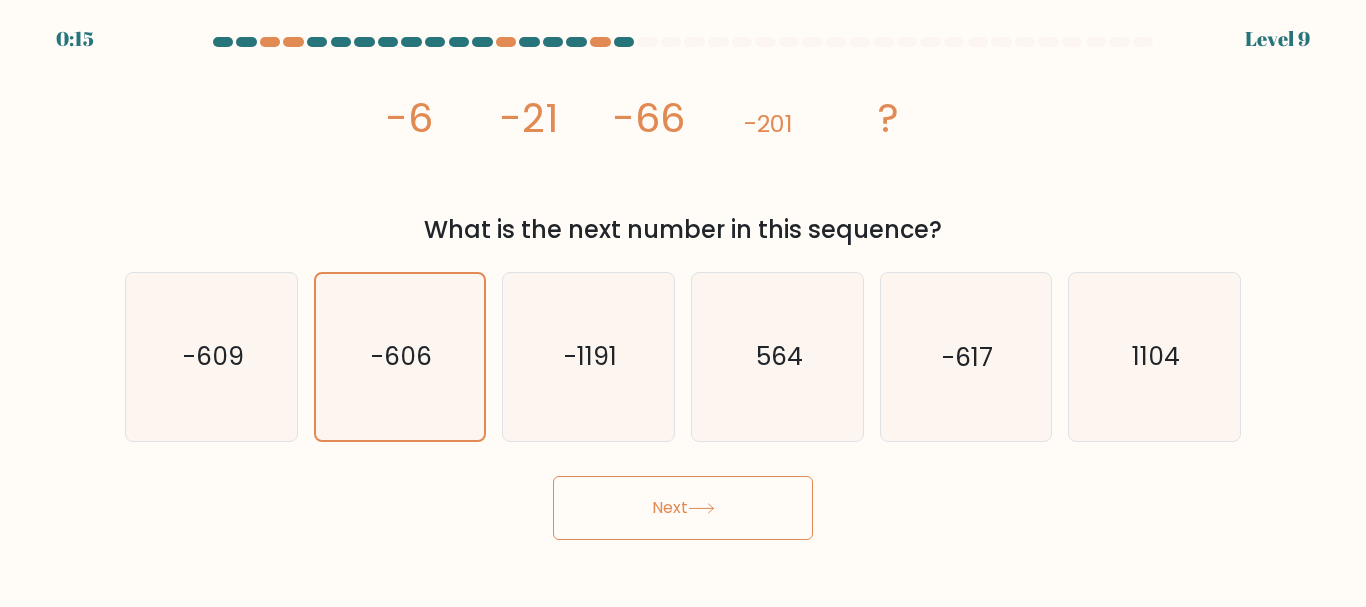 click on "Next" at bounding box center (683, 508) 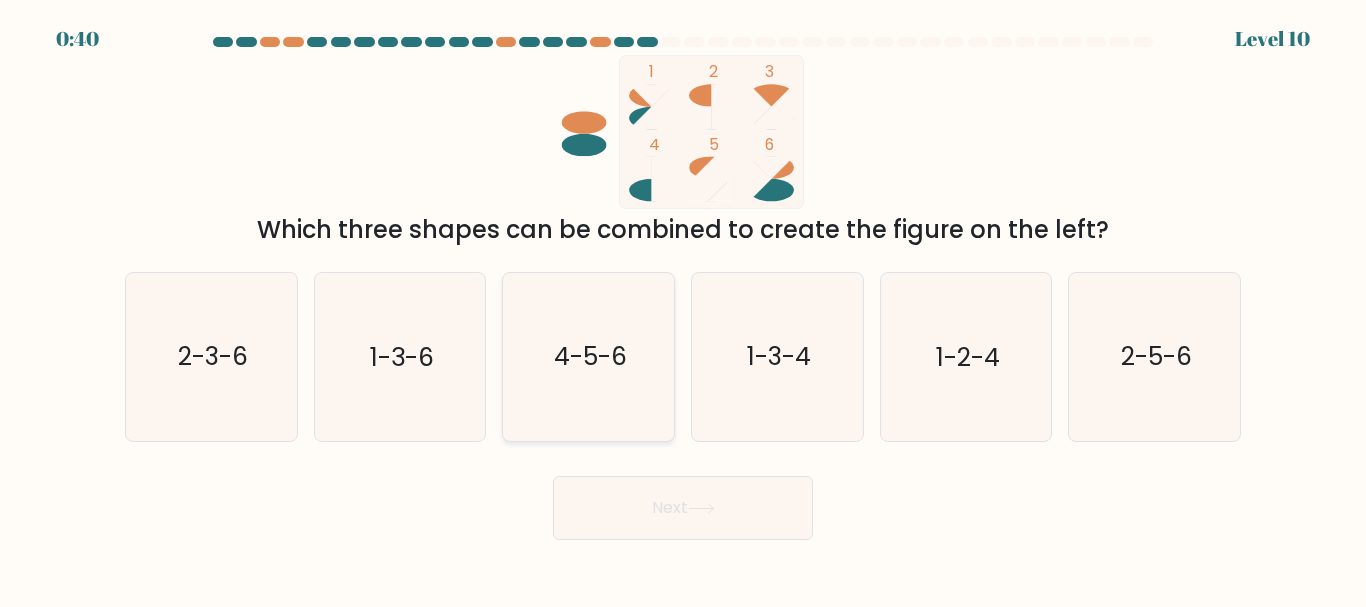 click on "4-5-6" 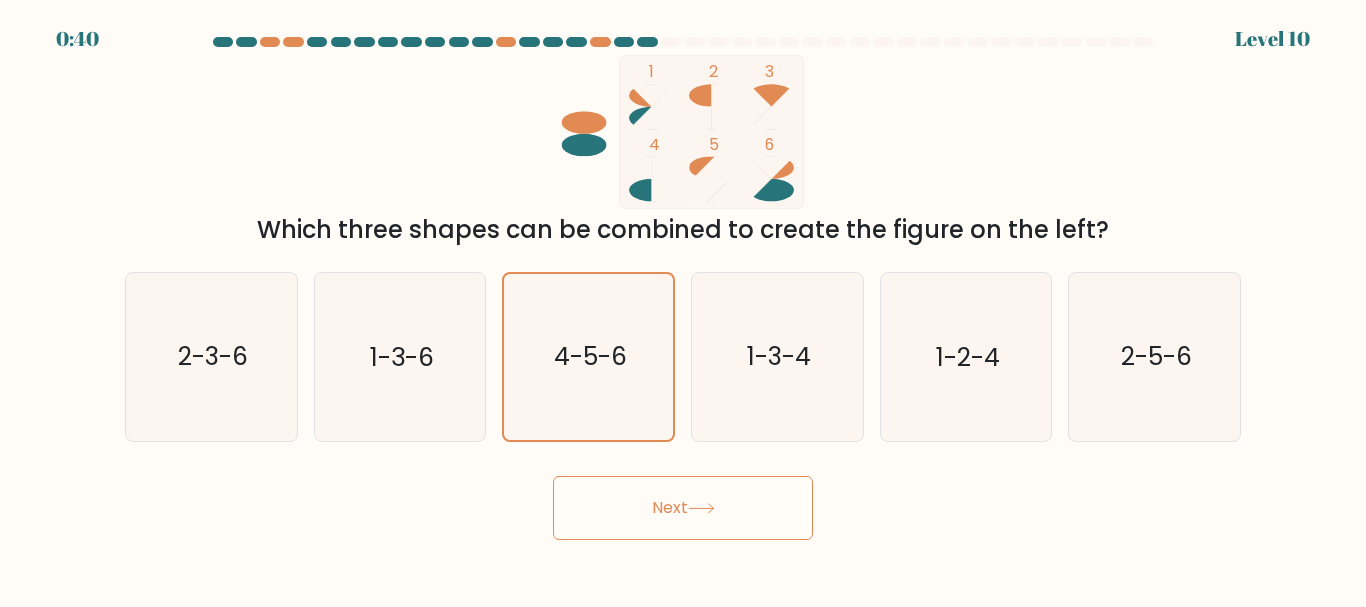click on "Next" at bounding box center [683, 508] 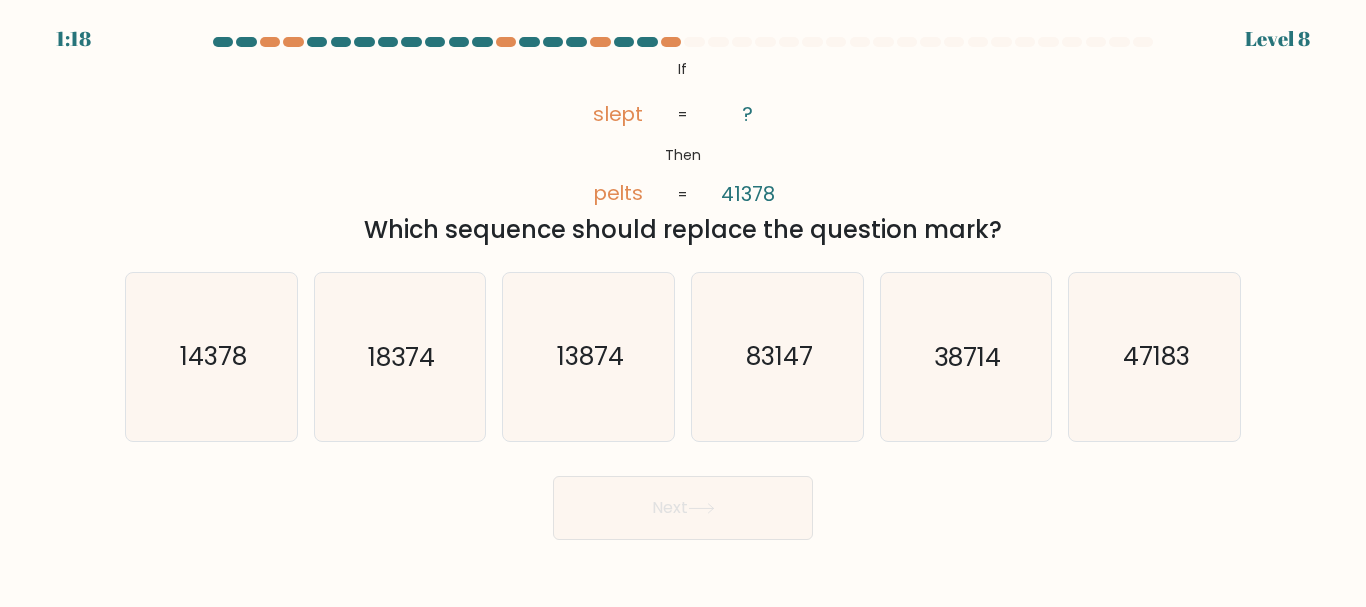 type 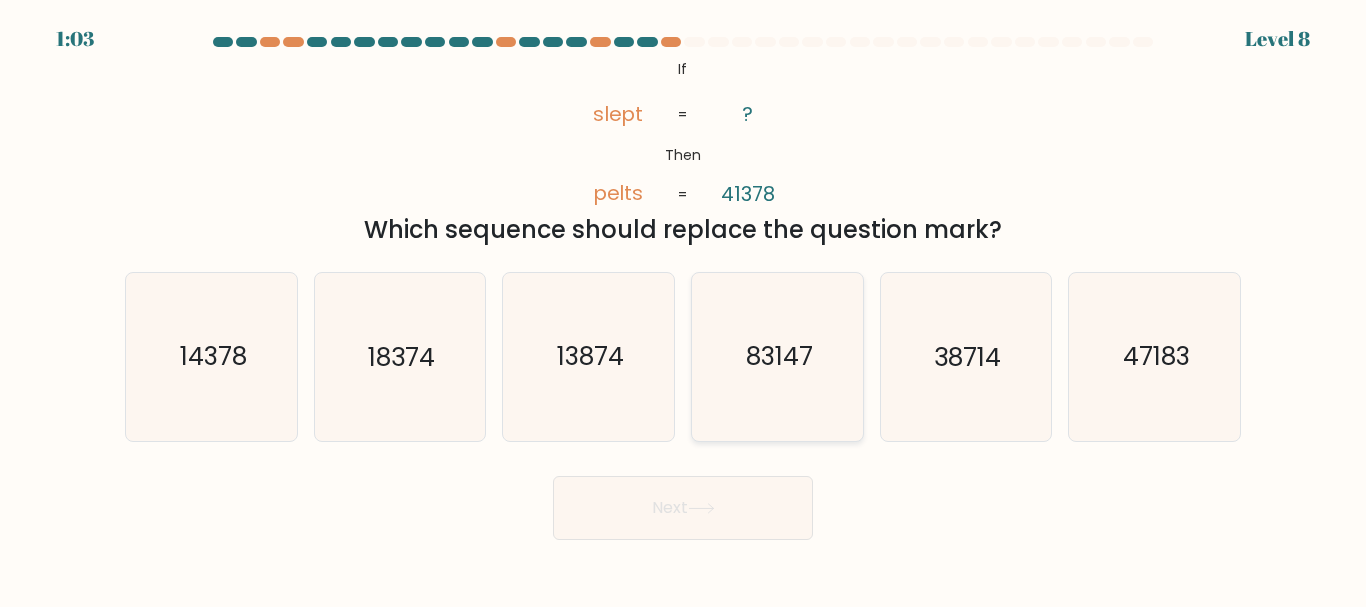 click on "83147" 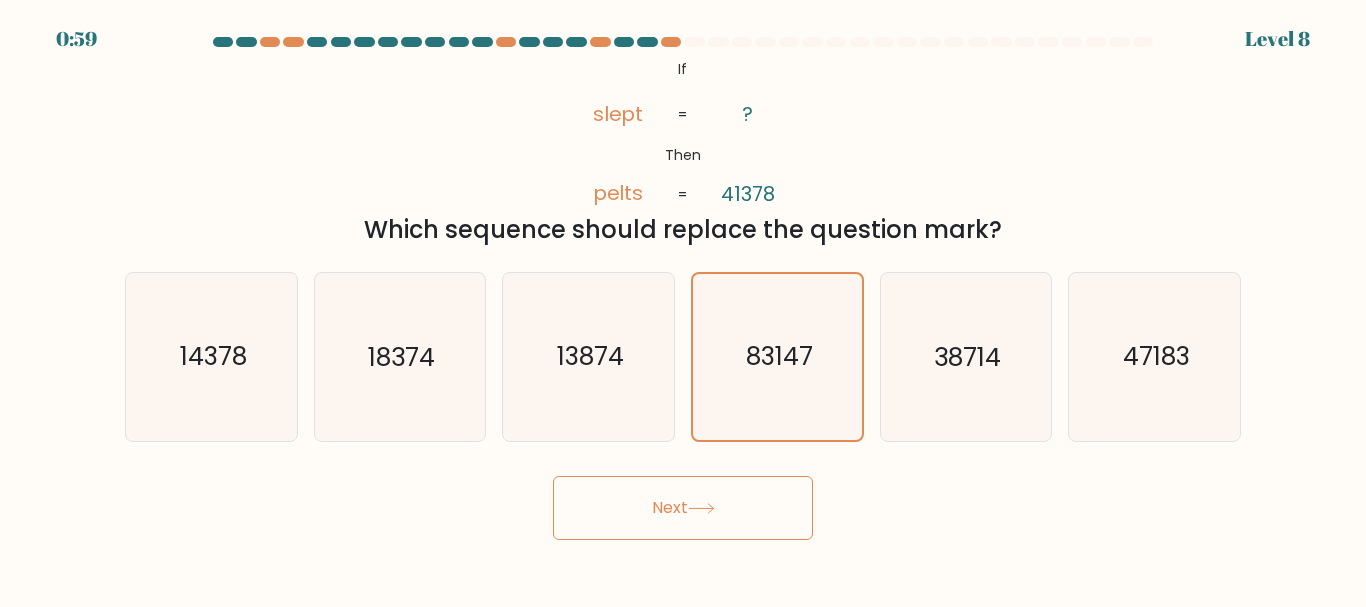 click on "Next" at bounding box center (683, 508) 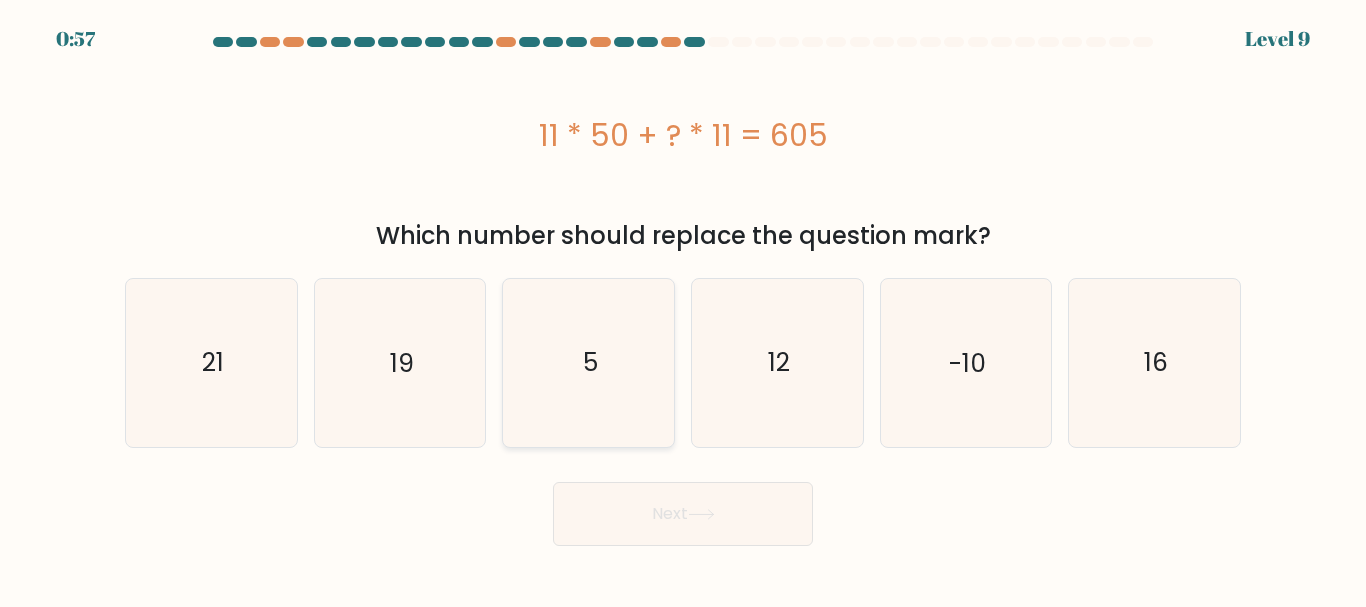 click on "5" 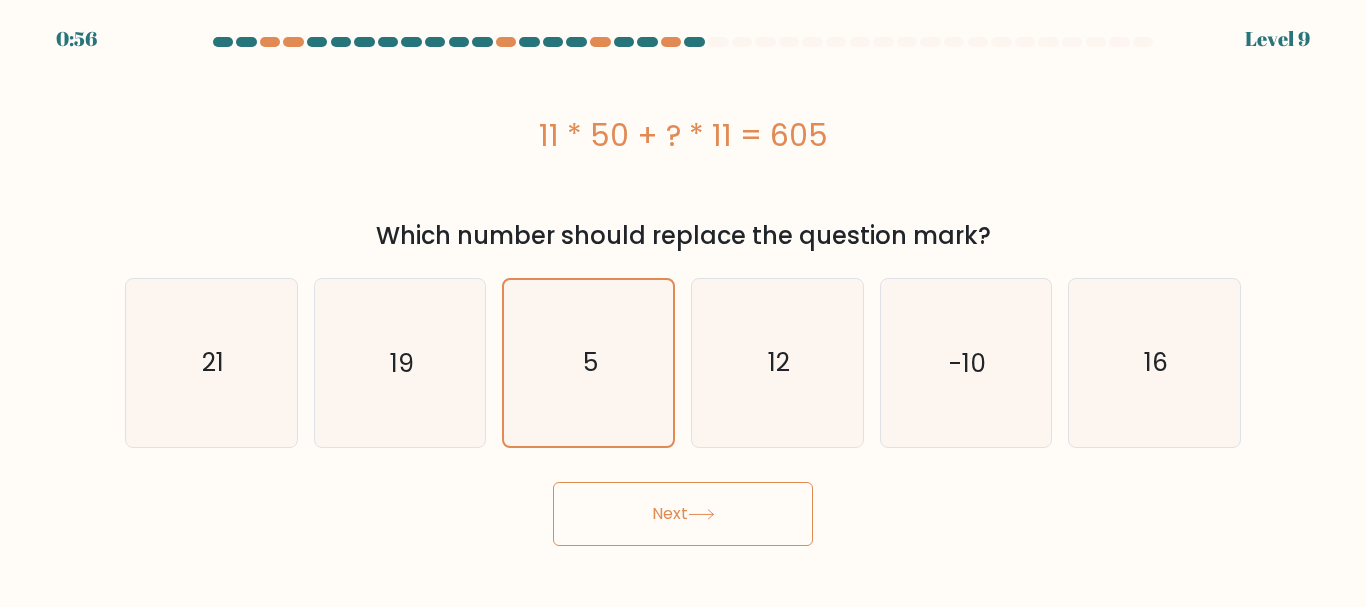 click on "Next" at bounding box center (683, 514) 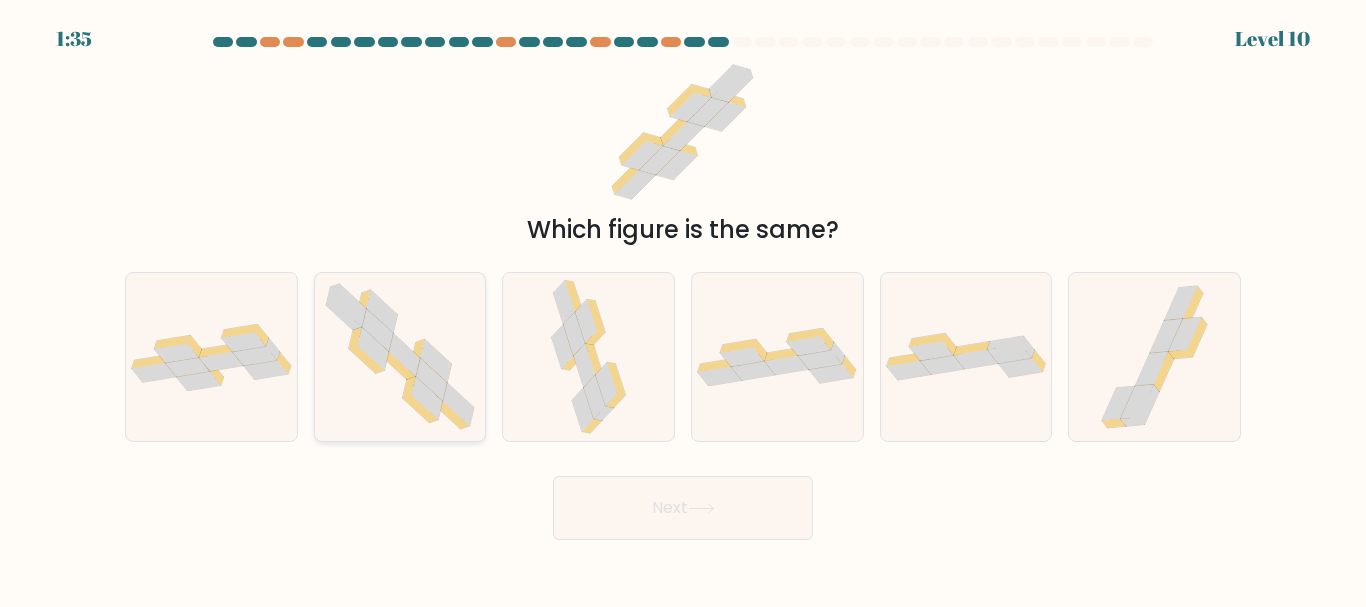click 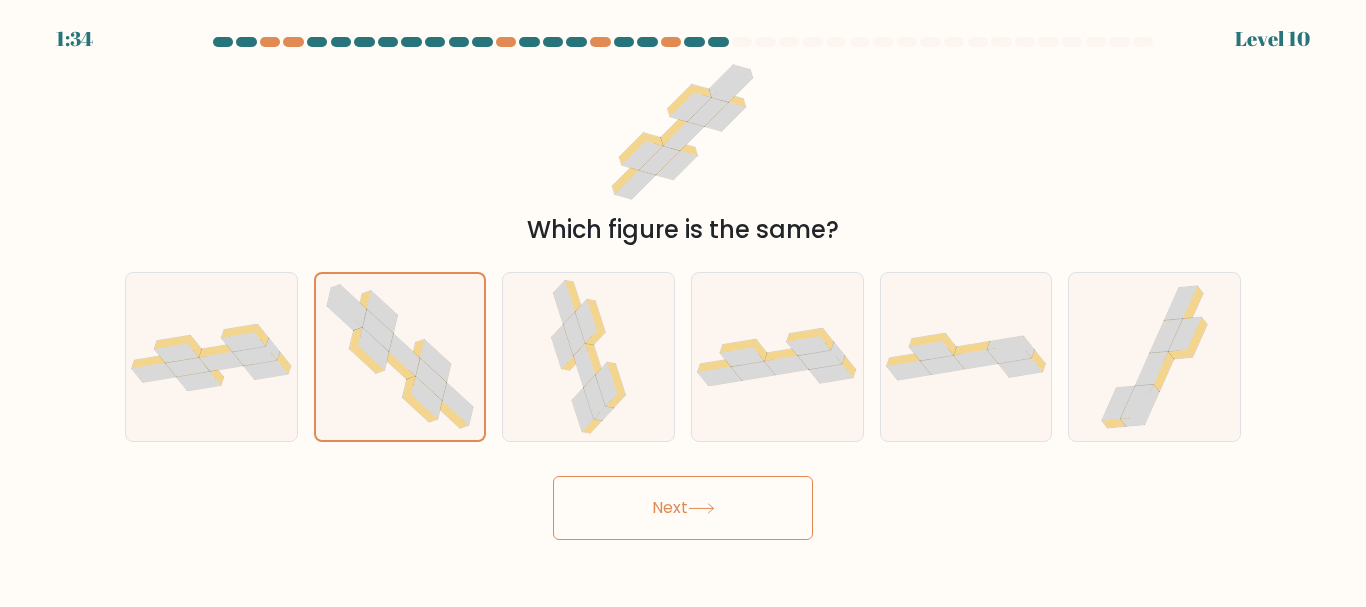 click on "Next" at bounding box center [683, 508] 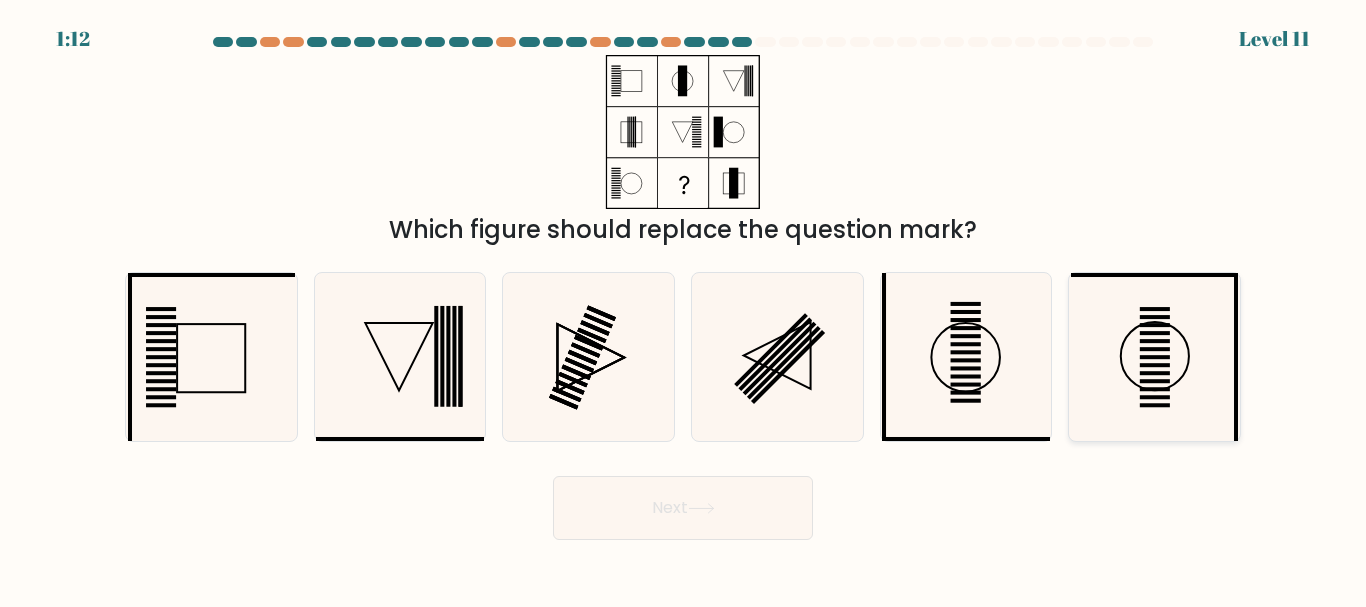 click at bounding box center (1154, 356) 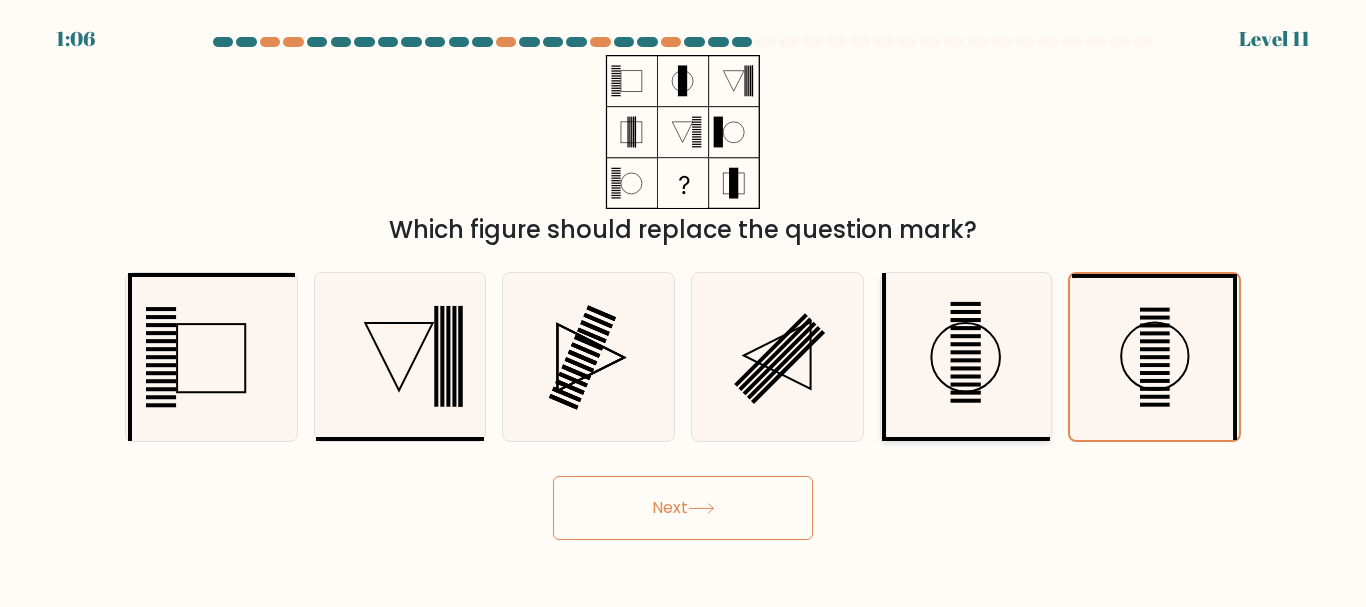 click 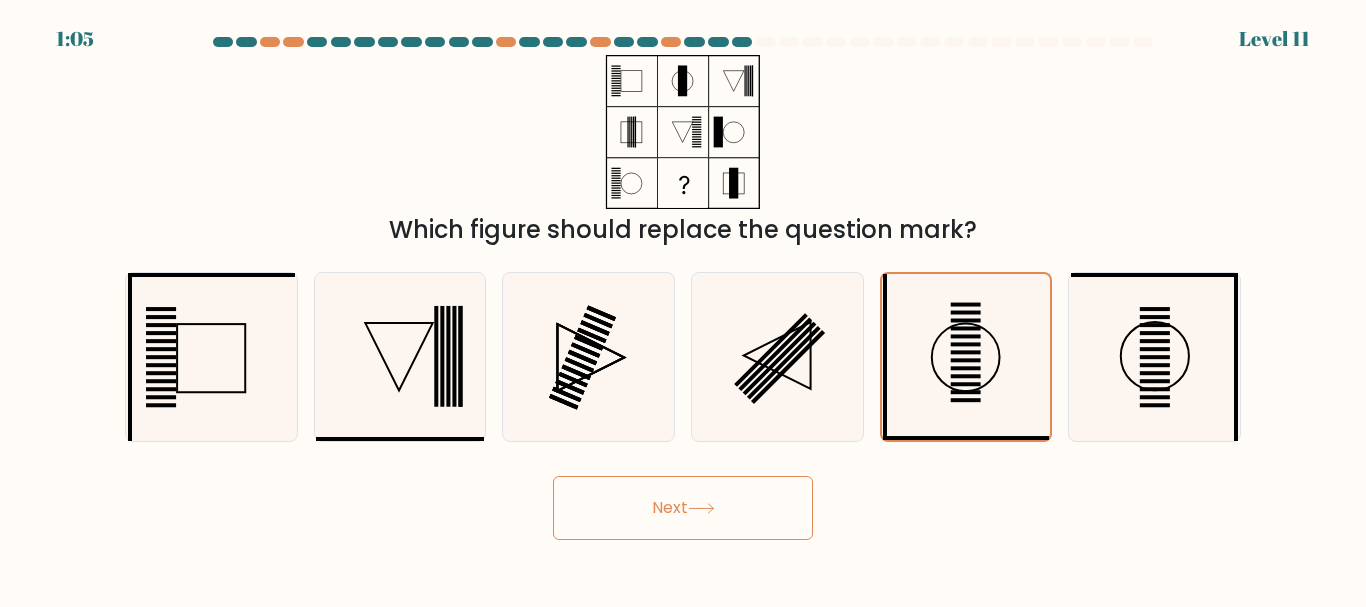 click on "Next" at bounding box center (683, 508) 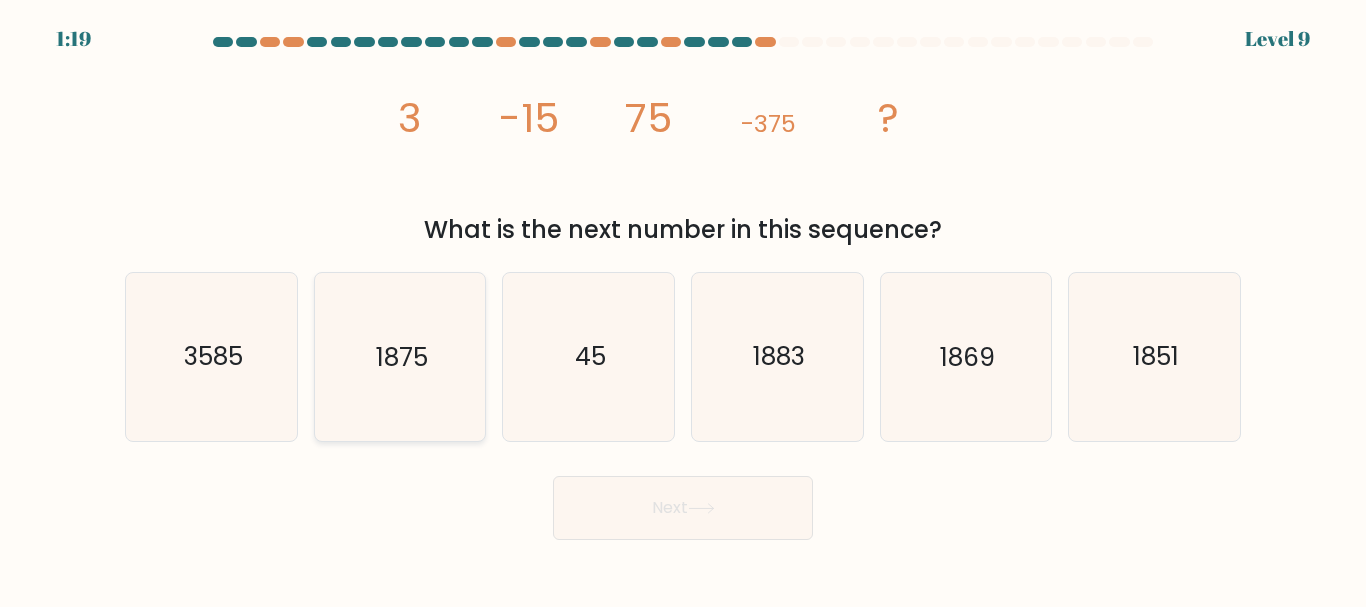 click on "1875" 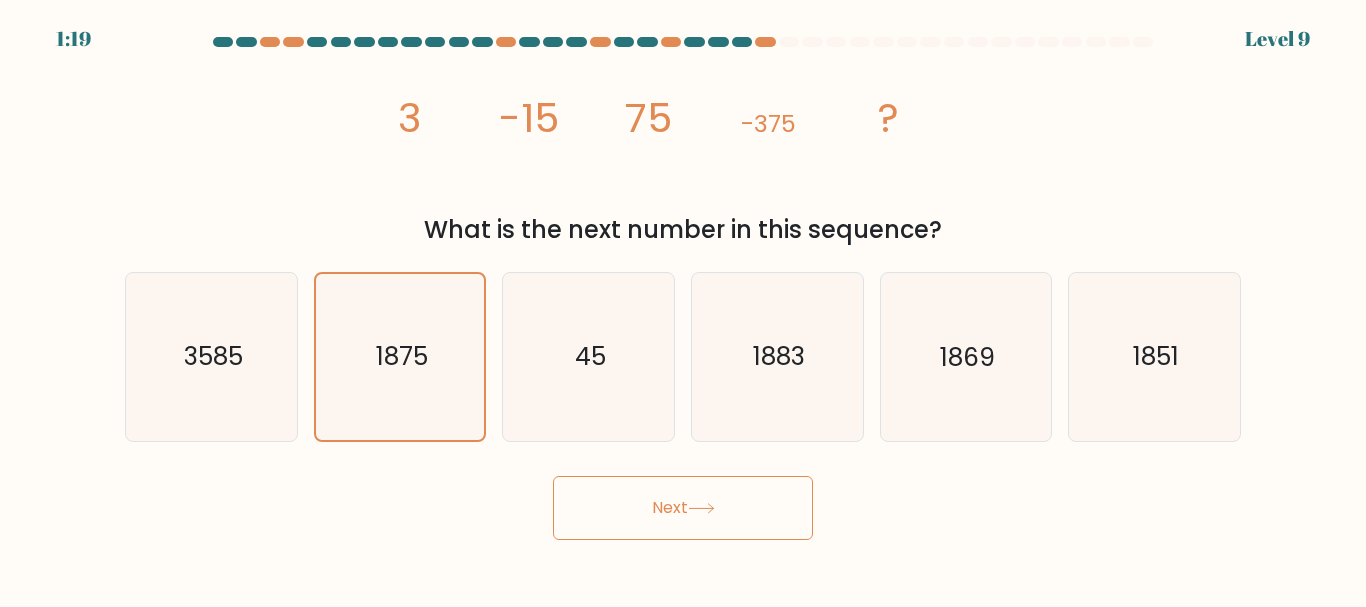 click on "Next" at bounding box center [683, 508] 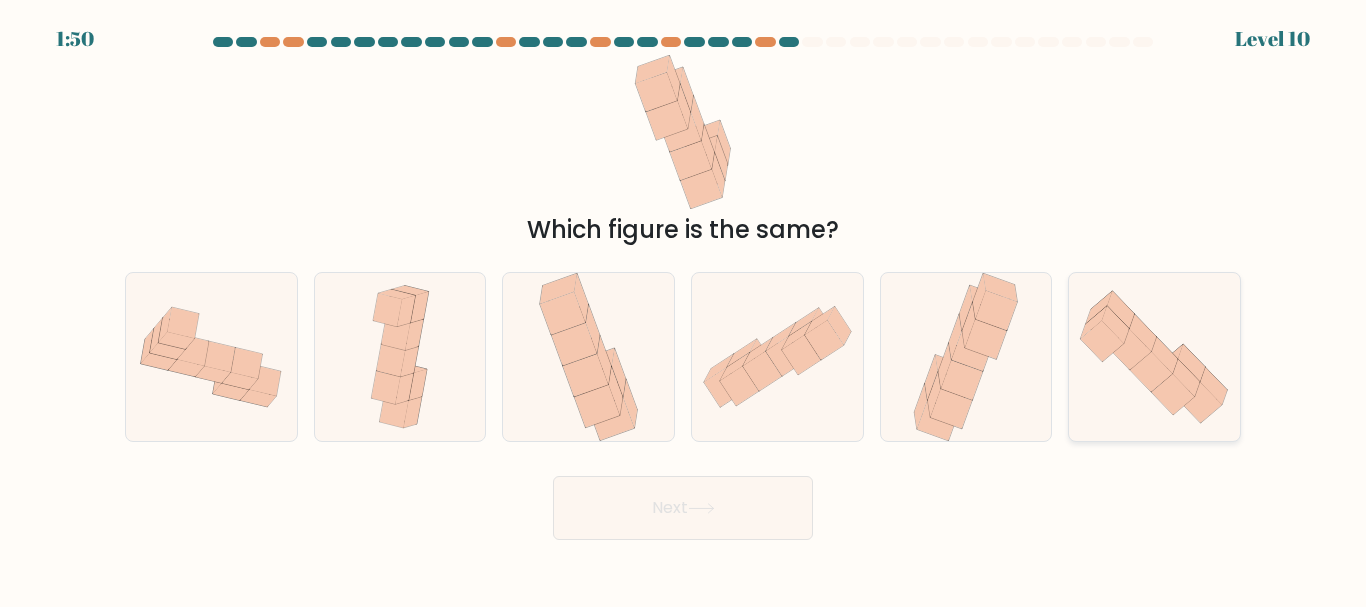 click 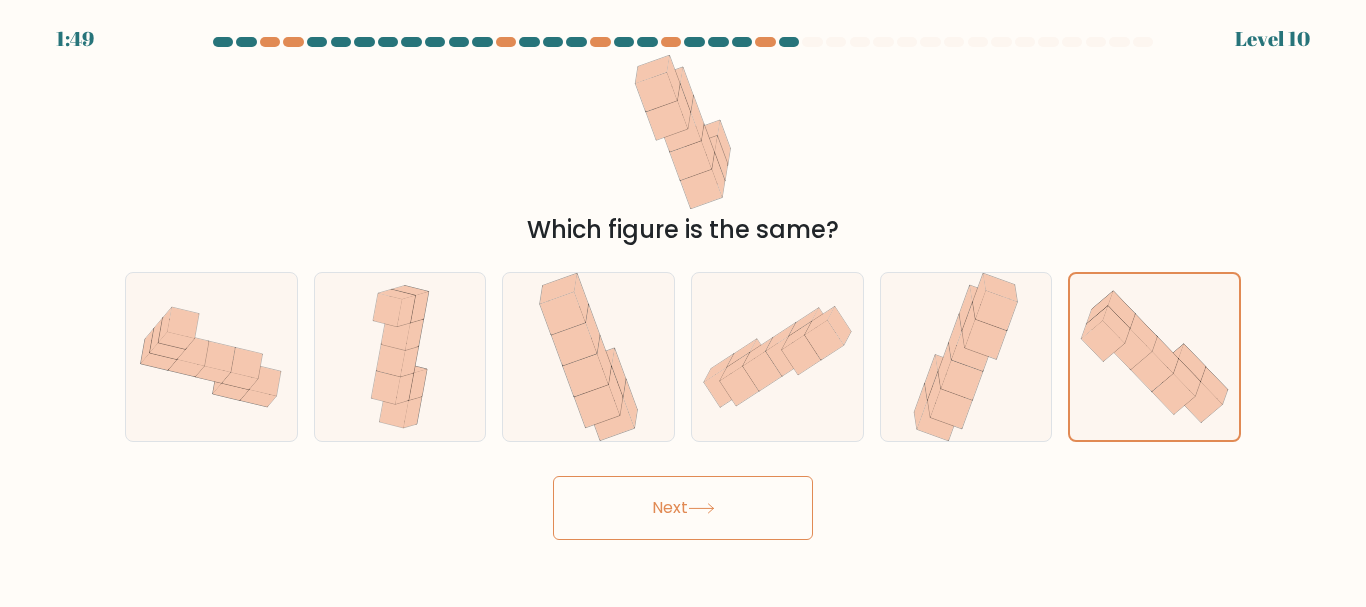 click on "Next" at bounding box center (683, 508) 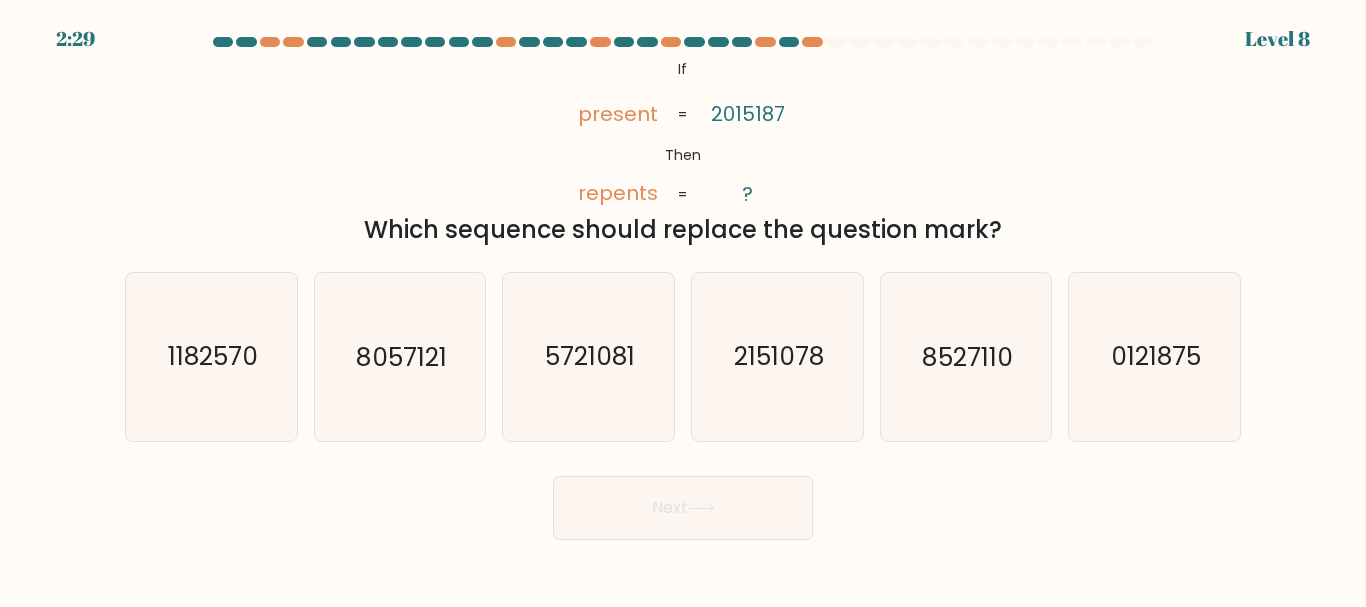 type 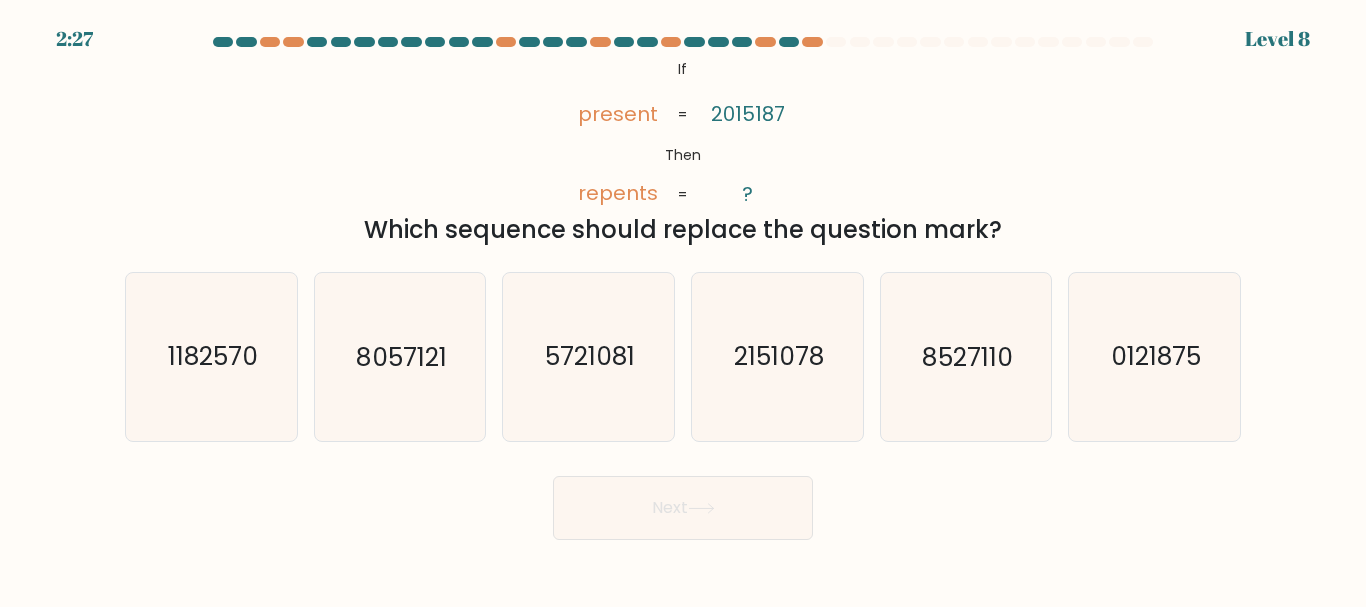 click on "If ?" at bounding box center [683, 288] 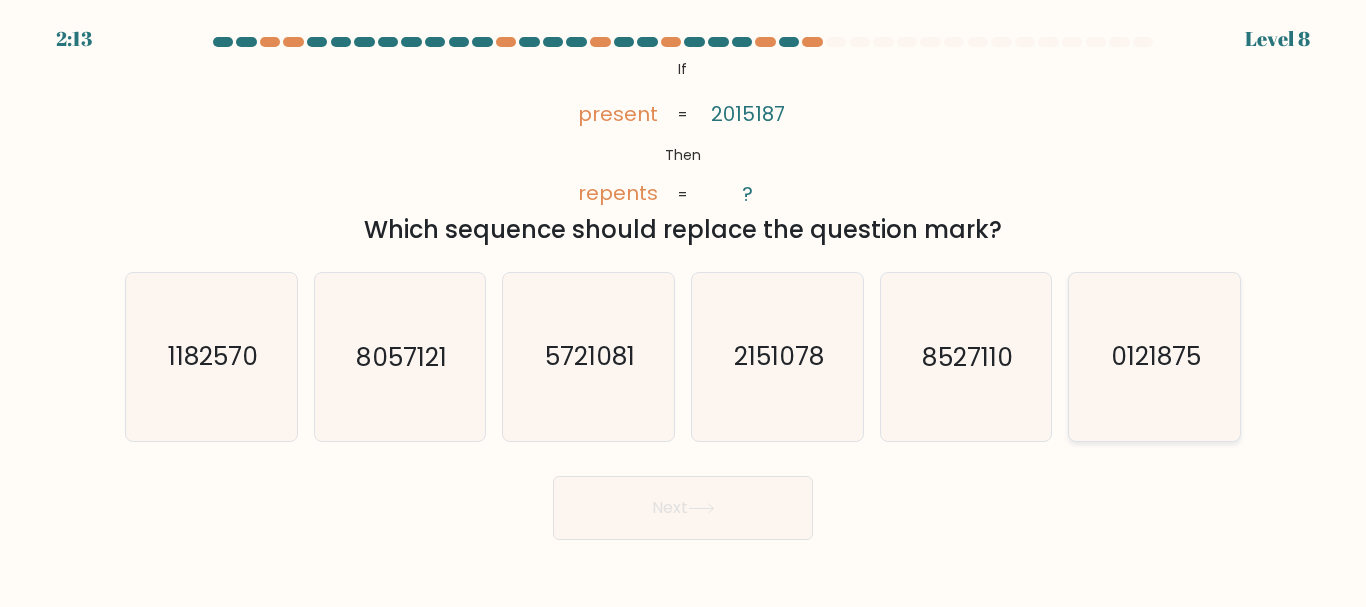 click on "0121875" 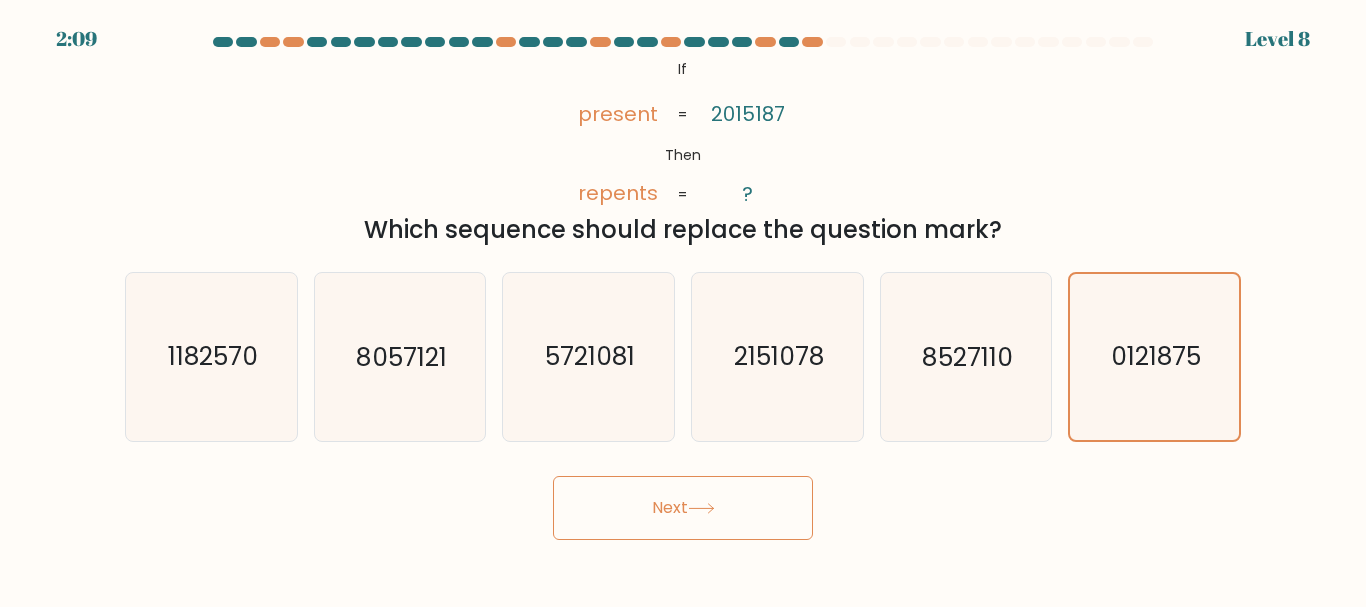 click on "Next" at bounding box center [683, 508] 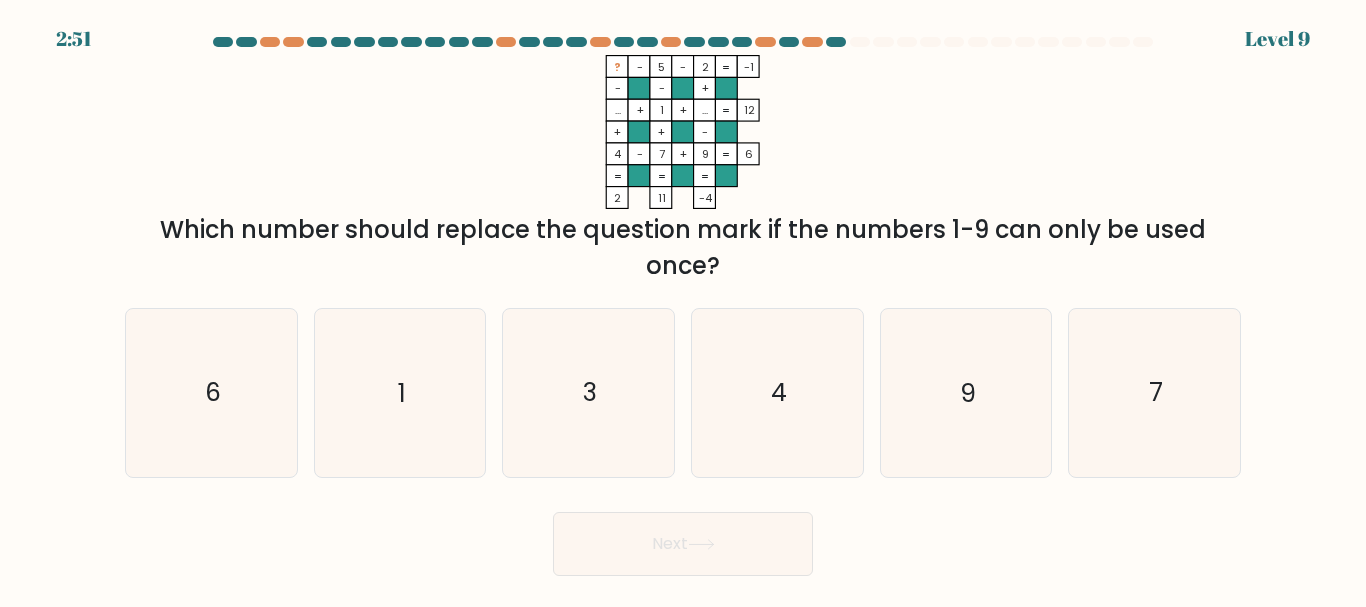 type 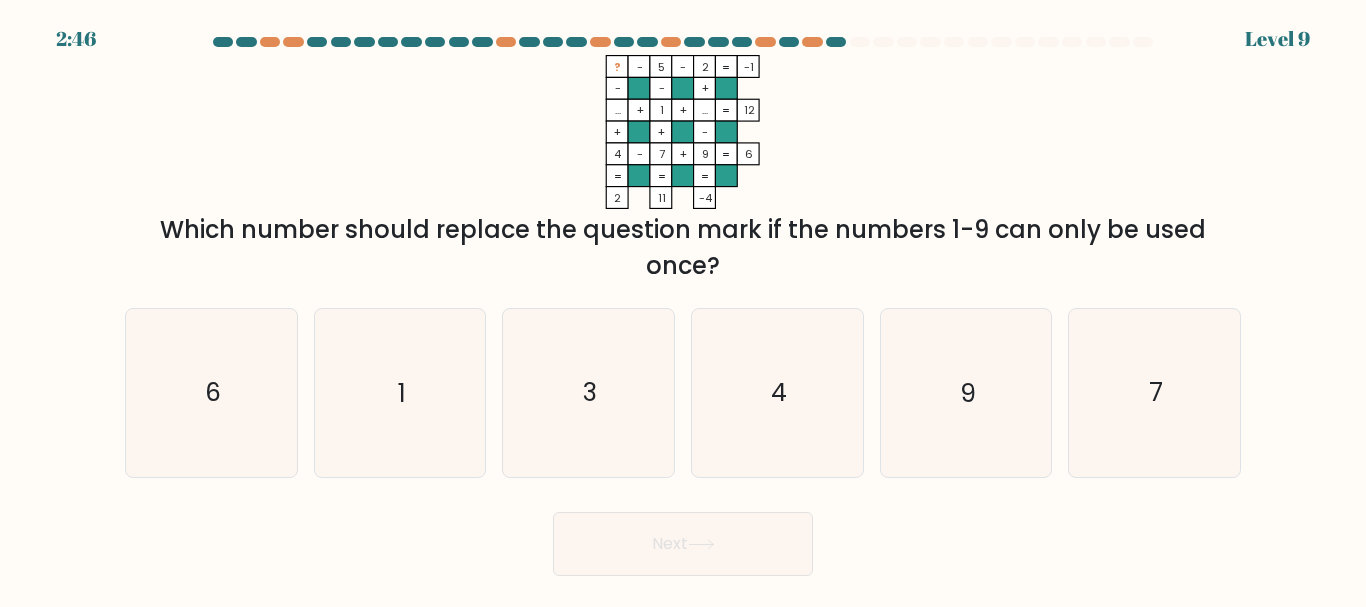 click on "?    -    5    -    2    -1    -    -    +    ...    +    1    +    ...    12    +    +    -    4    -    7    +    9    =   6    =   =   =   =   2    11    -4    =
Which number should replace the question mark if the numbers 1-9 can only be used once?" at bounding box center (683, 169) 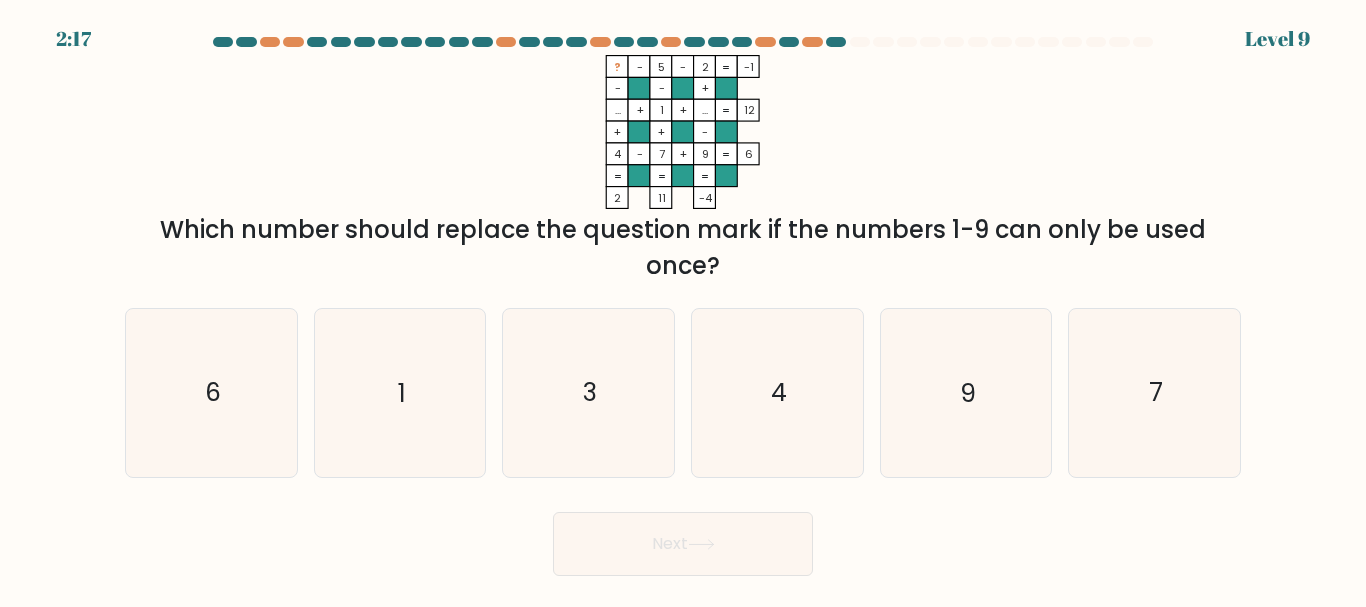 click on "Next" at bounding box center (683, 539) 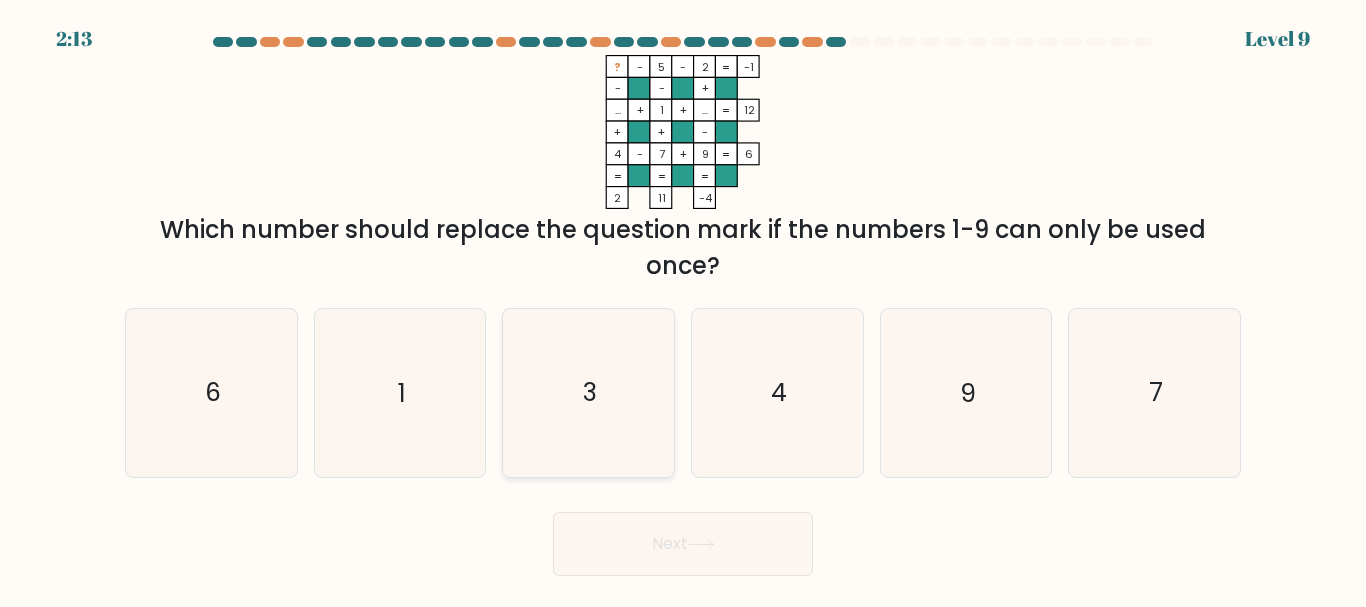 click on "3" 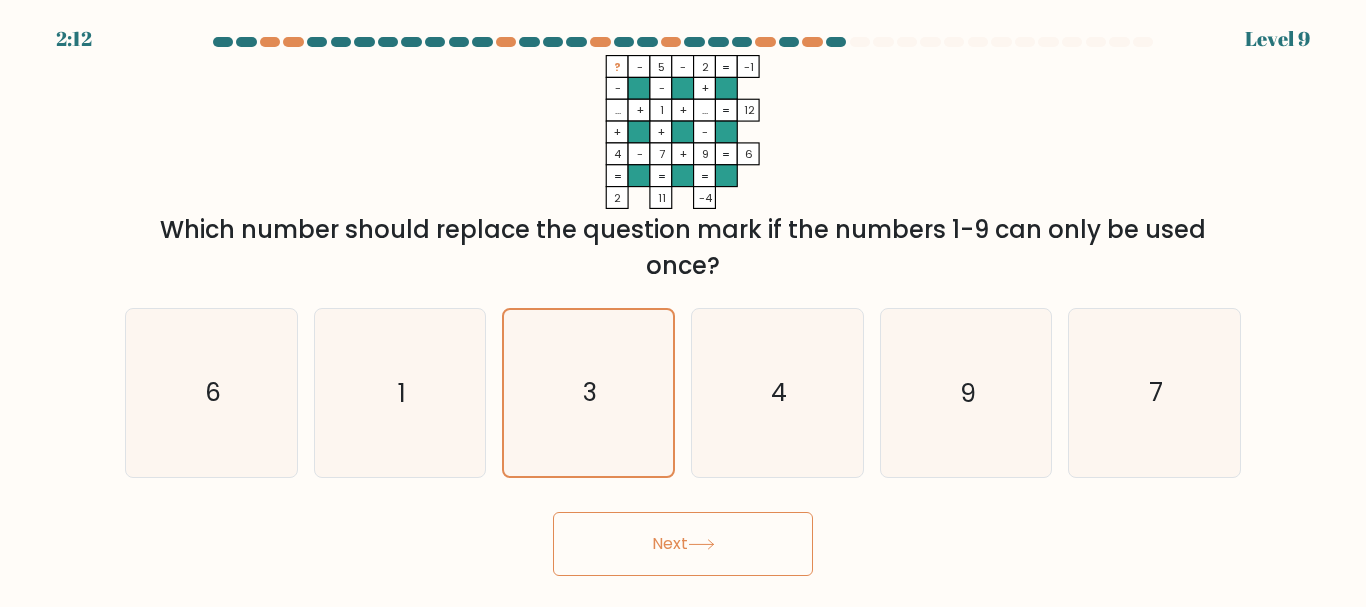 click on "Next" at bounding box center (683, 544) 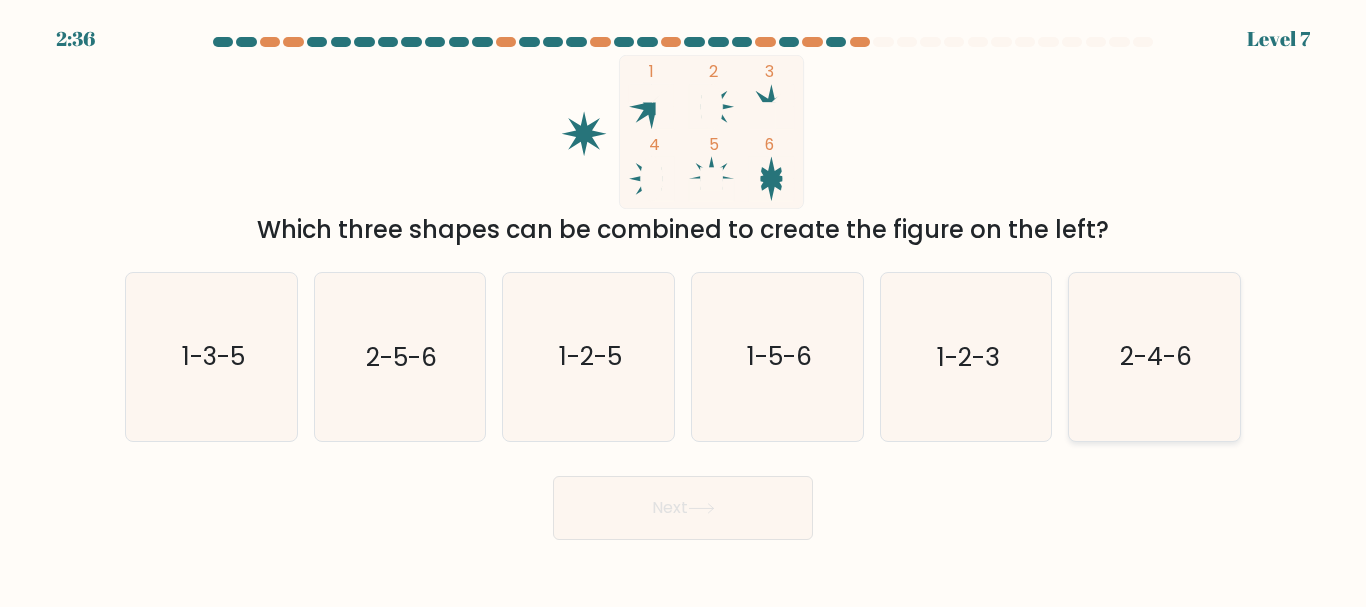 click on "2-4-6" 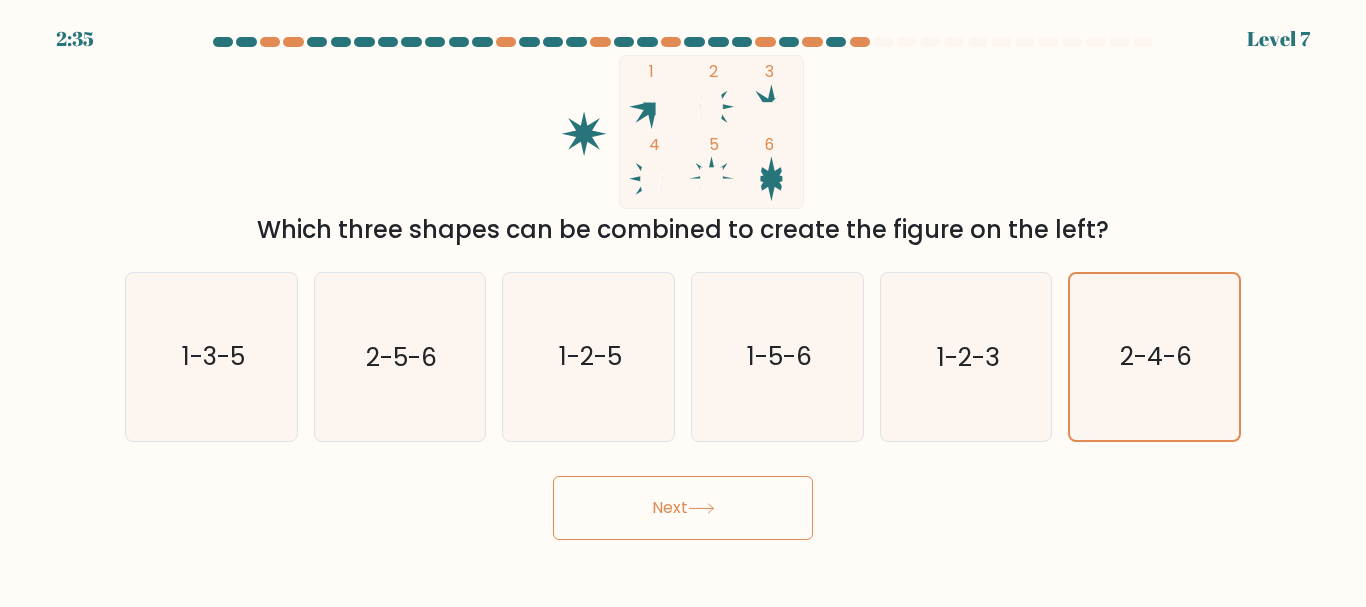 click on "Next" at bounding box center (683, 508) 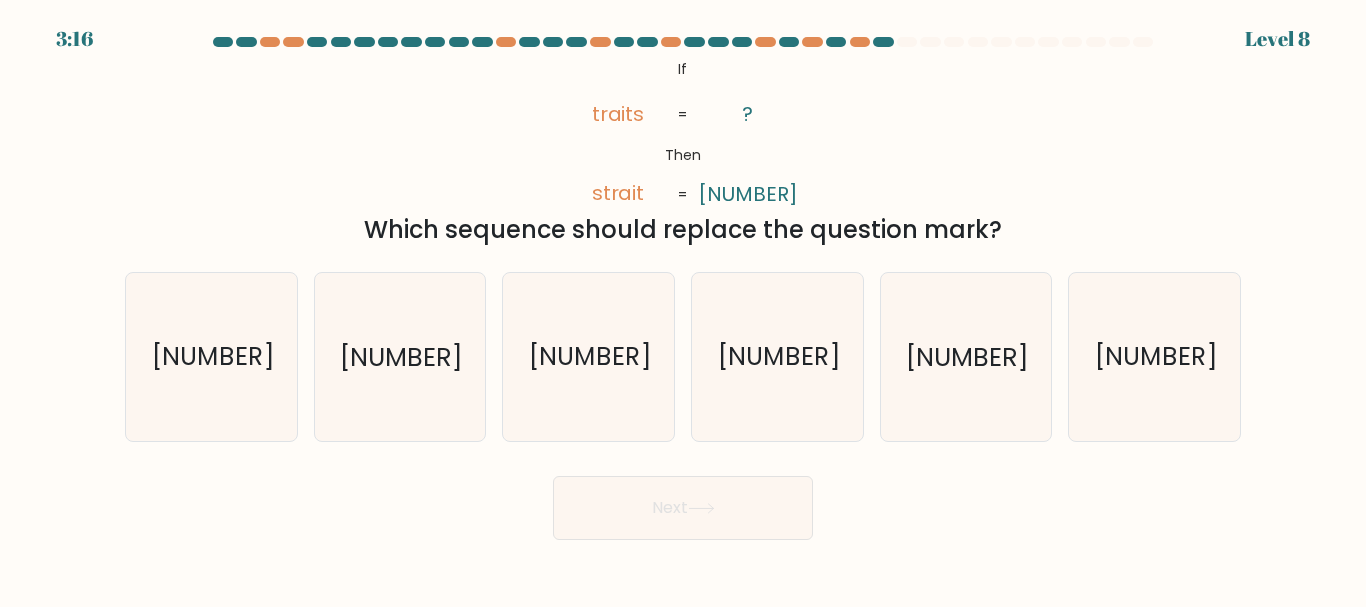 type 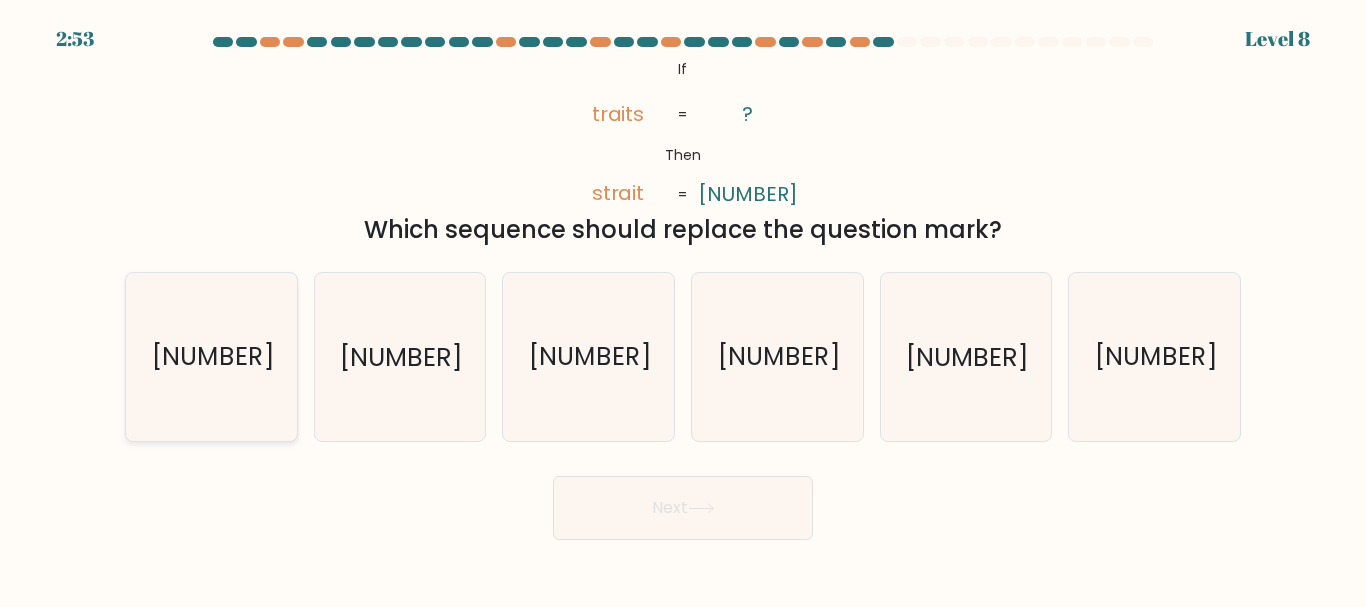 click on "162817" 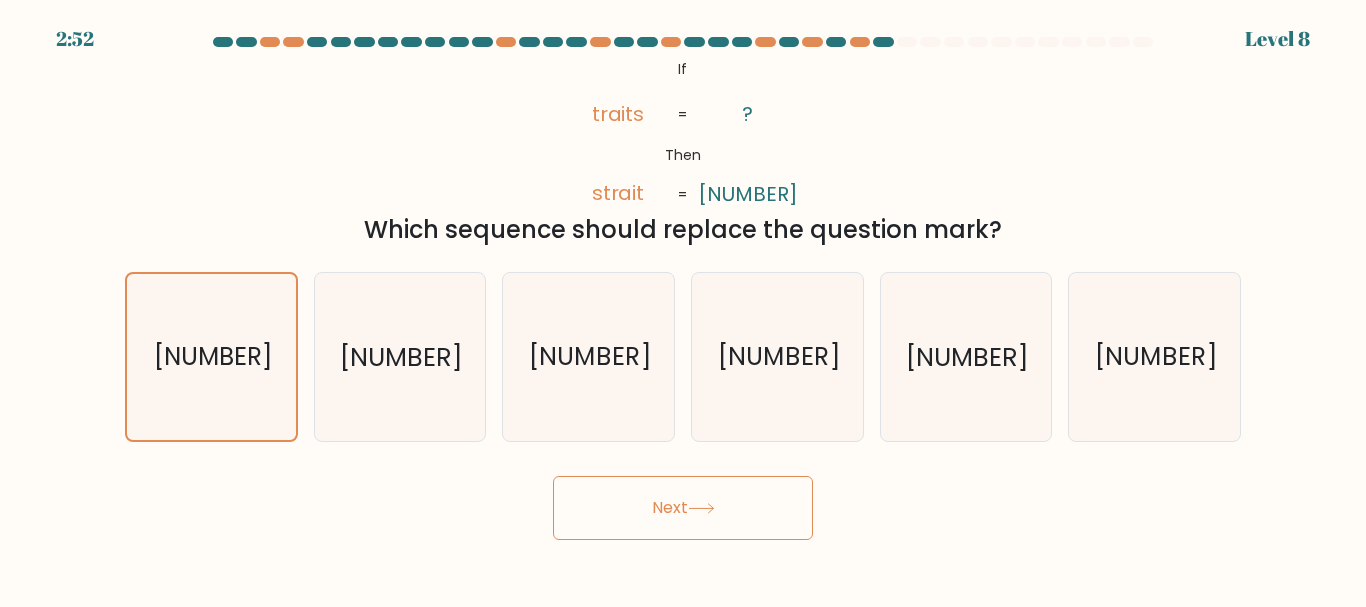 click on "Next" at bounding box center [683, 508] 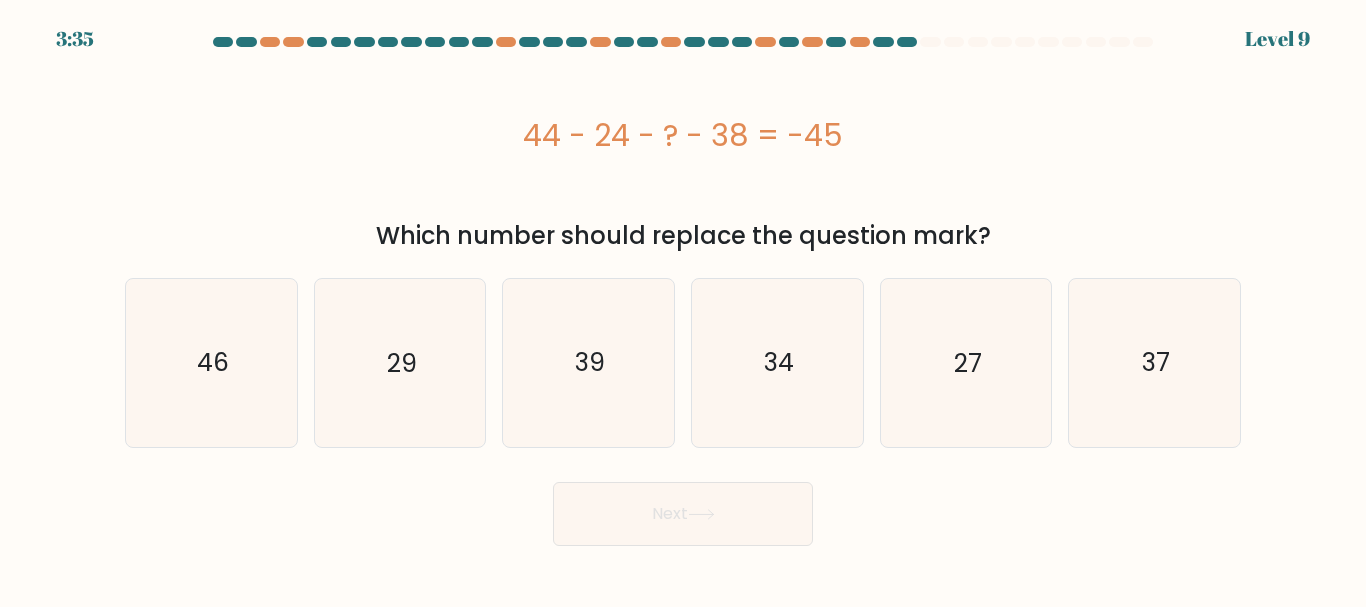 type 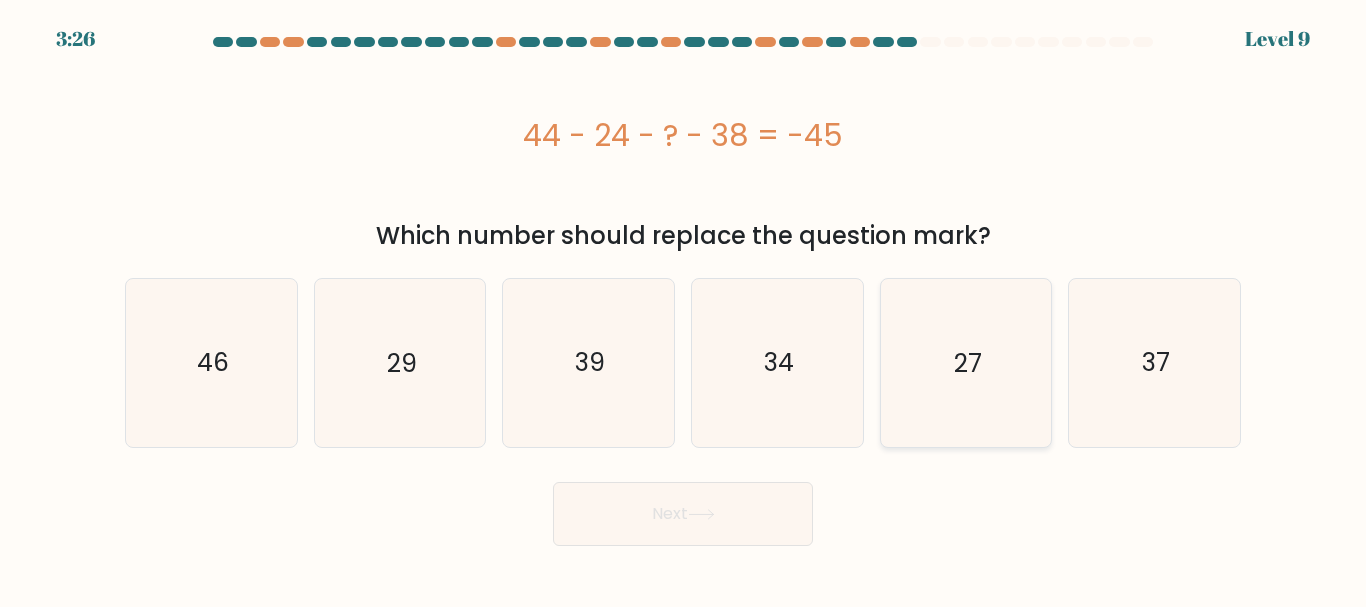 click on "27" 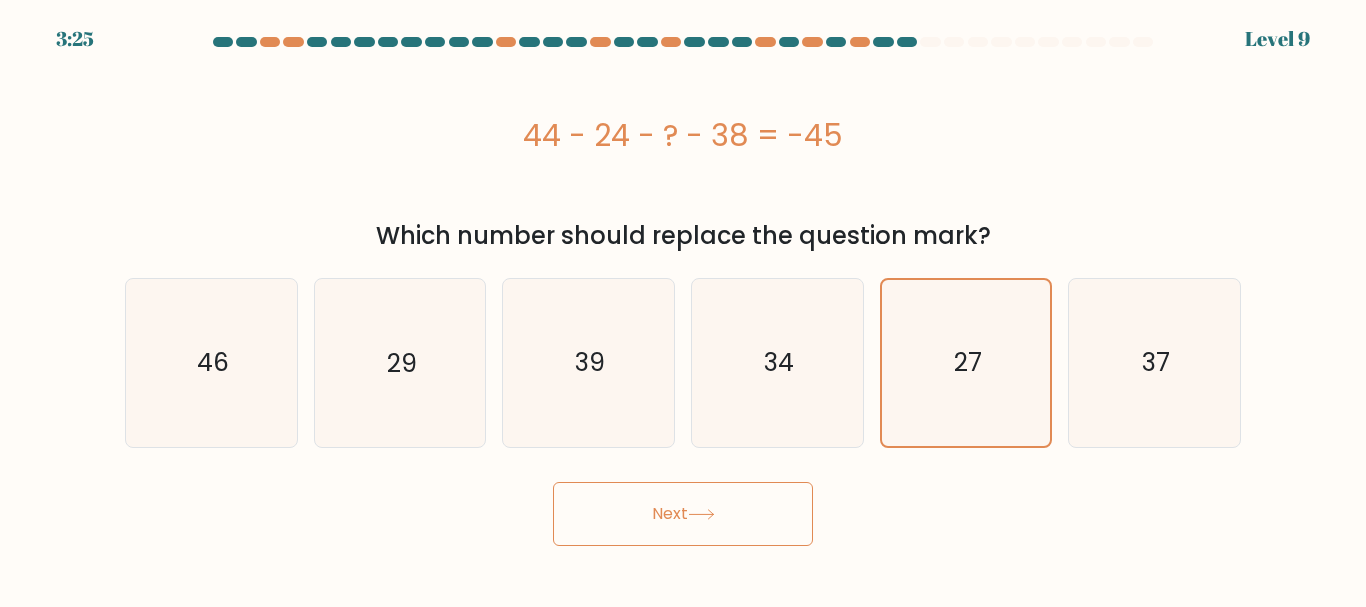 click on "Next" at bounding box center (683, 514) 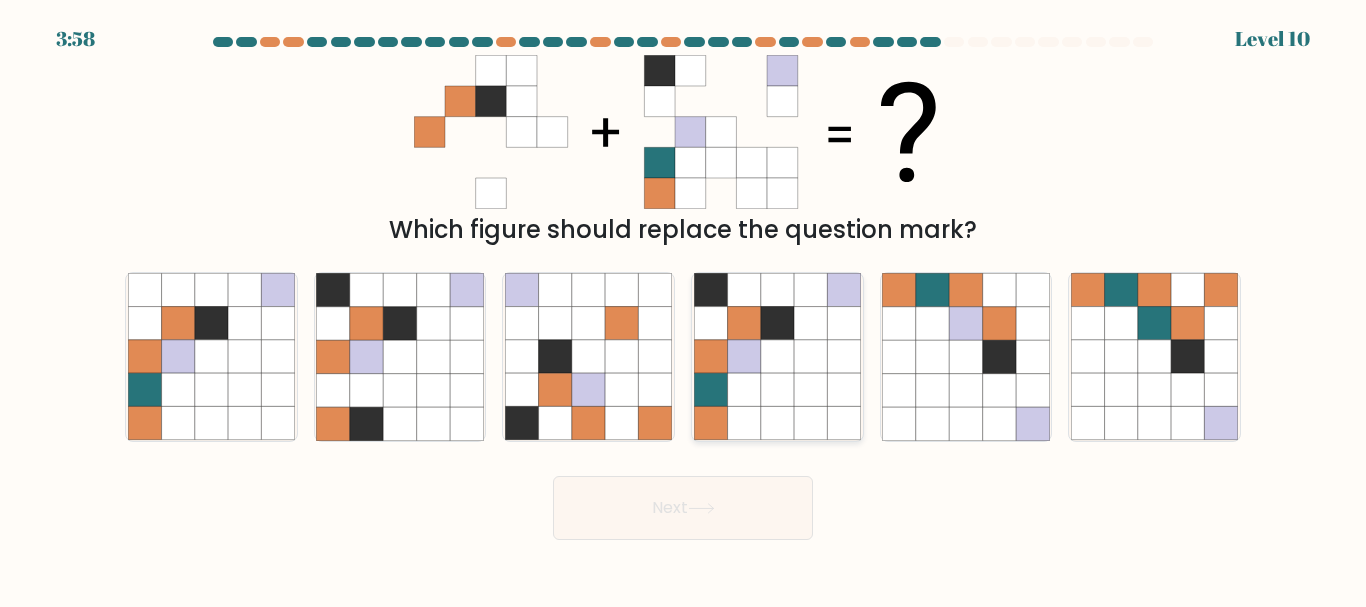 click 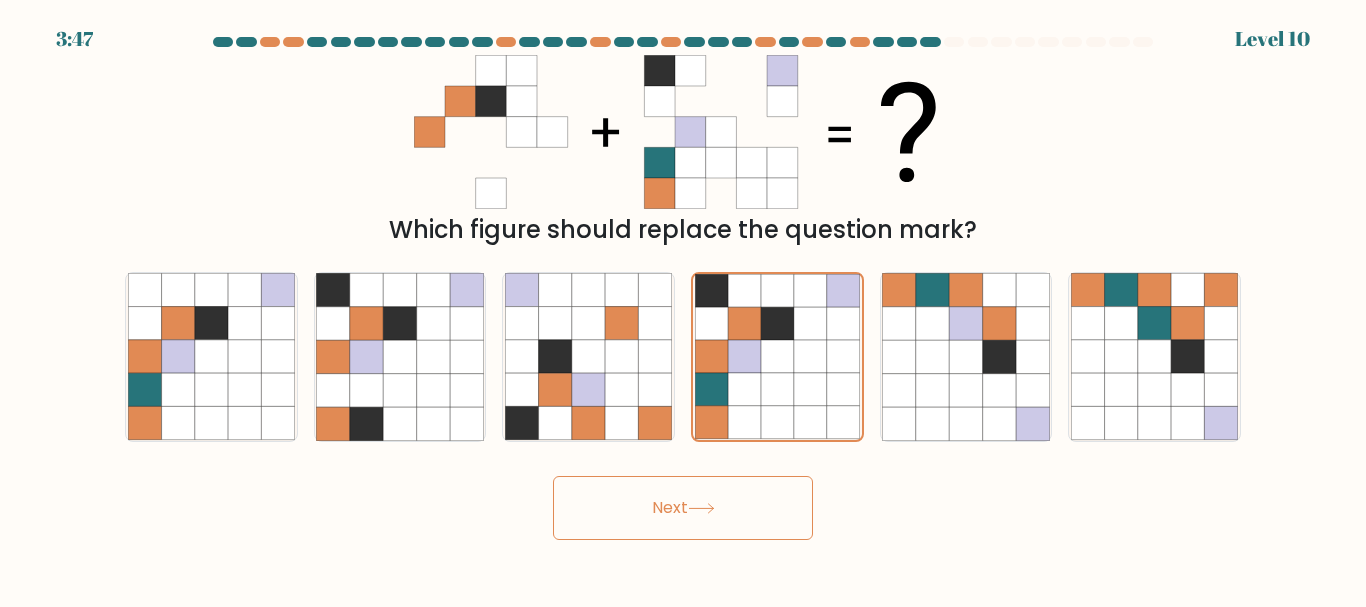 click on "Next" at bounding box center (683, 508) 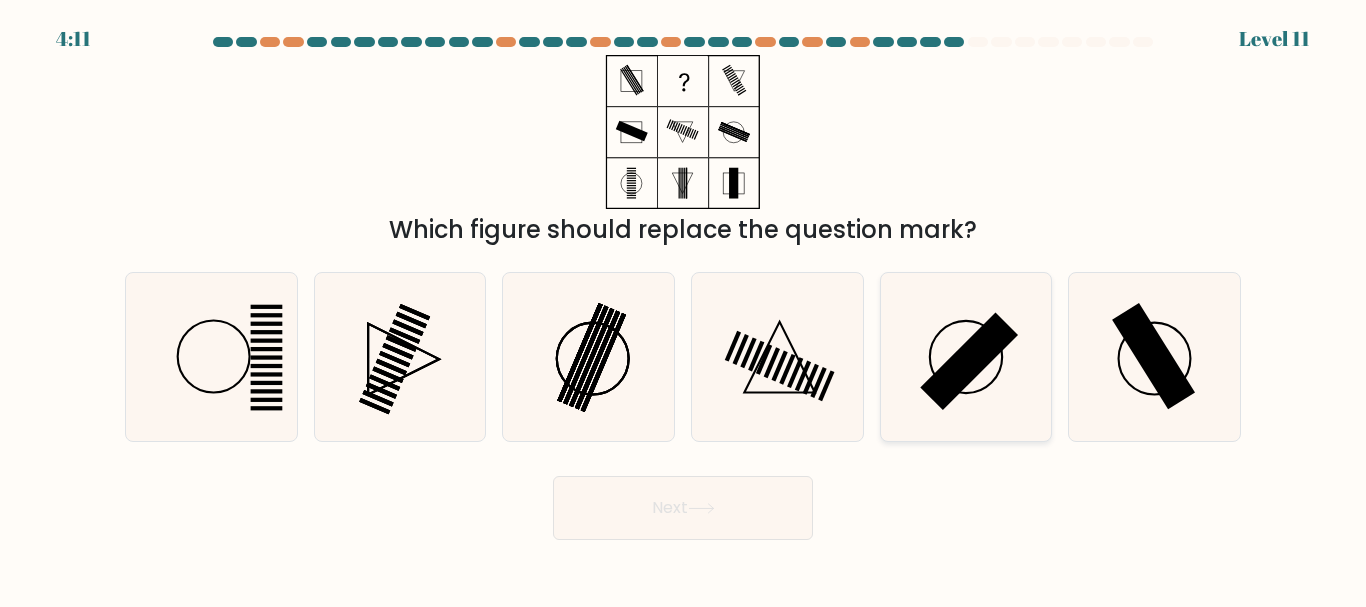 click 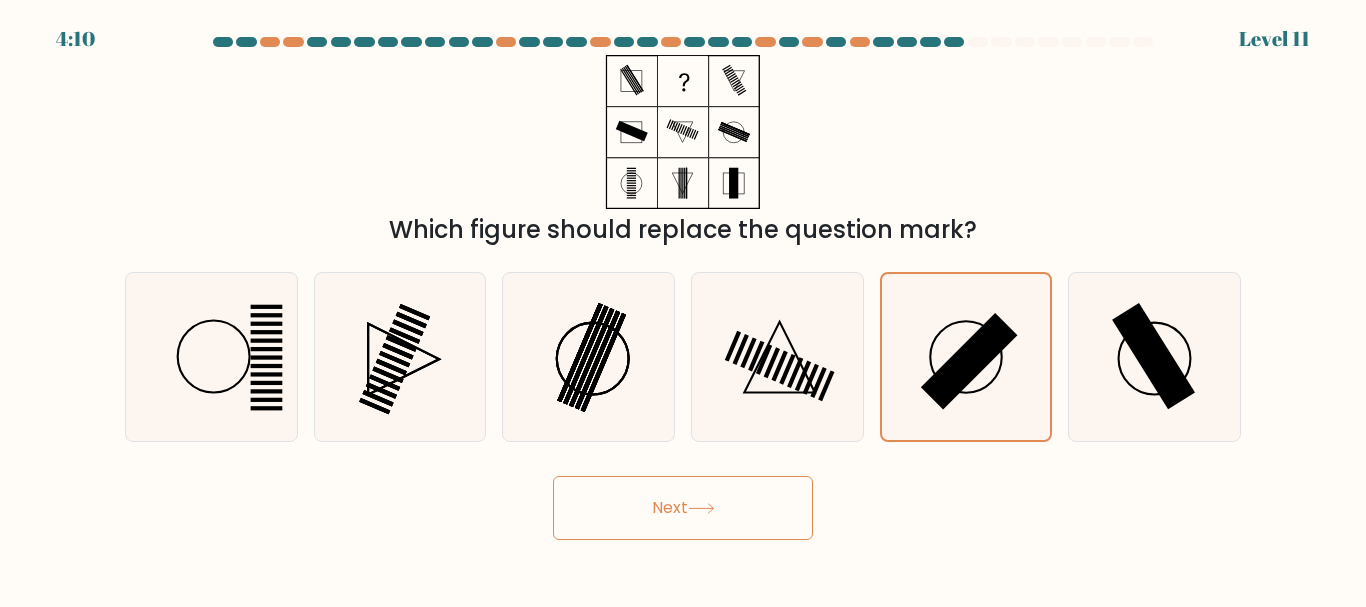 click on "Next" at bounding box center (683, 508) 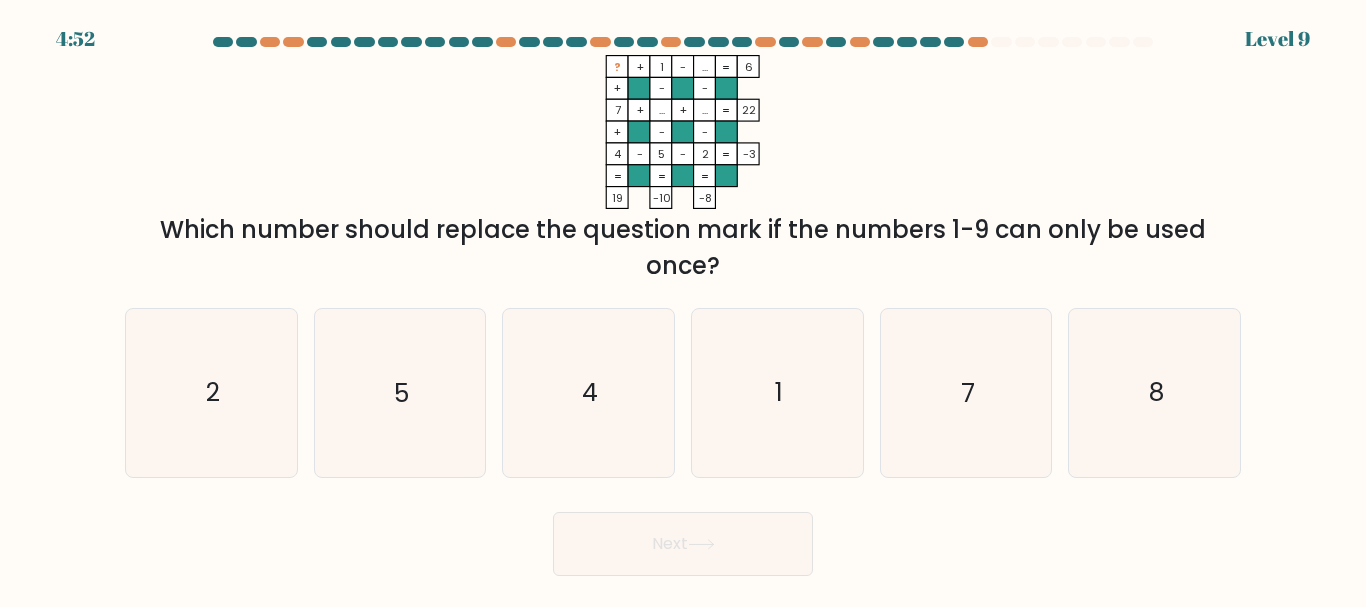 type 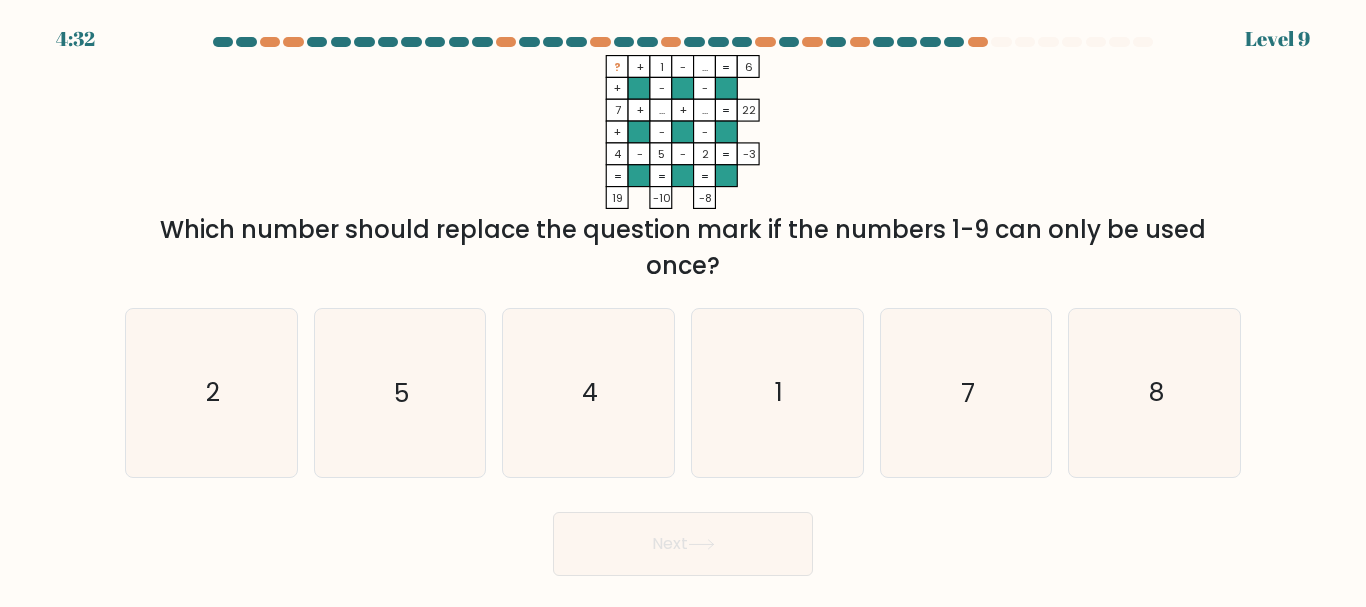 click on "Next" at bounding box center (683, 539) 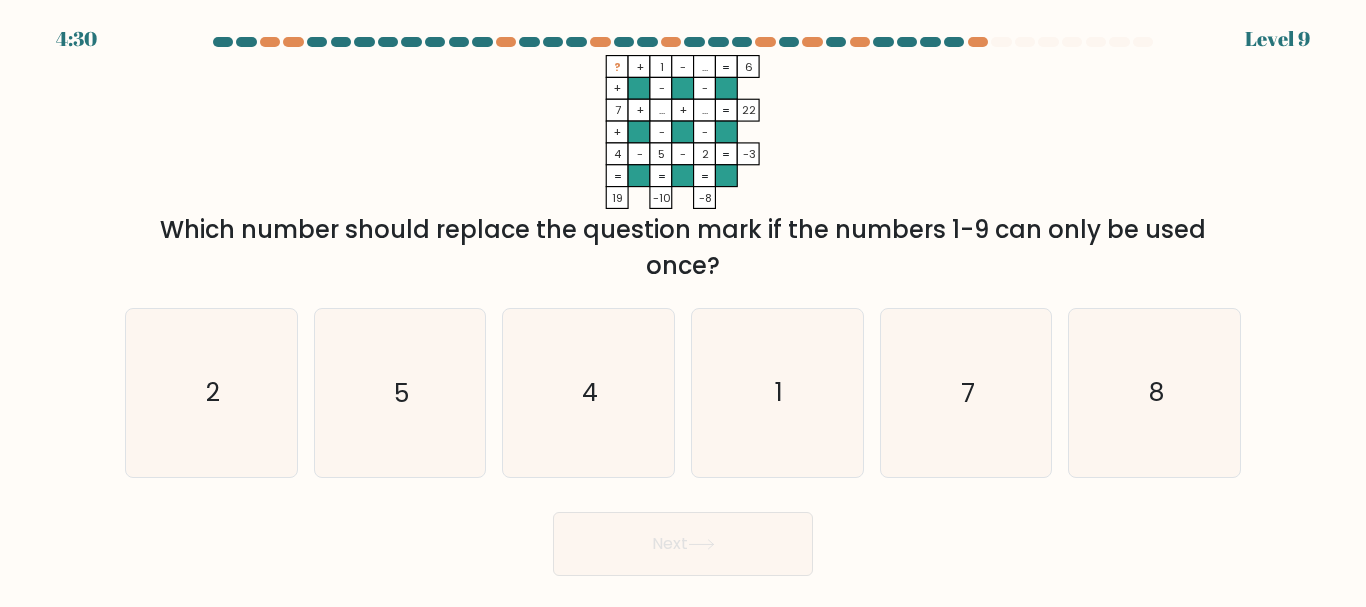 click at bounding box center (683, 306) 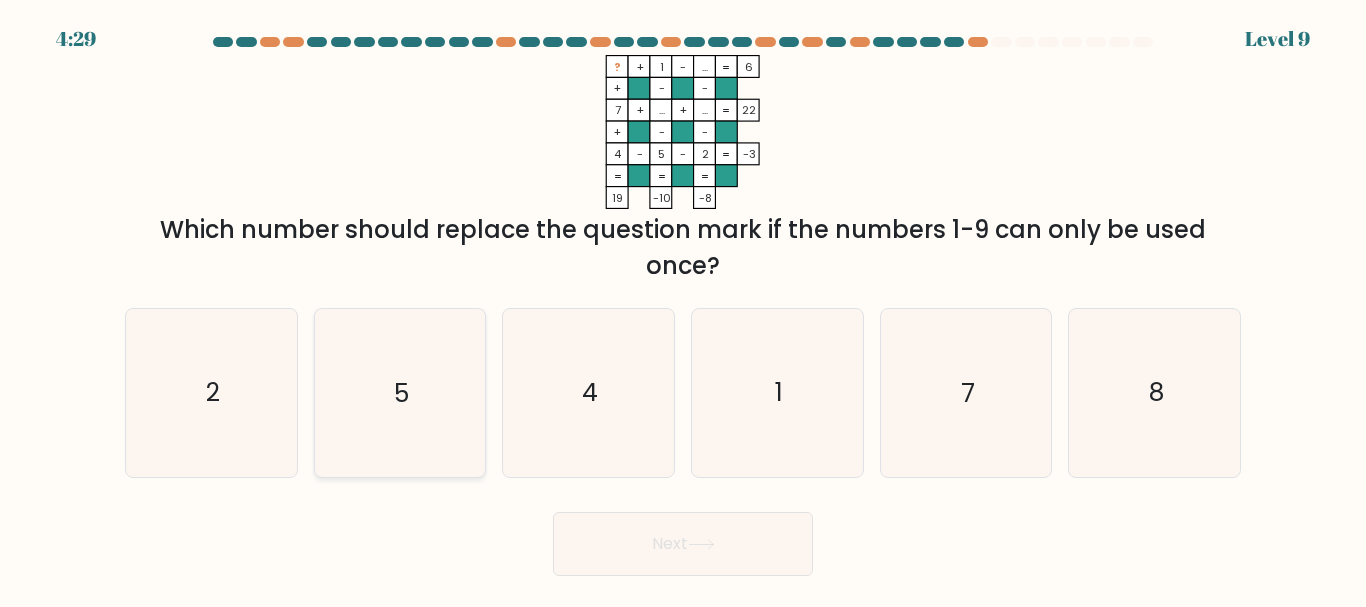 click on "5" 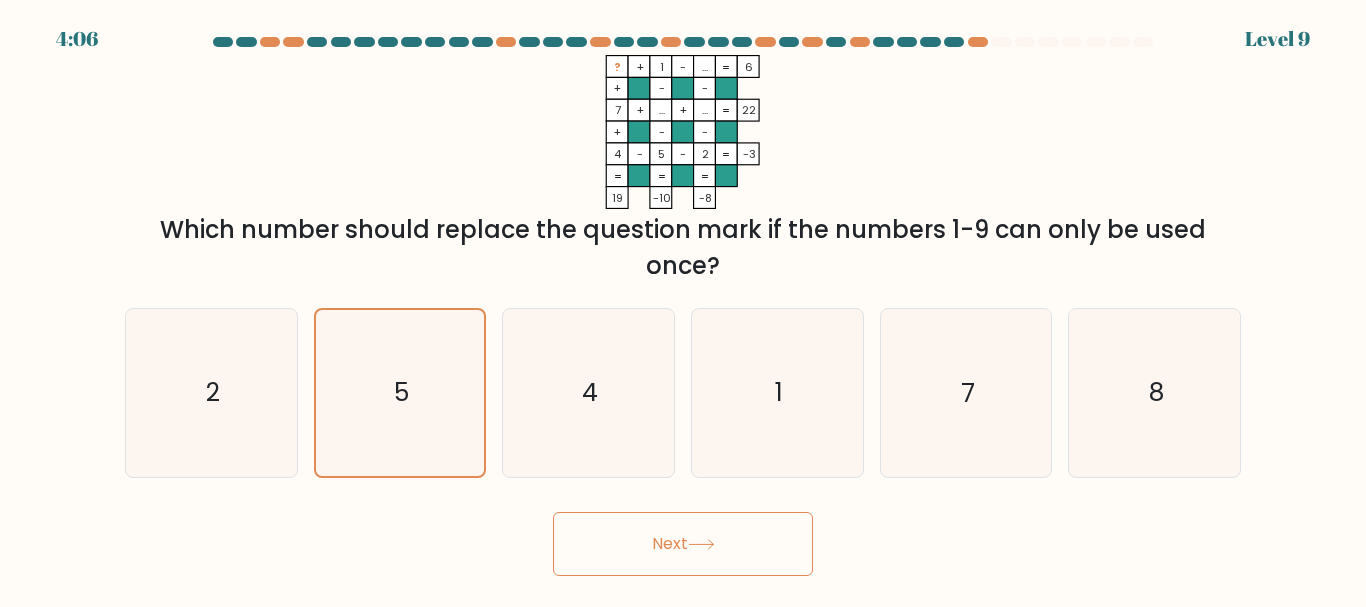 click on "Next" at bounding box center [683, 544] 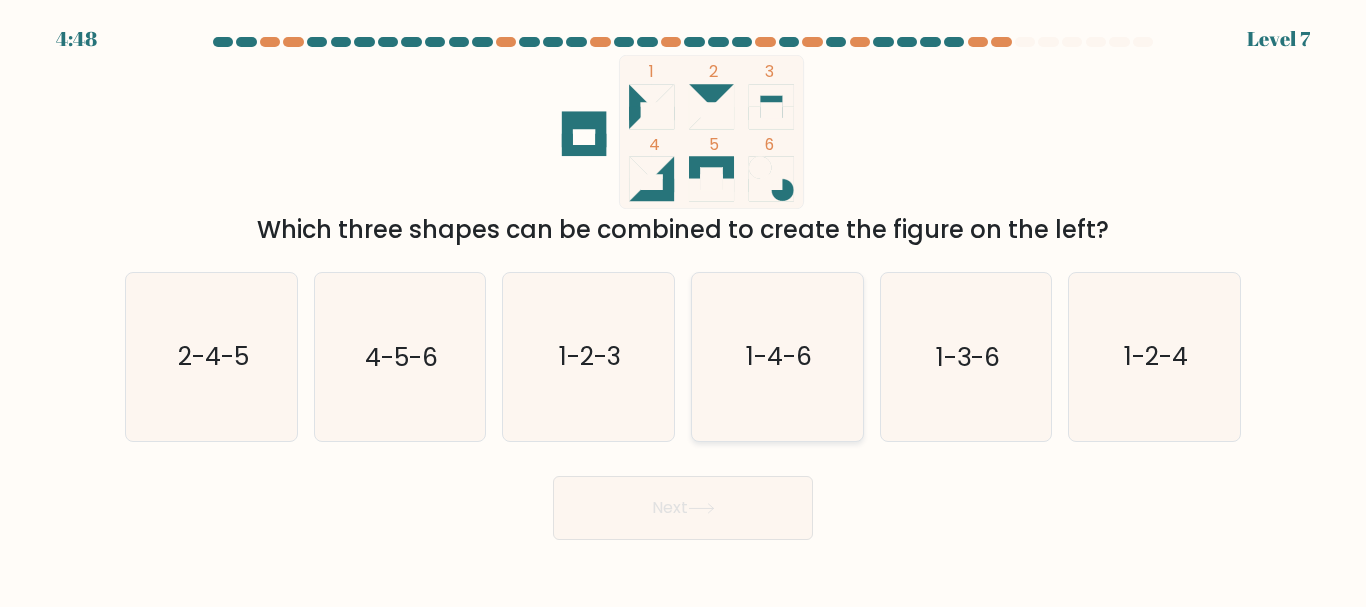 type 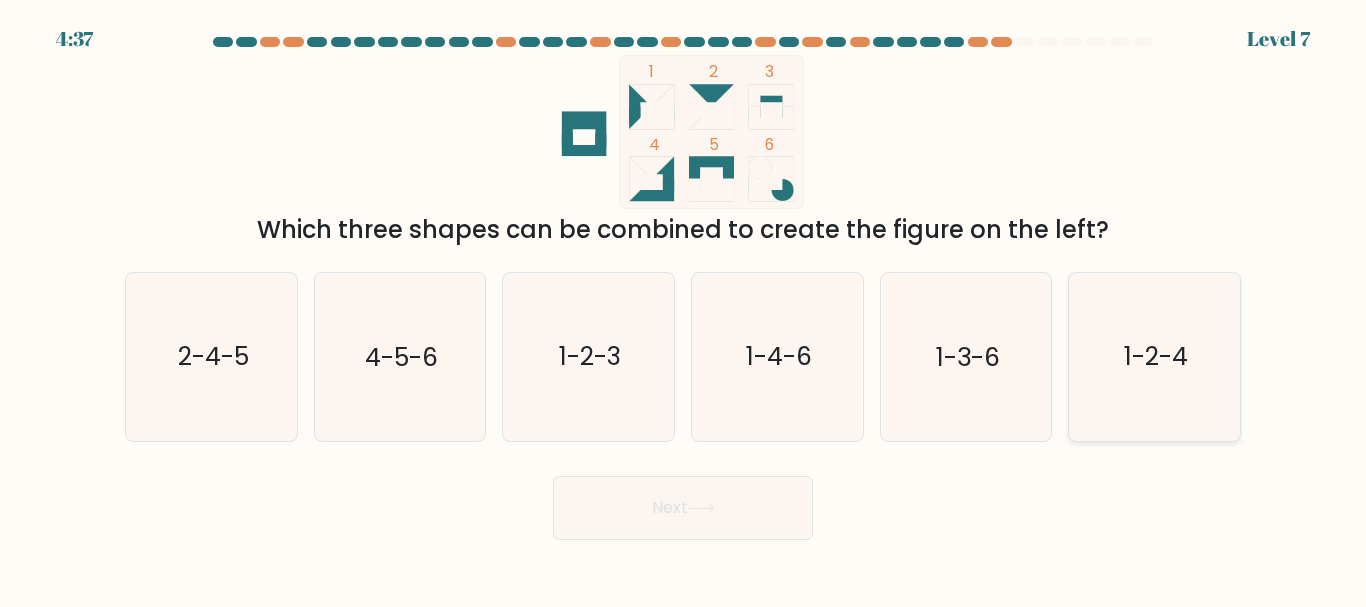 click on "1-2-4" 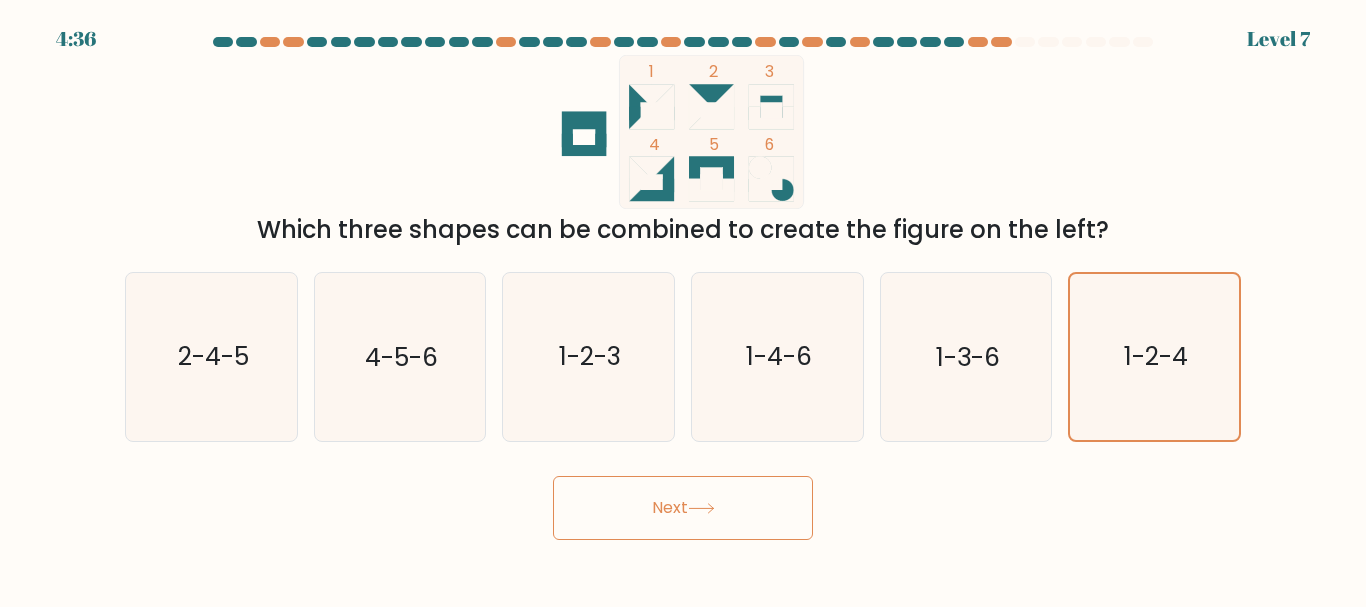 click on "Next" at bounding box center [683, 508] 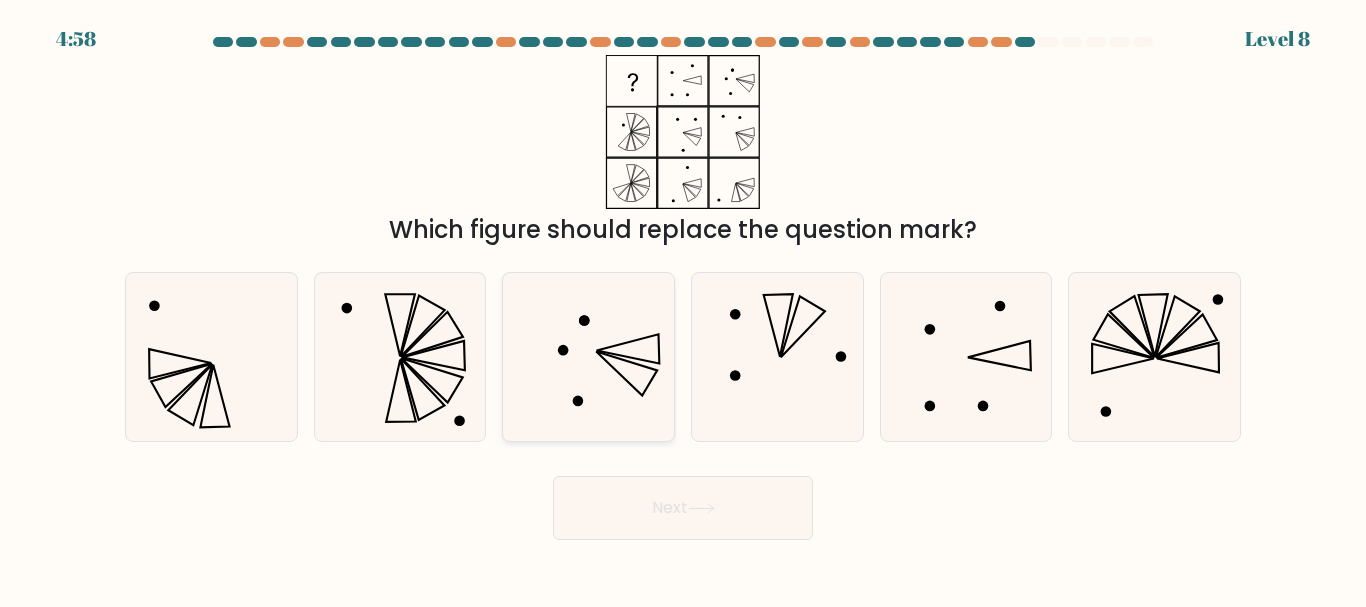 type 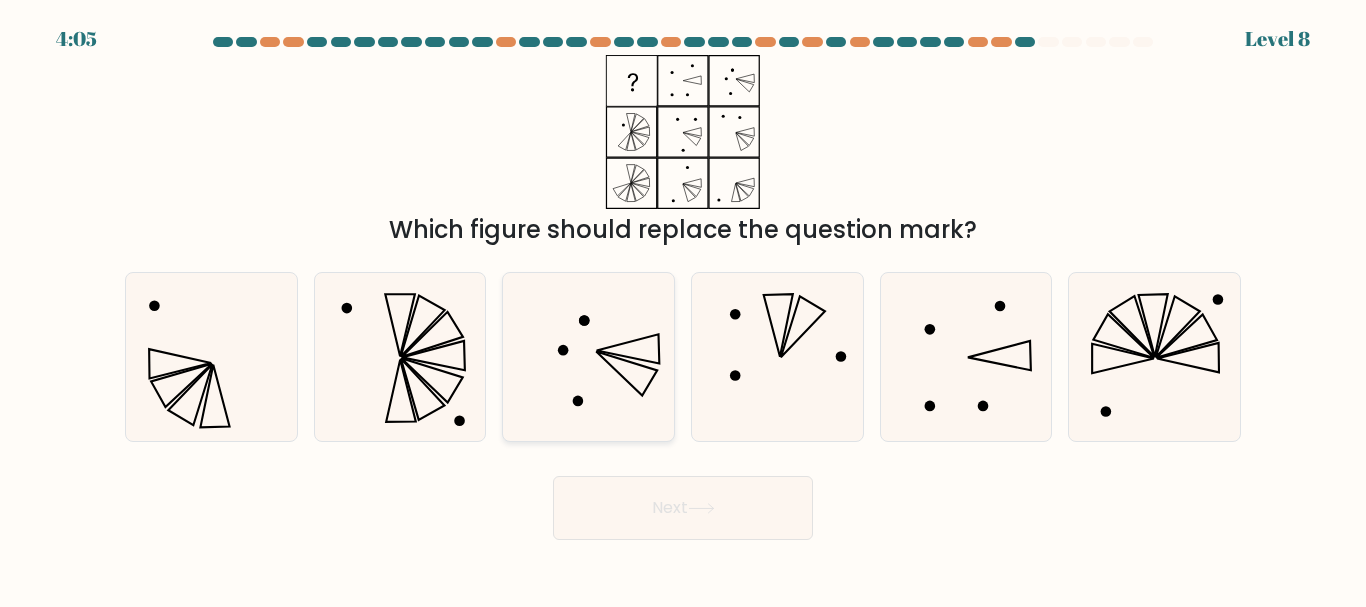 click 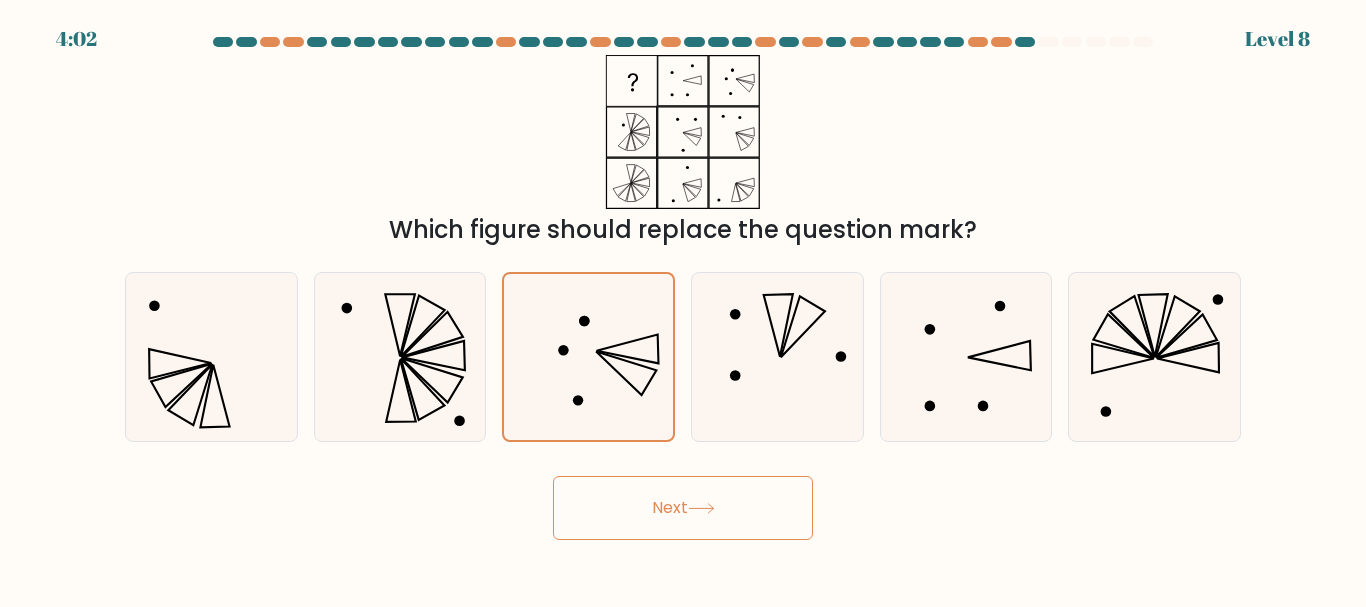 click on "Next" at bounding box center (683, 508) 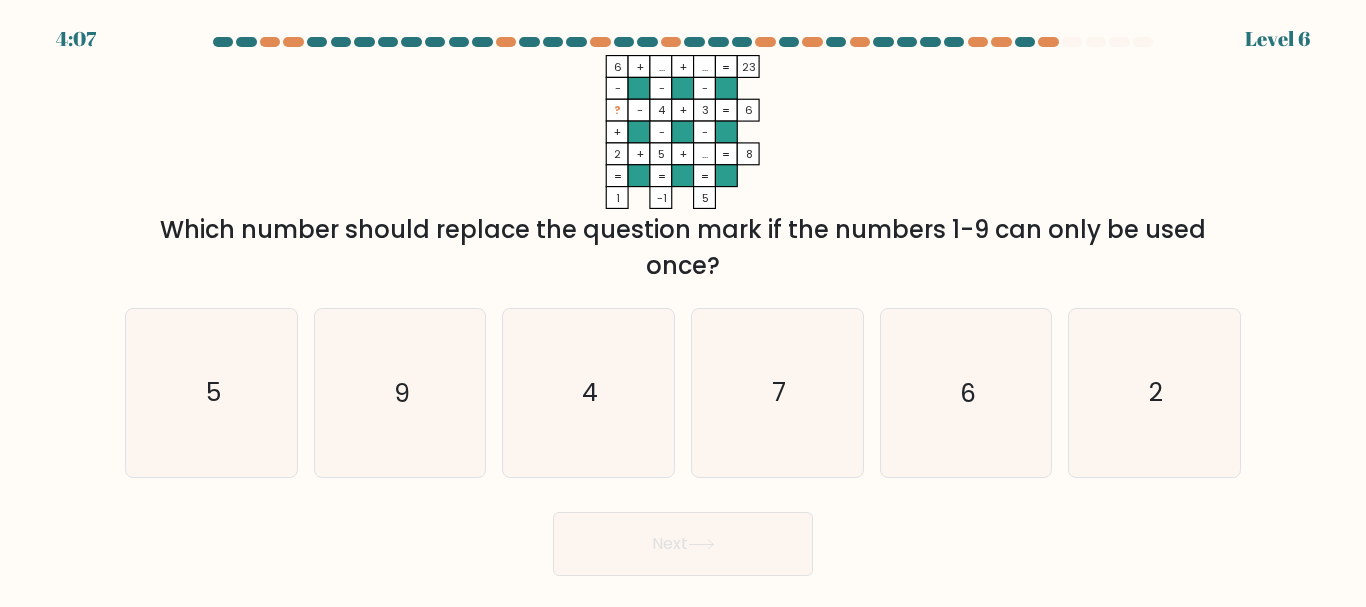 type 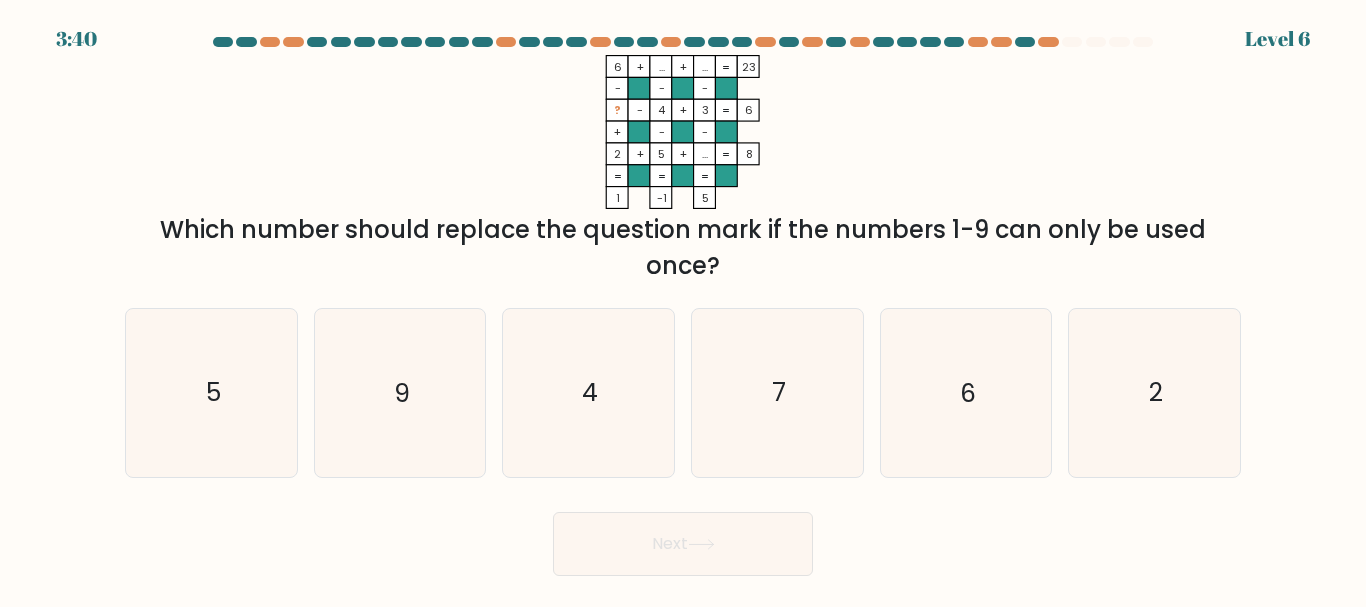 click on "Which number should replace the question mark if the numbers 1-9 can only be used once?" at bounding box center [683, 248] 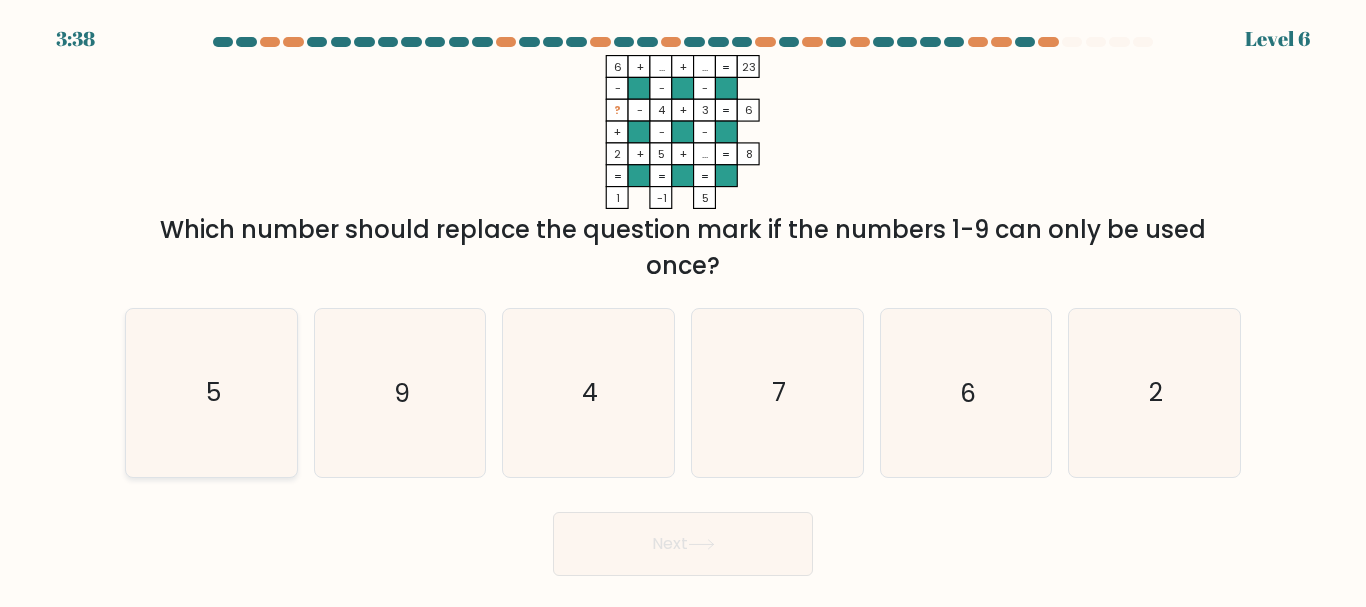 click on "5" 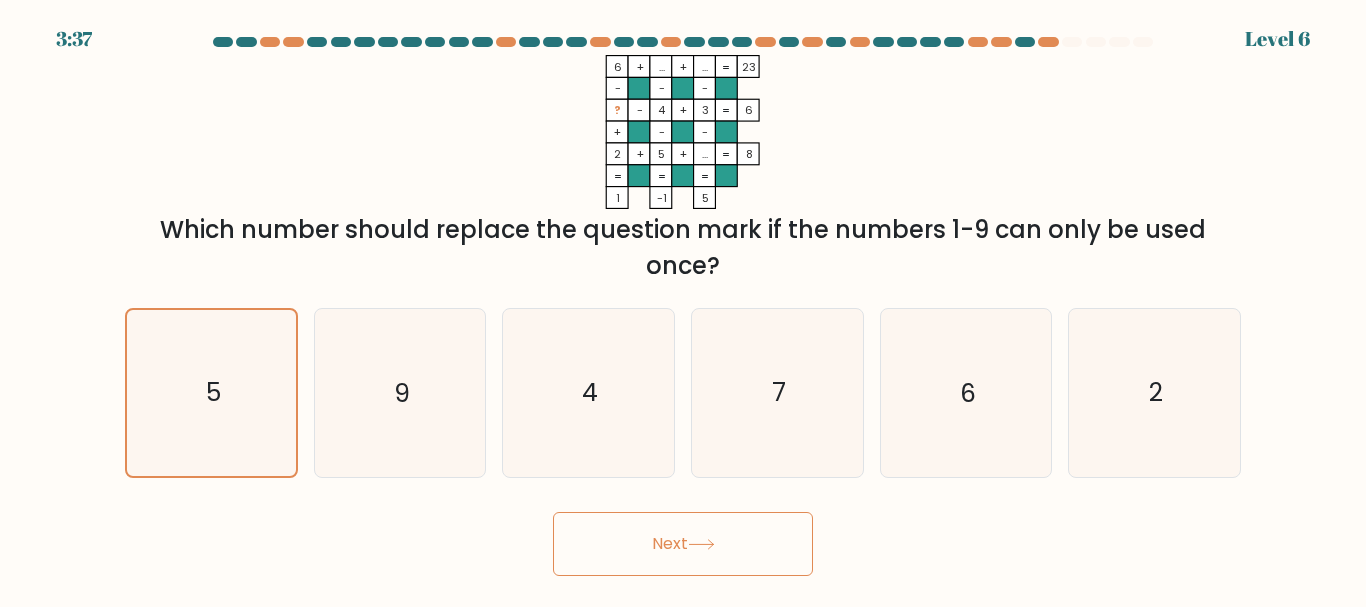 click on "Next" at bounding box center (683, 544) 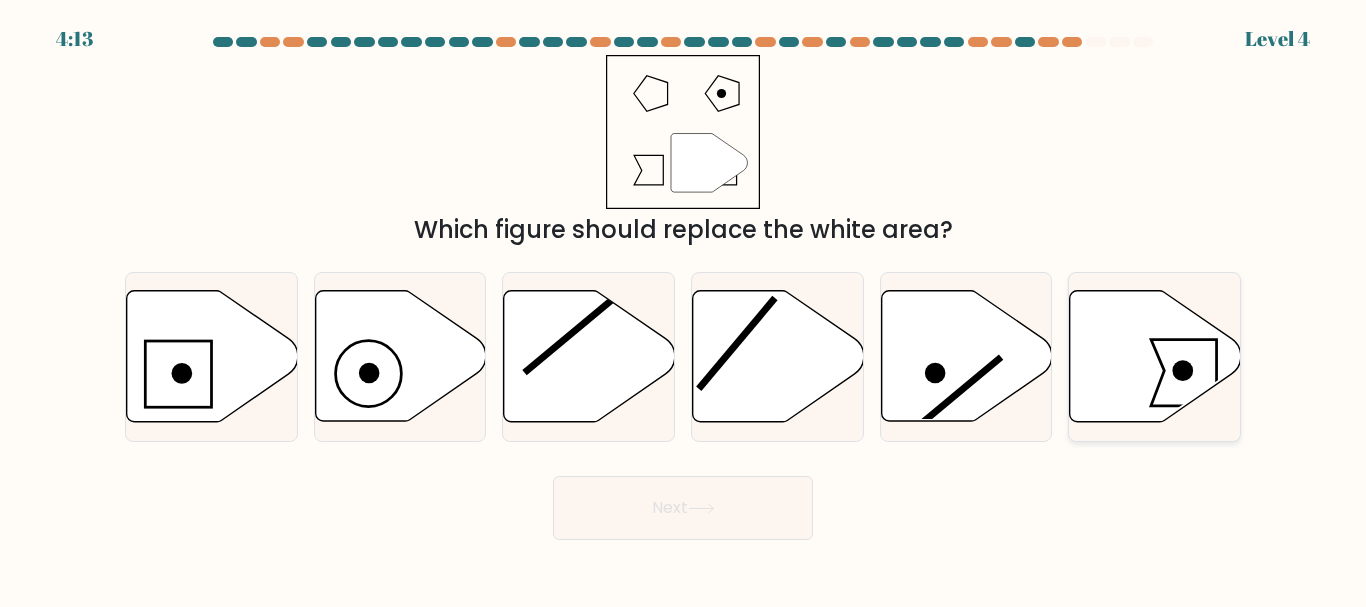 click 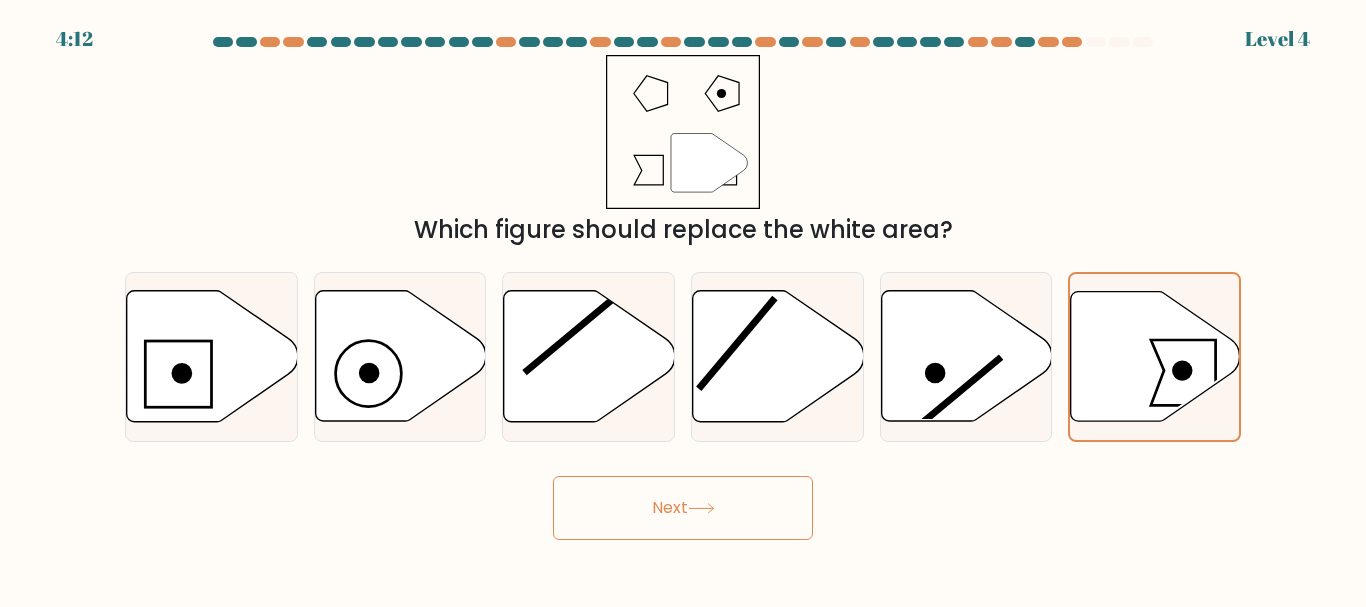 click on "Next" at bounding box center (683, 508) 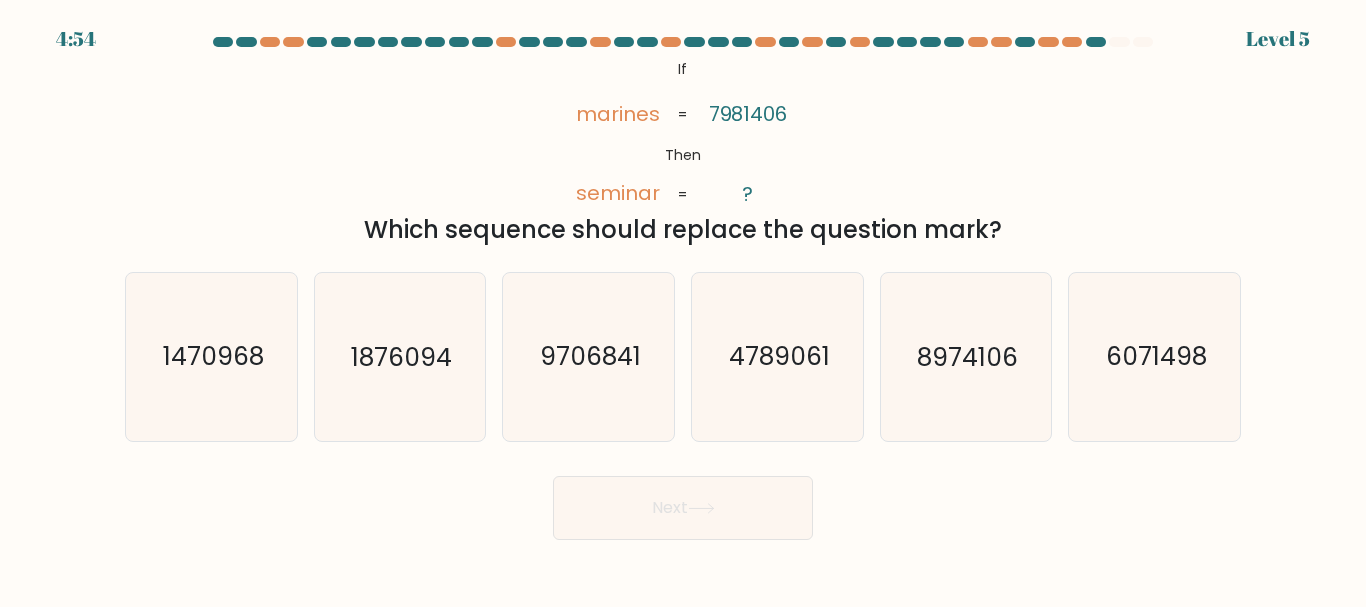 type 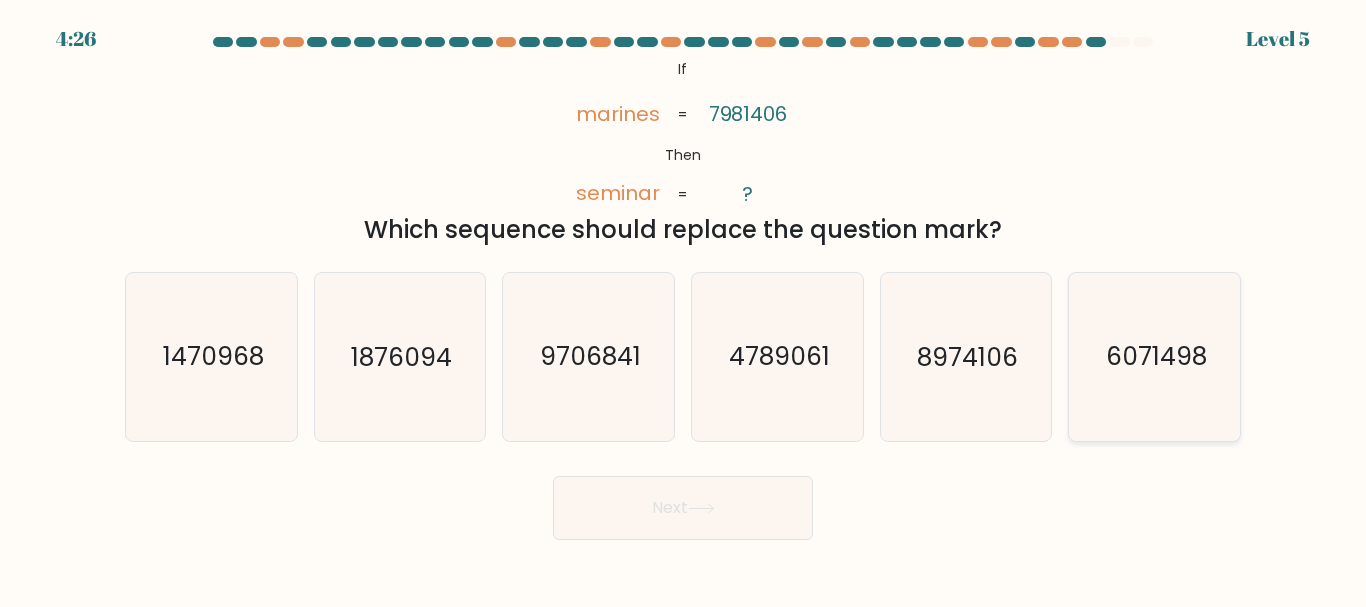 click on "6071498" 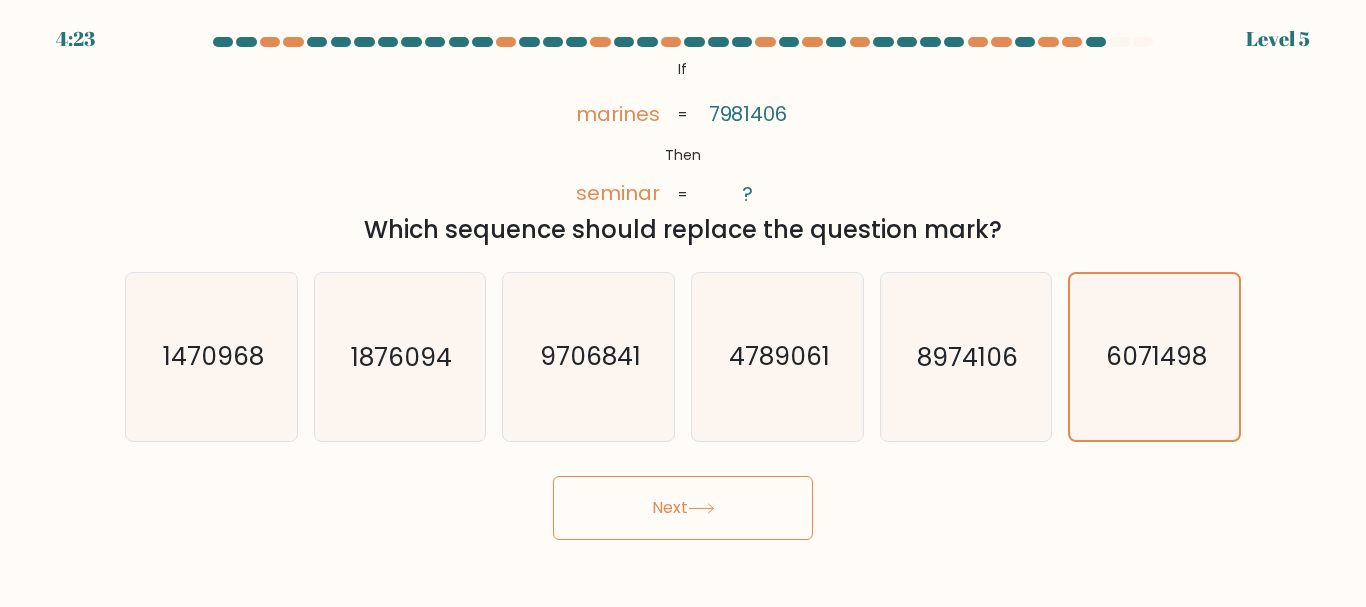 click on "Next" at bounding box center [683, 508] 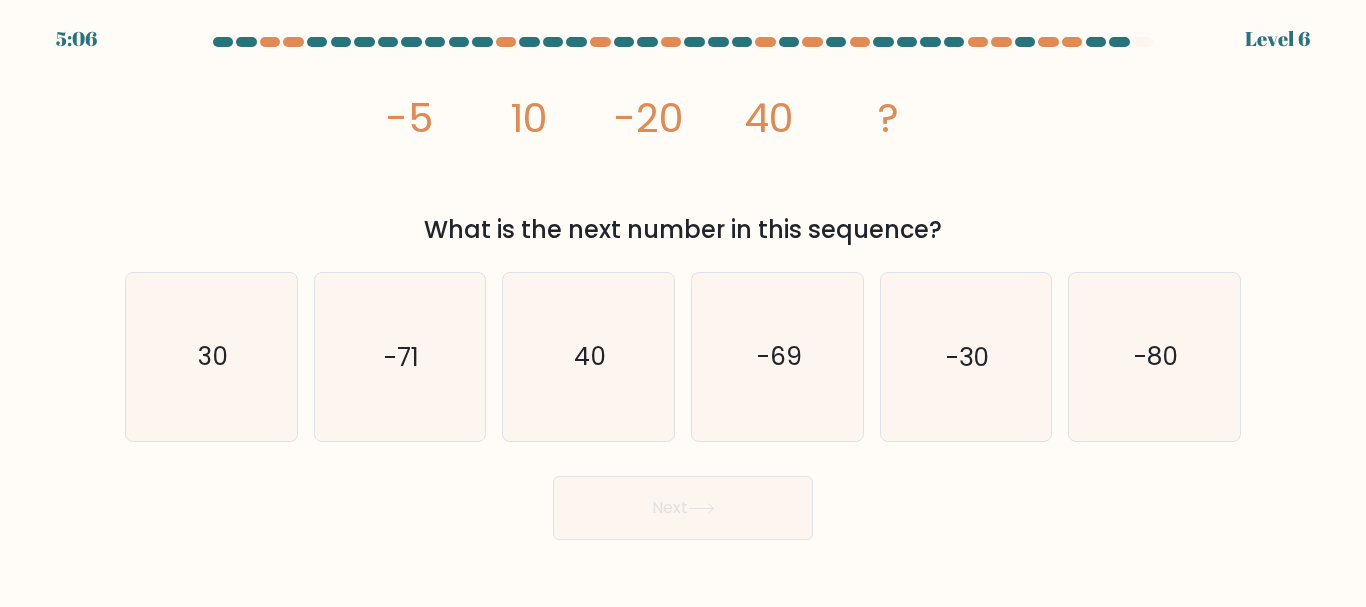 type 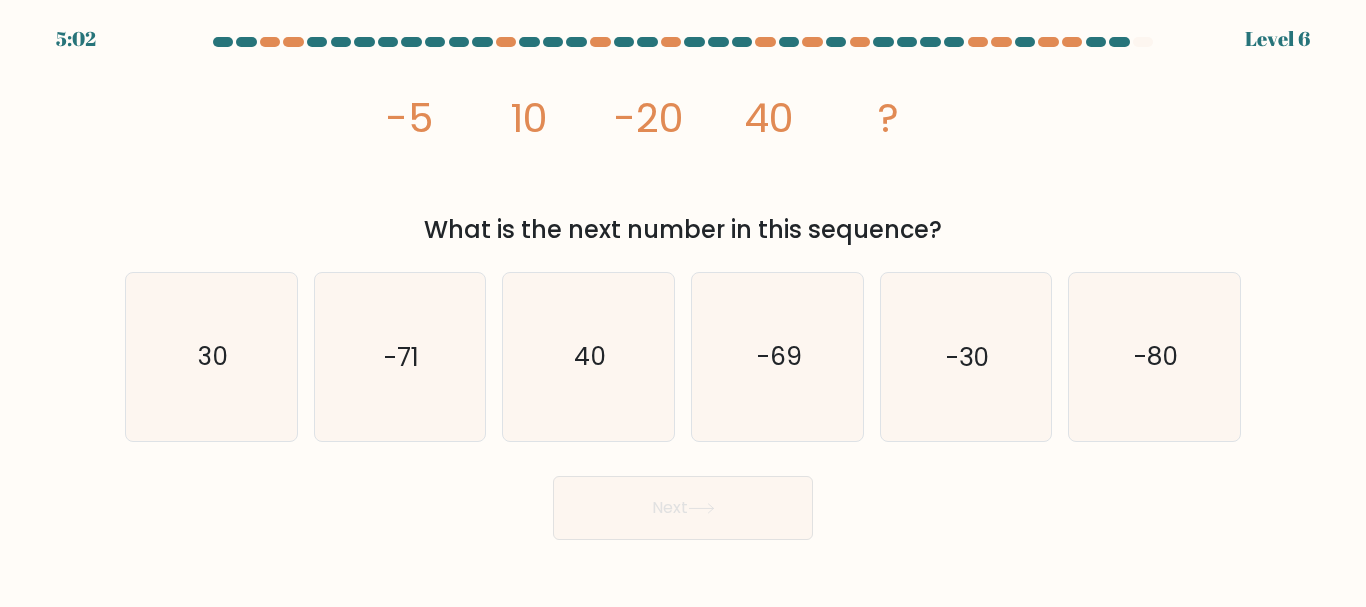click on "Next" at bounding box center [683, 508] 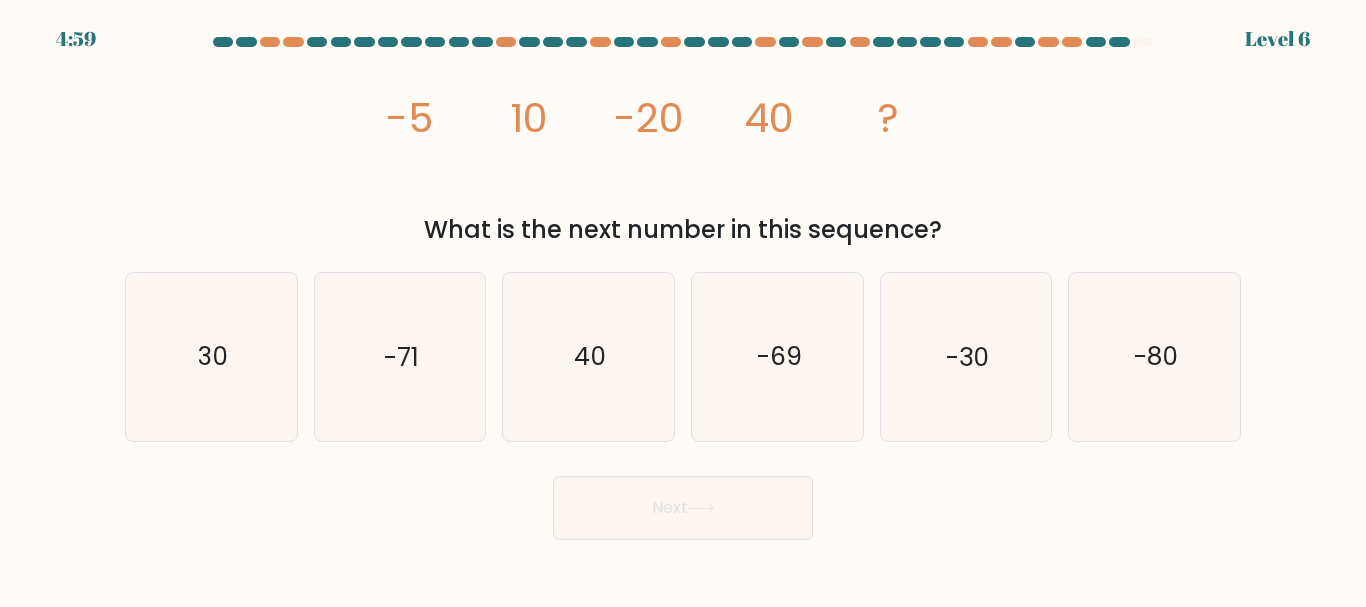 click at bounding box center (683, 288) 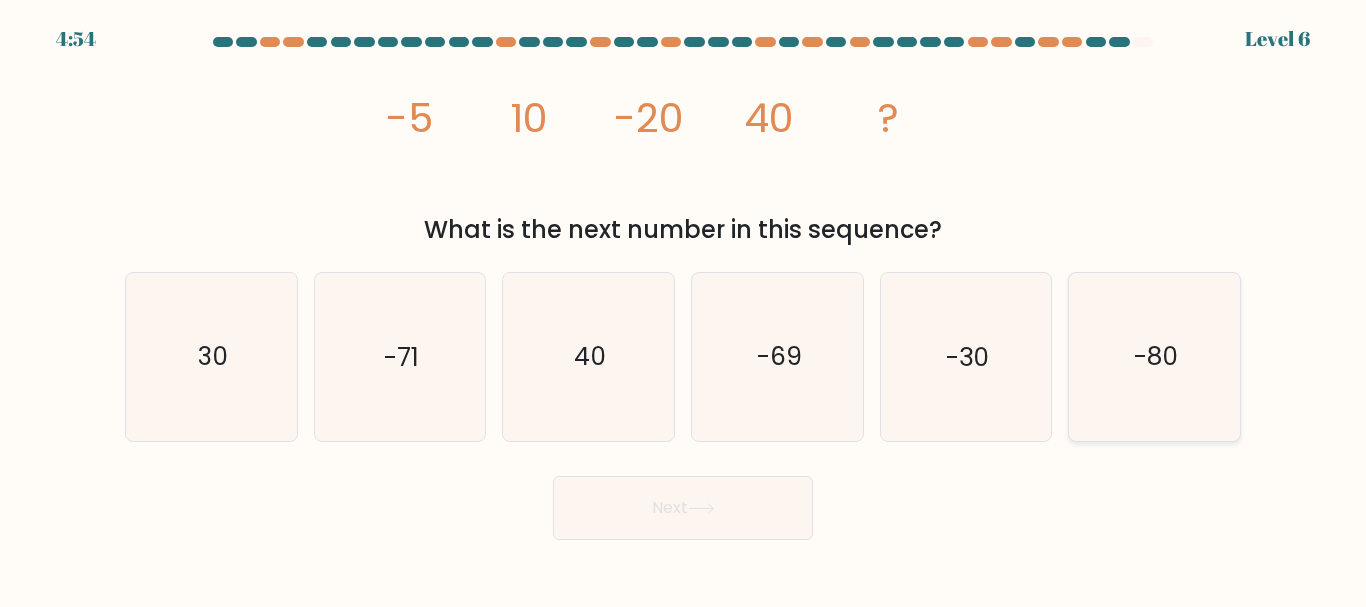click on "-80" 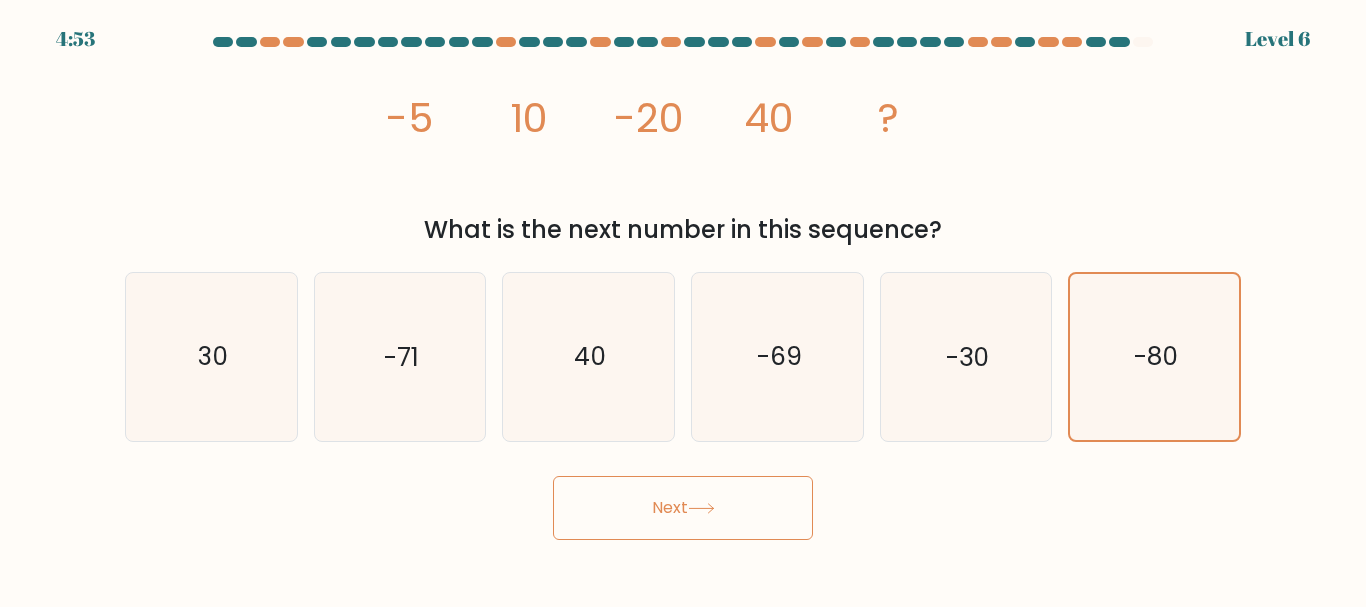click on "Next" at bounding box center [683, 508] 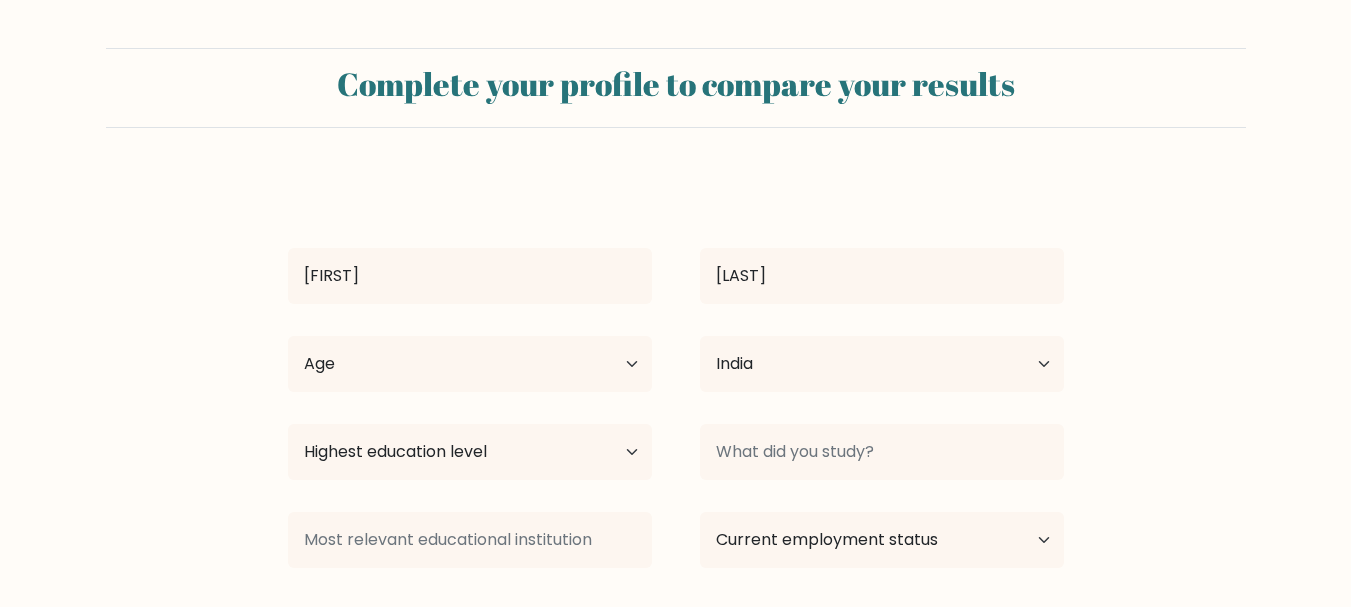 select on "IN" 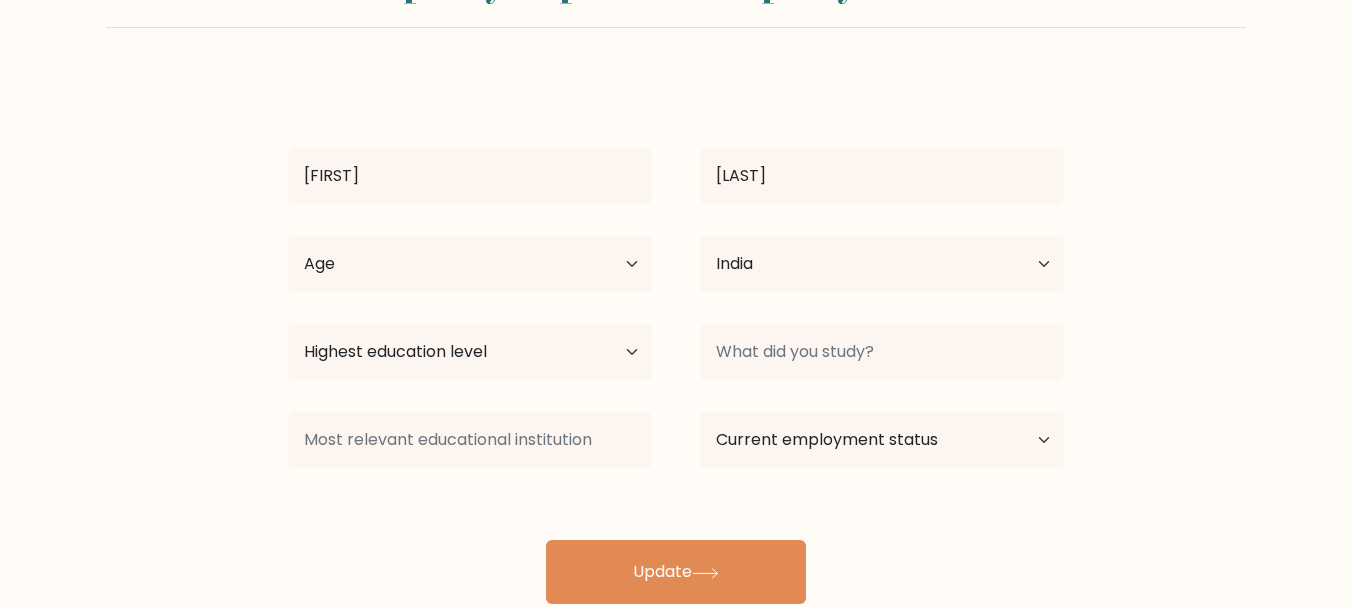 scroll, scrollTop: 100, scrollLeft: 0, axis: vertical 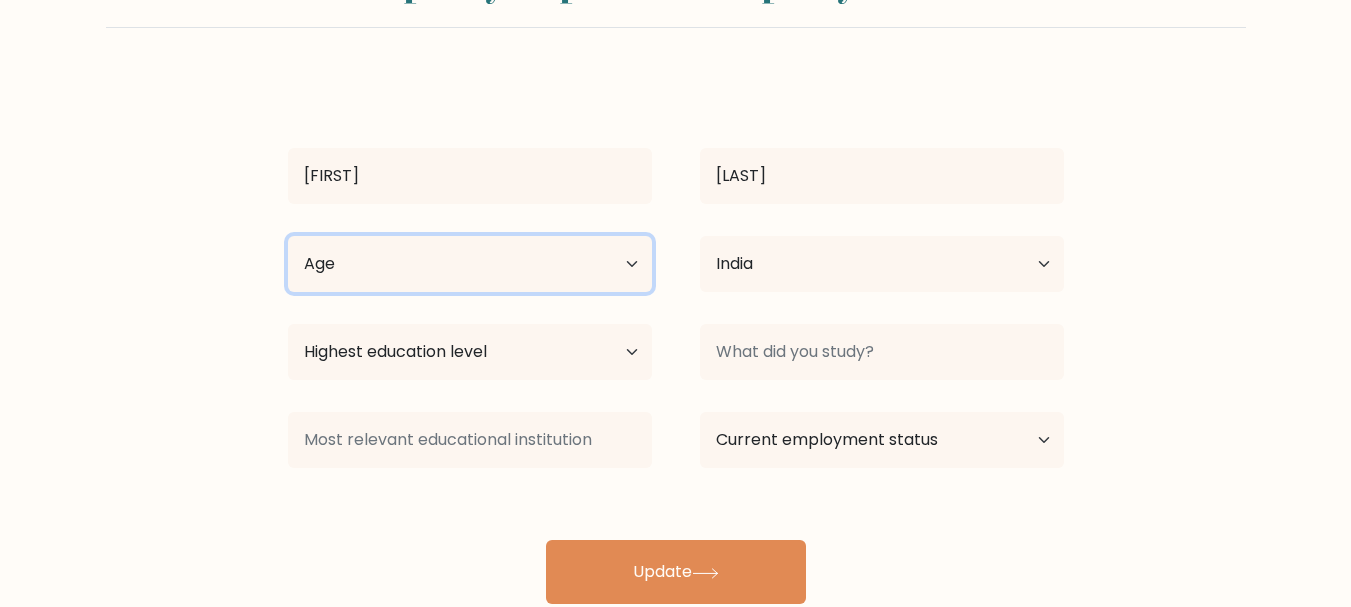 click on "Age
Under 18 years old
18-24 years old
25-34 years old
35-44 years old
45-54 years old
55-64 years old
65 years old and above" at bounding box center (470, 264) 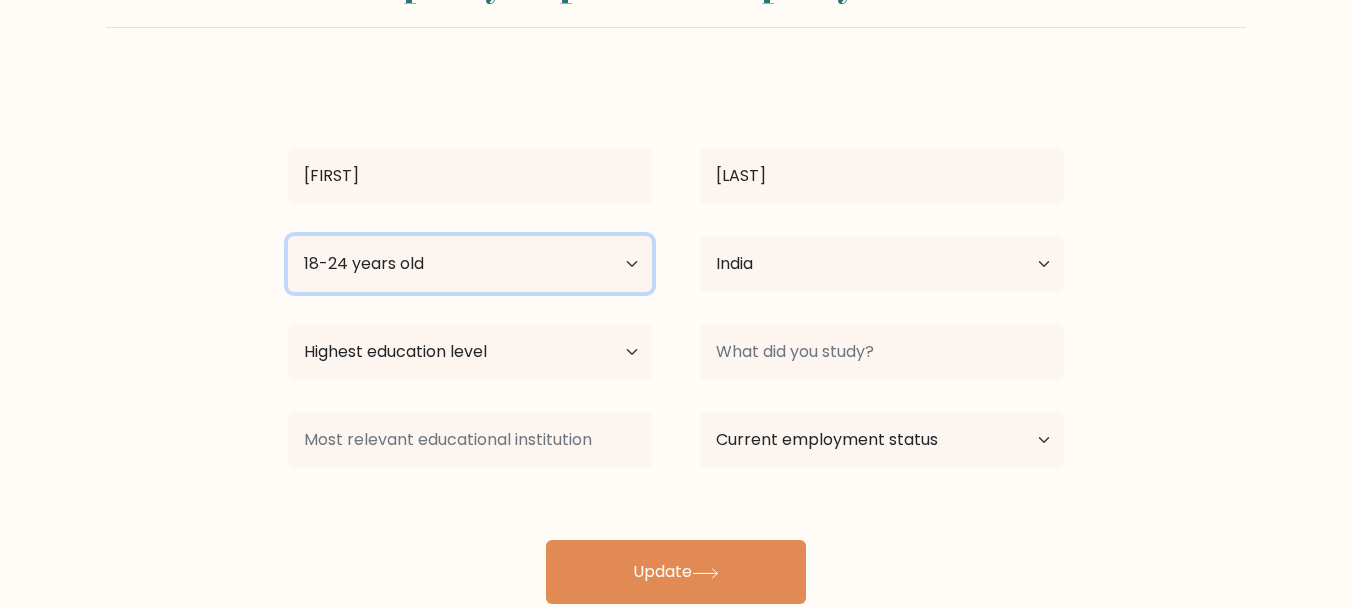 click on "Age
Under 18 years old
18-24 years old
25-34 years old
35-44 years old
45-54 years old
55-64 years old
65 years old and above" at bounding box center (470, 264) 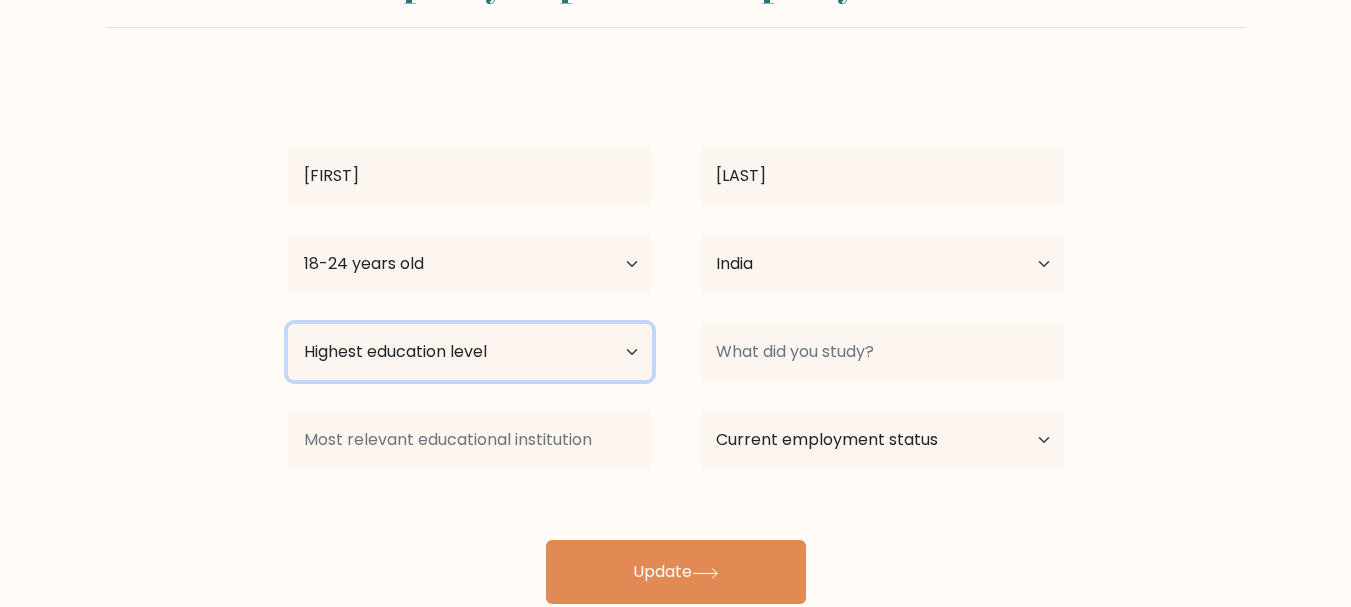 click on "Highest education level
No schooling
Primary
Lower Secondary
Upper Secondary
Occupation Specific
Bachelor's degree
Master's degree
Doctoral degree" at bounding box center [470, 352] 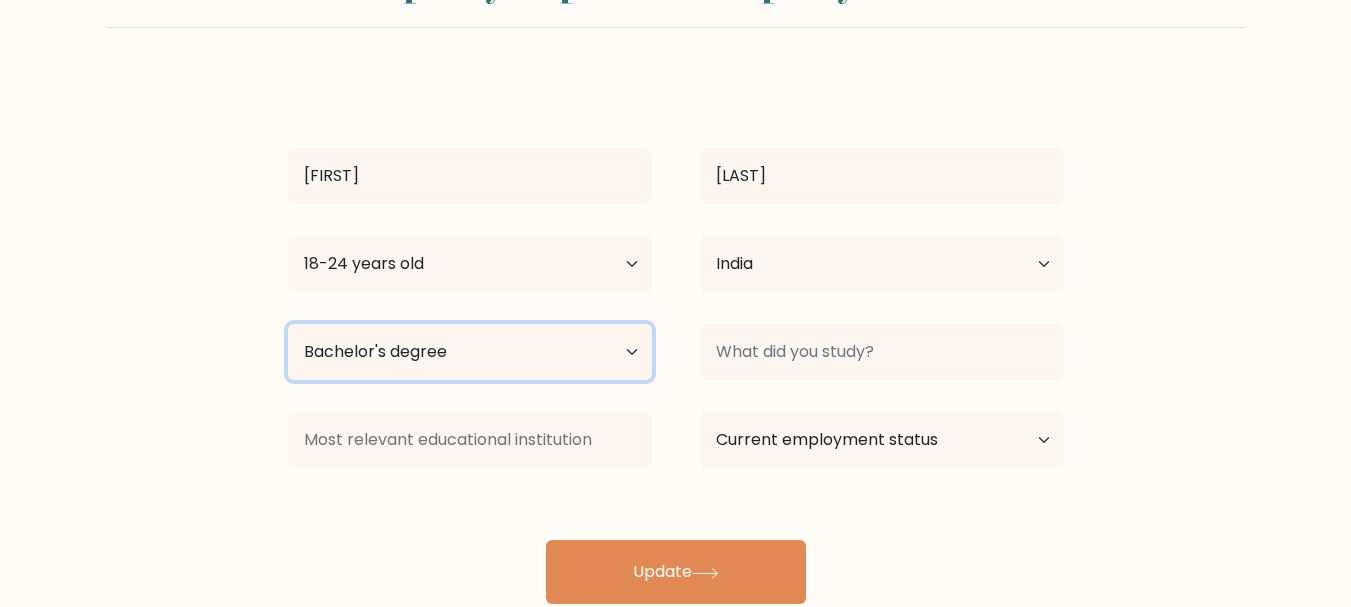 click on "Highest education level
No schooling
Primary
Lower Secondary
Upper Secondary
Occupation Specific
Bachelor's degree
Master's degree
Doctoral degree" at bounding box center (470, 352) 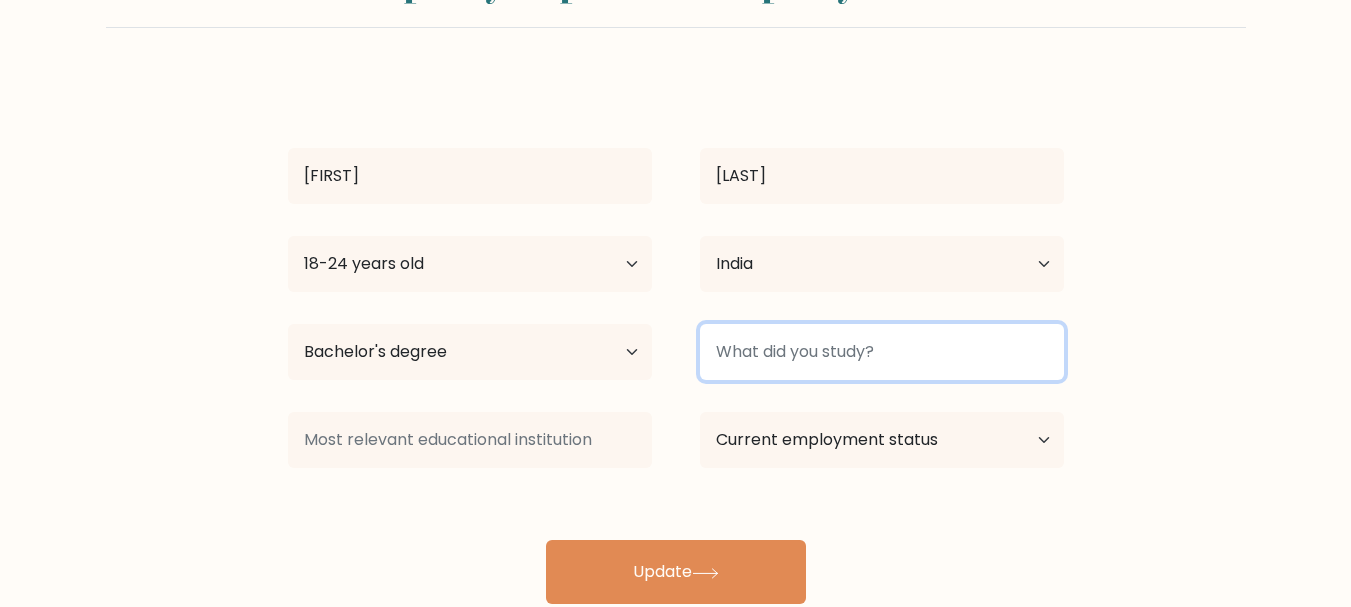 click at bounding box center [882, 352] 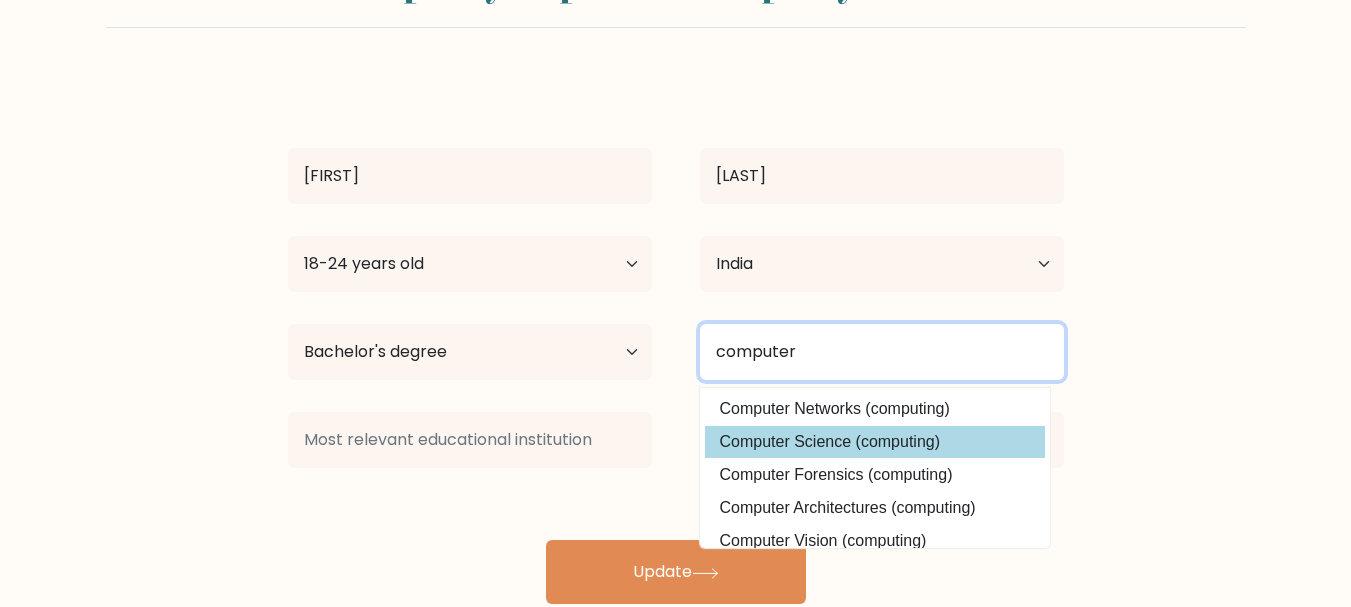 type on "computer" 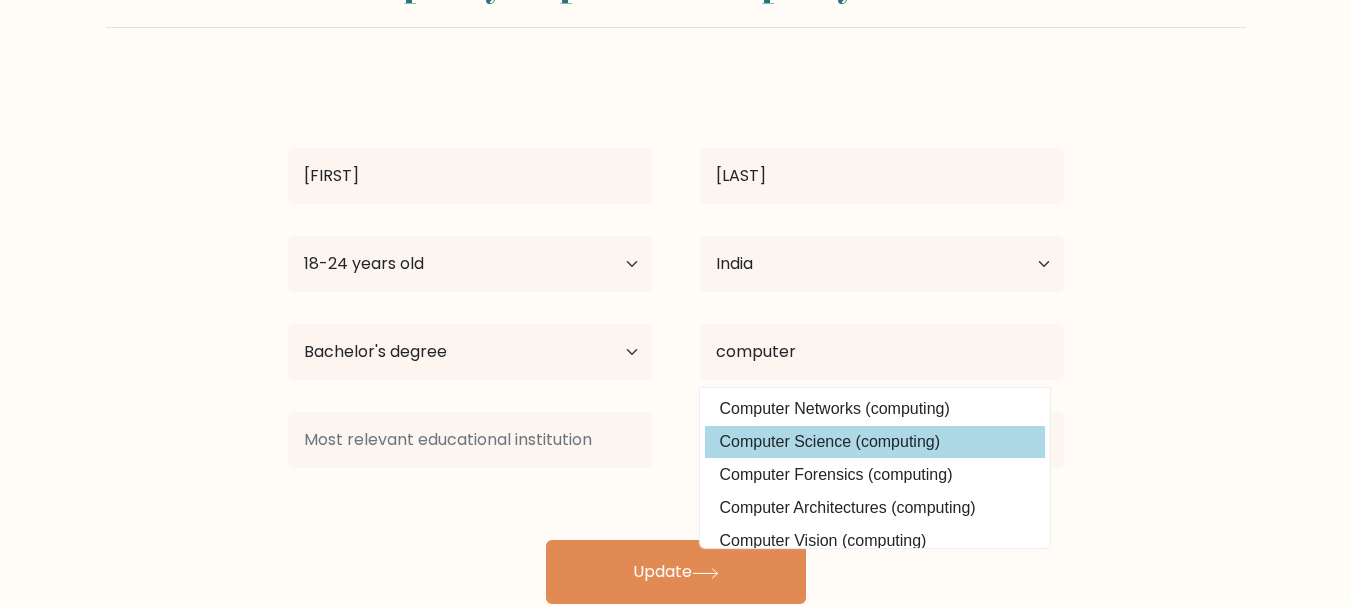 click on "[FIRST]
[LAST]
Age
Under 18 years old
18-24 years old
25-34 years old
35-44 years old
45-54 years old
55-64 years old
65 years old and above
Country
Afghanistan
Albania
Algeria
American Samoa
Andorra
Angola
Anguilla
Antarctica
Antigua and Barbuda
Argentina
Armenia
Aruba
Australia
Austria
Azerbaijan
Bahamas
Bahrain
Bangladesh
Barbados
Belarus
Belgium
Belize
Benin
Bermuda
Bhutan
Chad" at bounding box center (676, 340) 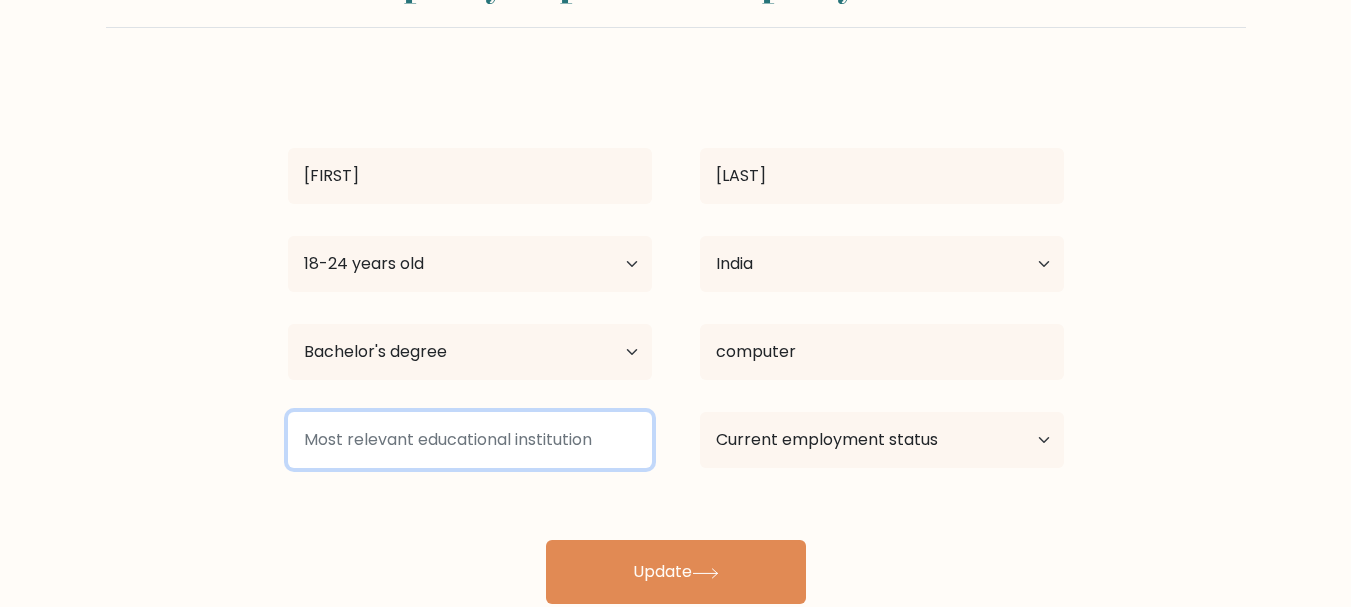 click at bounding box center [470, 440] 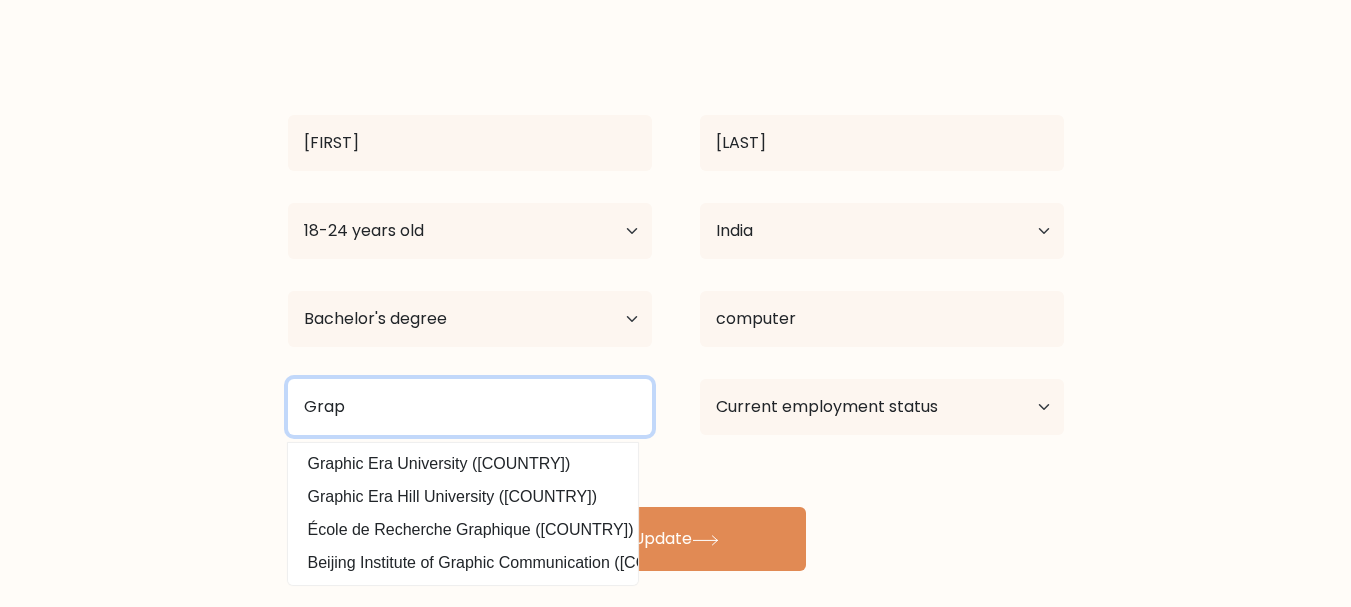scroll, scrollTop: 151, scrollLeft: 0, axis: vertical 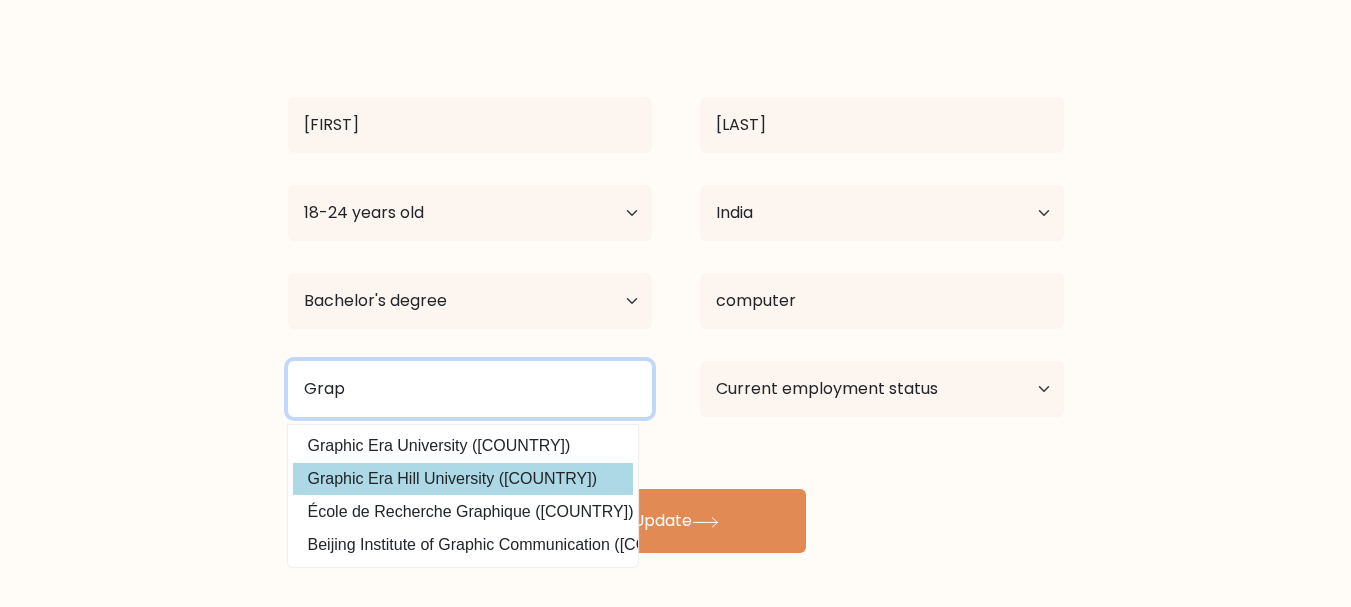 type on "Grap" 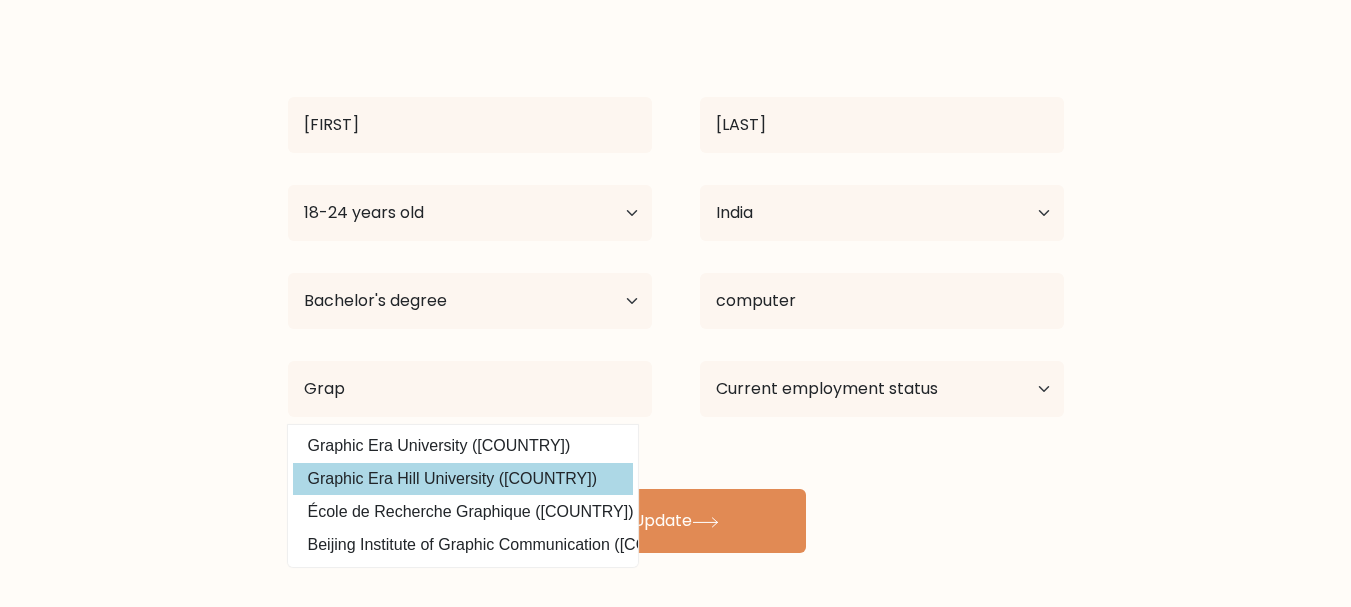 click on "[FIRST]
[LAST]
Age
Under 18 years old
18-24 years old
25-34 years old
35-44 years old
45-54 years old
55-64 years old
65 years old and above
Country
Afghanistan
Albania
Algeria
American Samoa
Andorra
Angola
Anguilla
Antarctica
Antigua and Barbuda
Argentina
Armenia
Aruba
Australia
Austria
Azerbaijan
Bahamas
Bahrain
Bangladesh
Barbados
Belarus
Belgium
Belize
Benin
Bermuda
Bhutan
Chad" at bounding box center (676, 289) 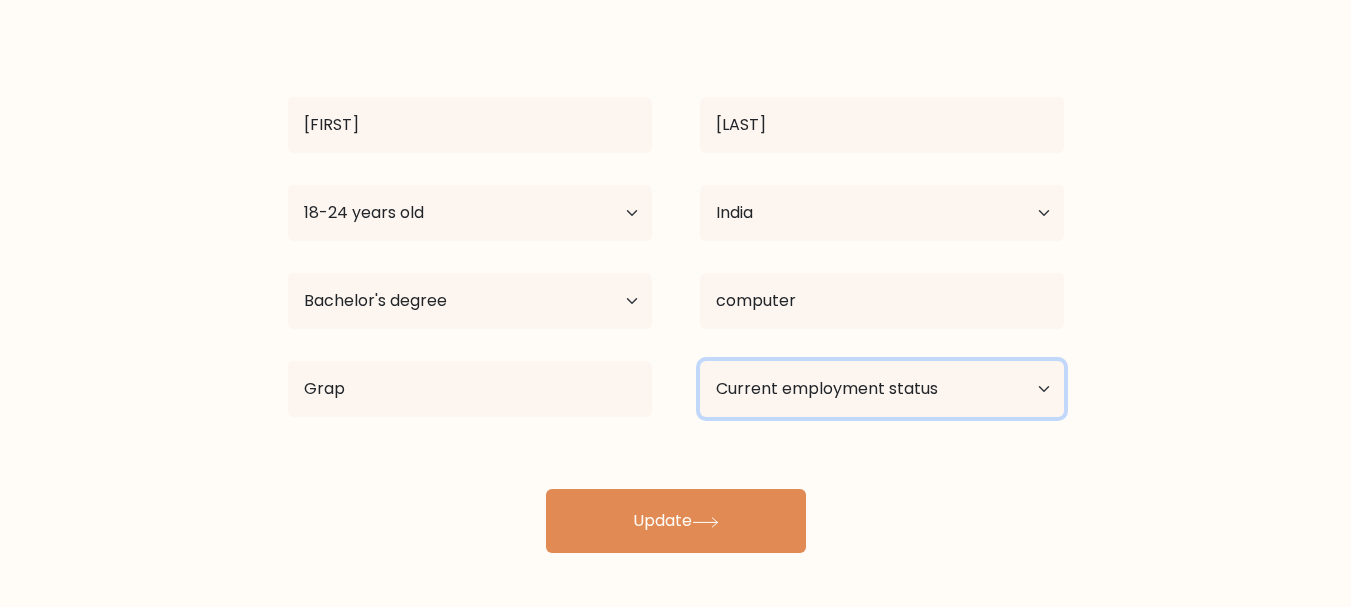click on "Current employment status
Employed
Student
Retired
Other / prefer not to answer" at bounding box center (882, 389) 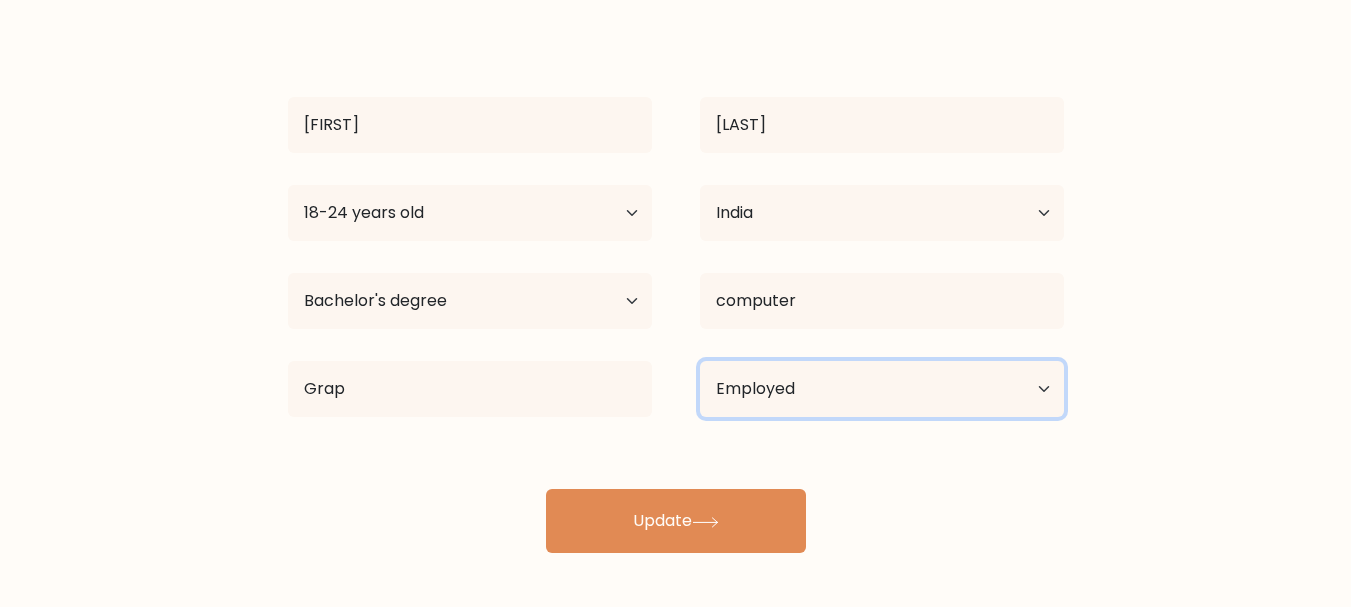 click on "Current employment status
Employed
Student
Retired
Other / prefer not to answer" at bounding box center (882, 389) 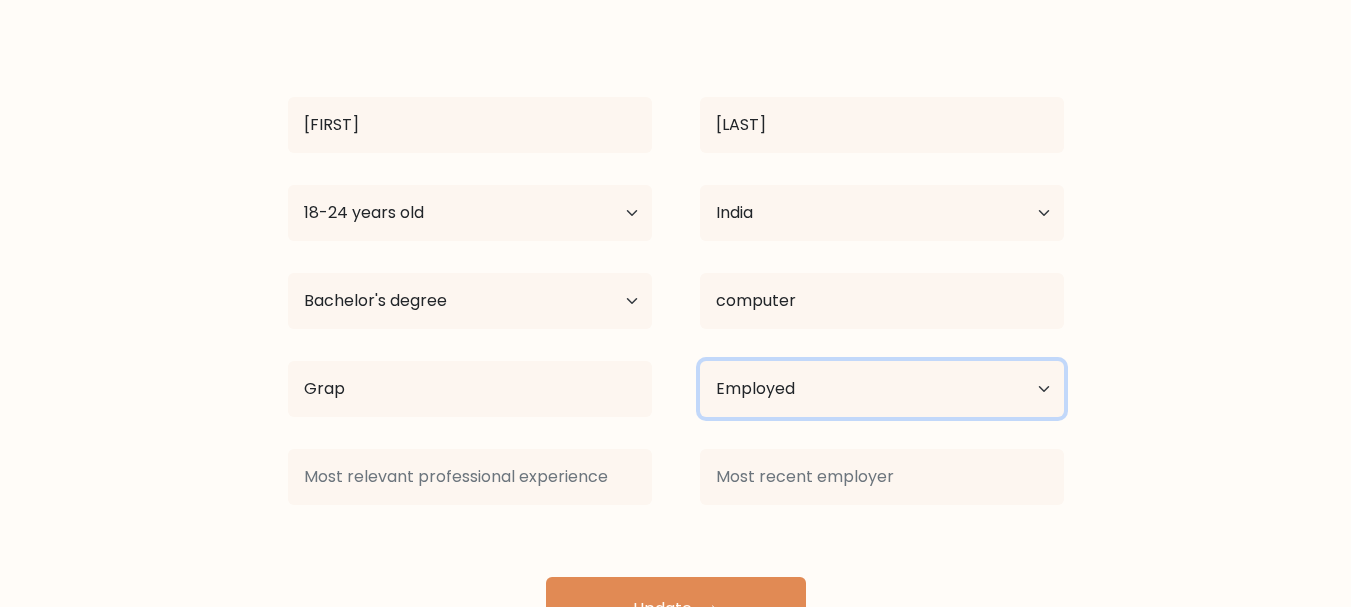 scroll, scrollTop: 185, scrollLeft: 0, axis: vertical 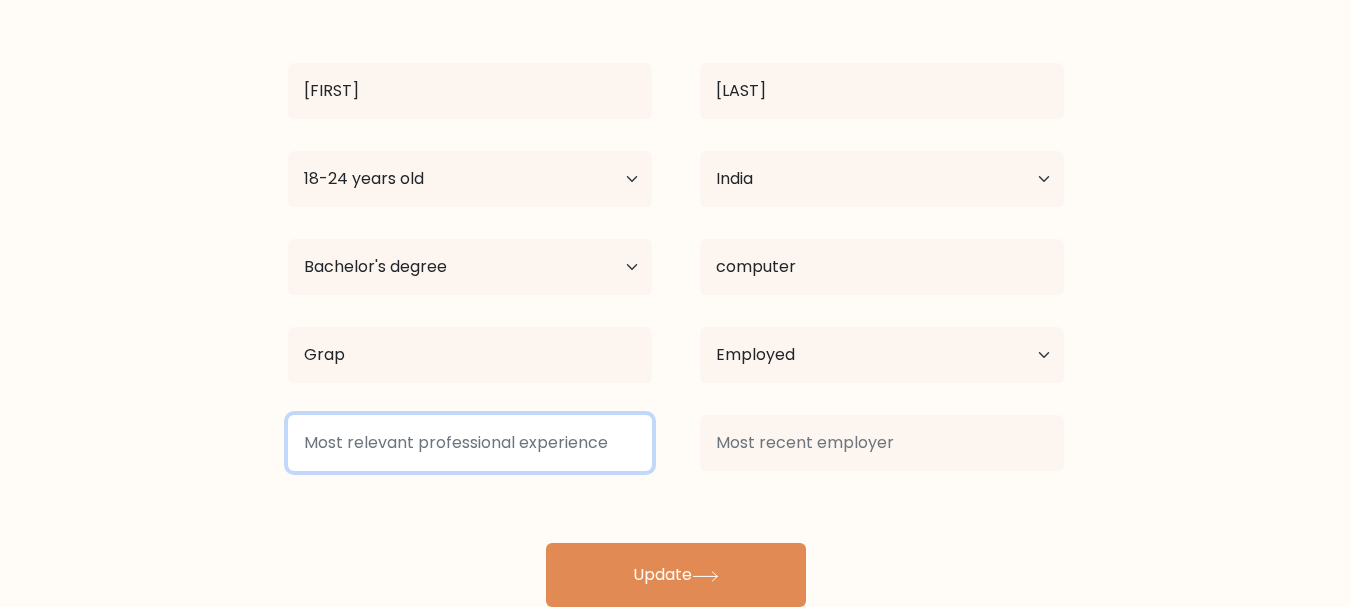 click at bounding box center (470, 443) 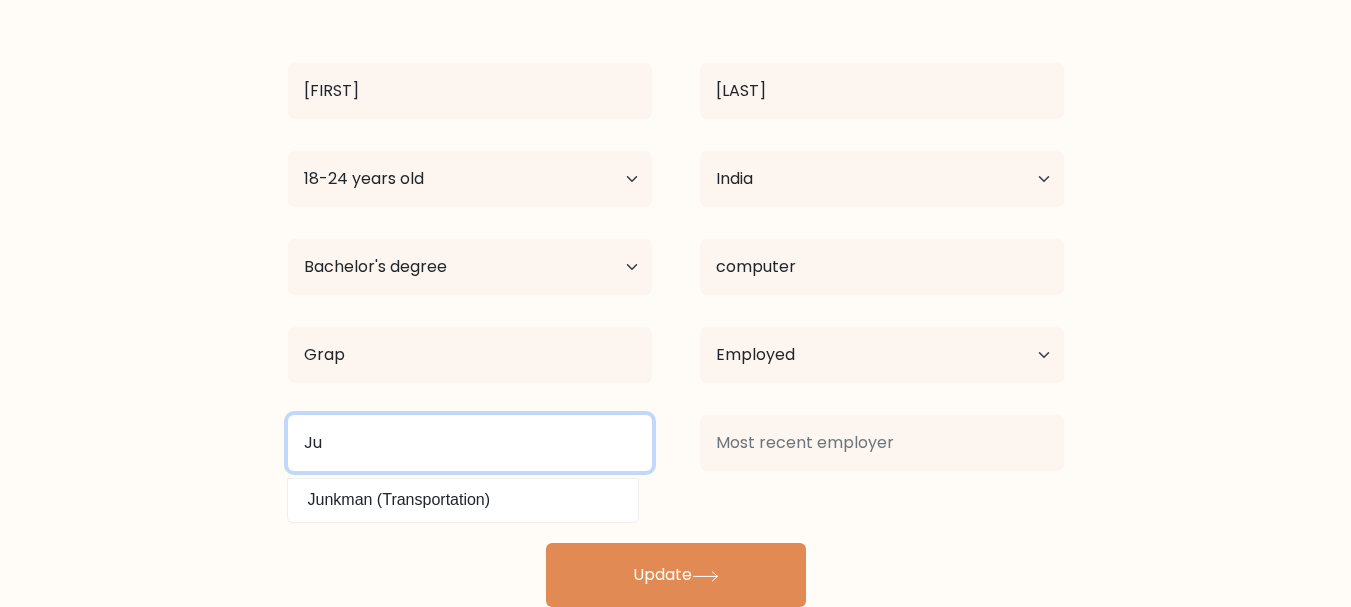 type on "J" 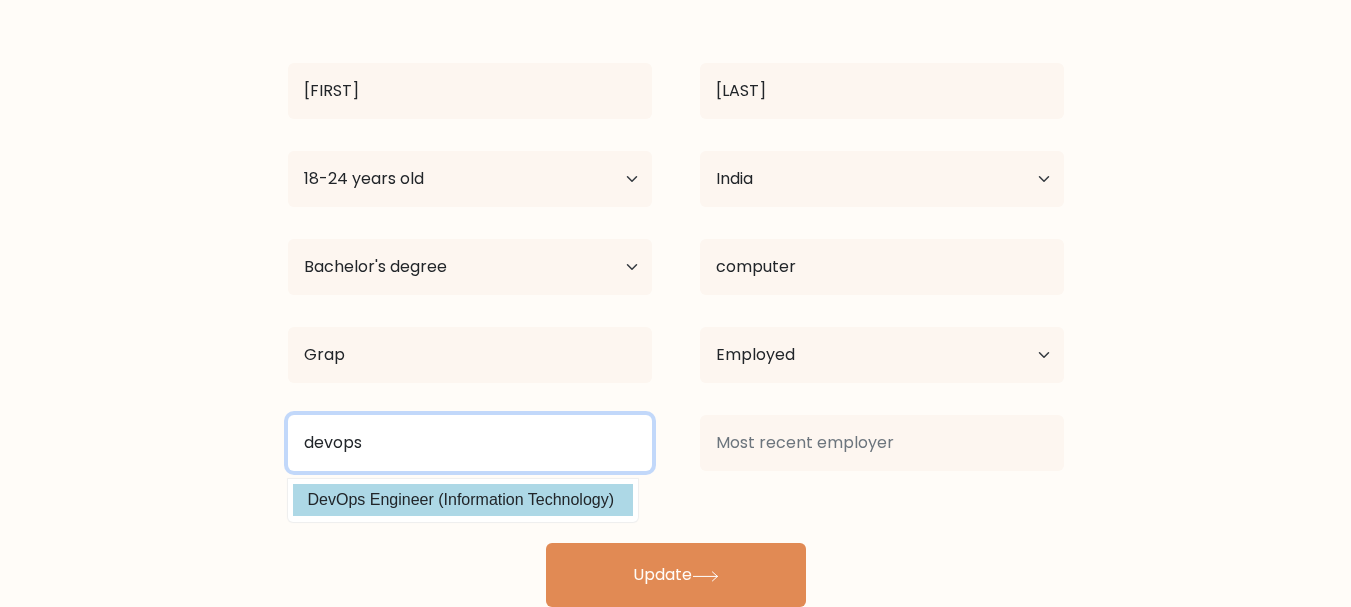 type on "devops" 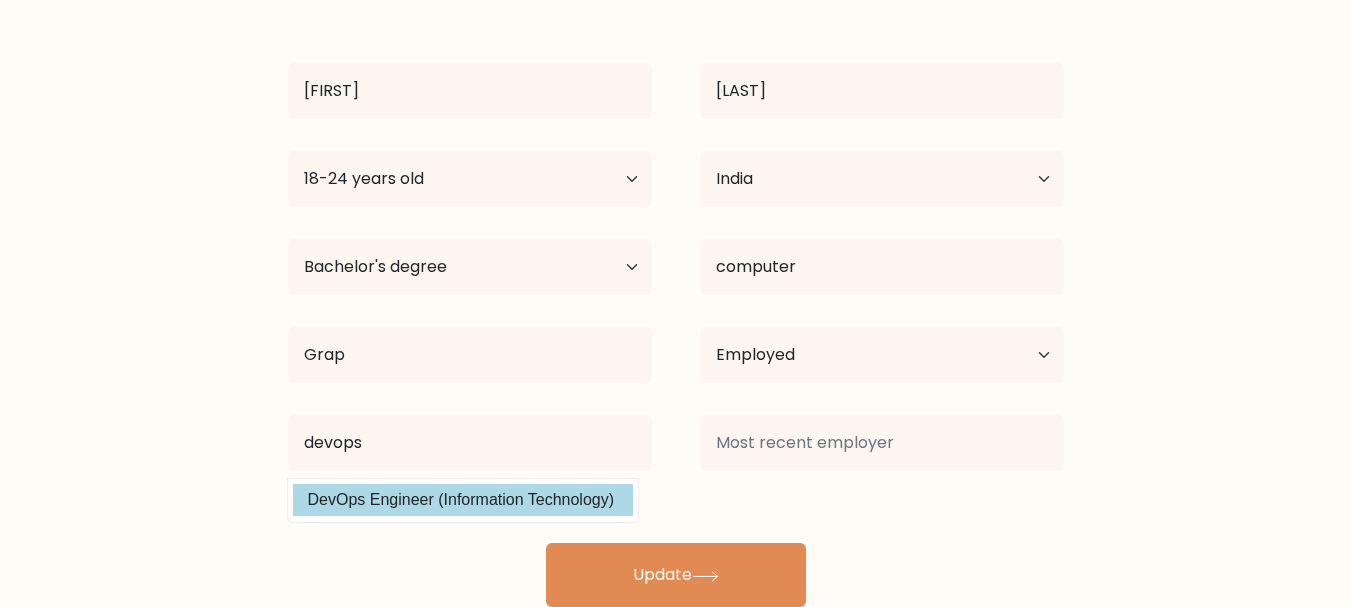 click on "[FIRST]
[LAST]
Age
Under 18 years old
18-24 years old
25-34 years old
35-44 years old
45-54 years old
55-64 years old
65 years old and above
Country
Afghanistan
Albania
Algeria
American Samoa
Andorra
Angola
Anguilla
Antarctica
Antigua and Barbuda
Argentina
Armenia
Aruba
Australia
Austria
Azerbaijan
Bahamas
Bahrain
Bangladesh
Barbados
Belarus
Belgium
Belize
Benin
Bermuda
Bhutan
Chad" at bounding box center (676, 299) 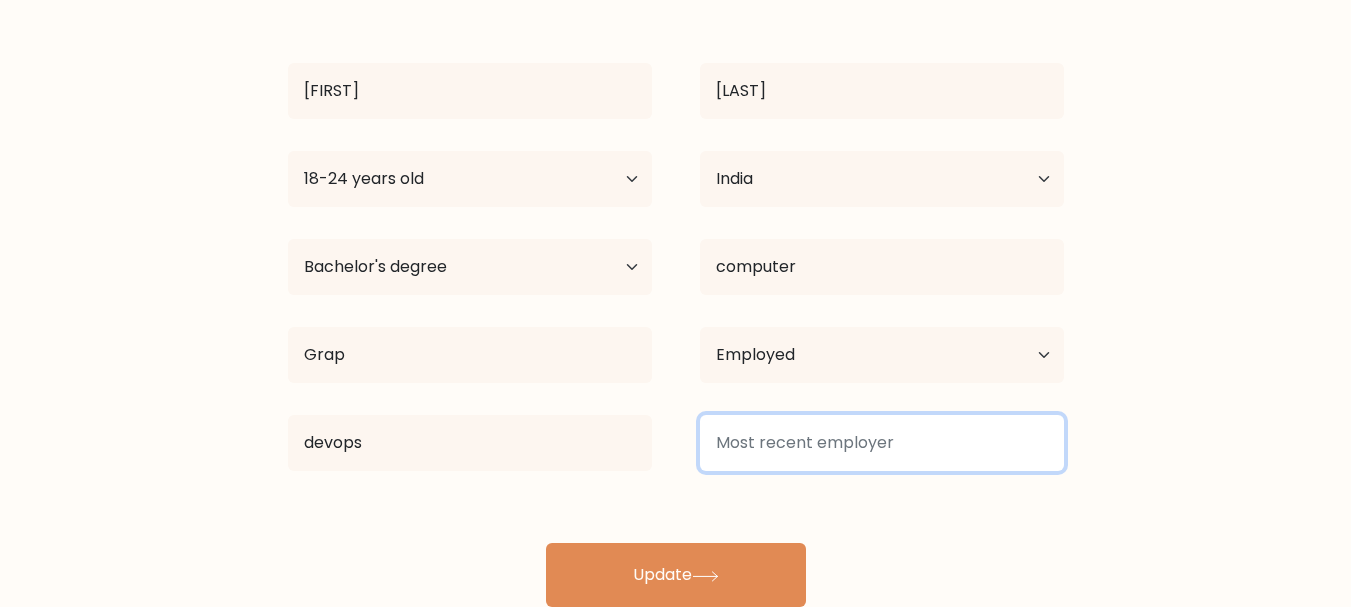 click at bounding box center (882, 443) 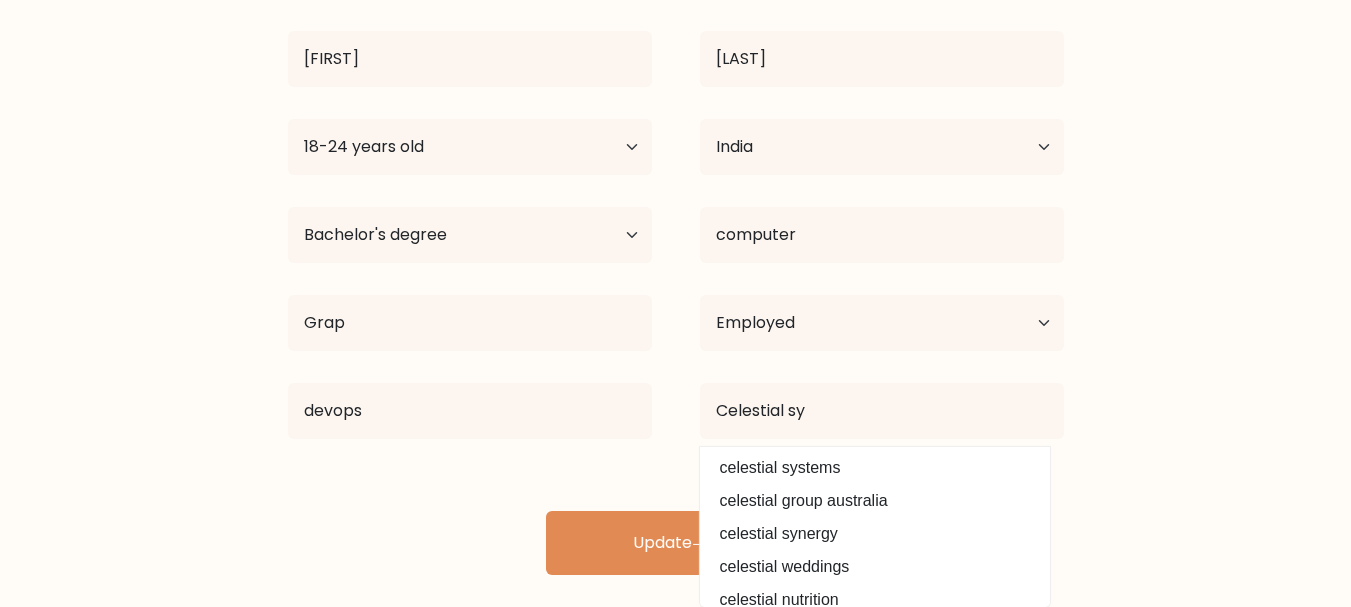 click on "Celestial sy
celestial systems
celestial group australia
celestial synergy
celestial weddings
celestial nutrition
celestial footwear
celestial inn
celestial spa
celestial immigration services
celestials inc" at bounding box center [882, 411] 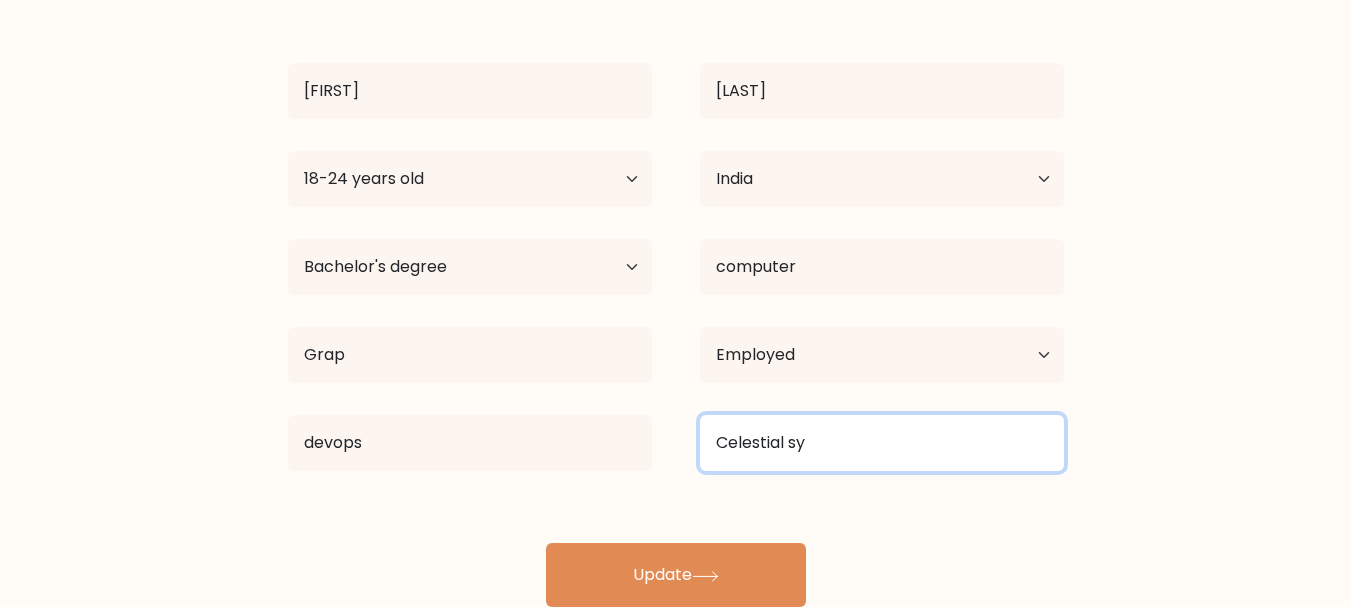 click on "Celestial sy" at bounding box center [882, 443] 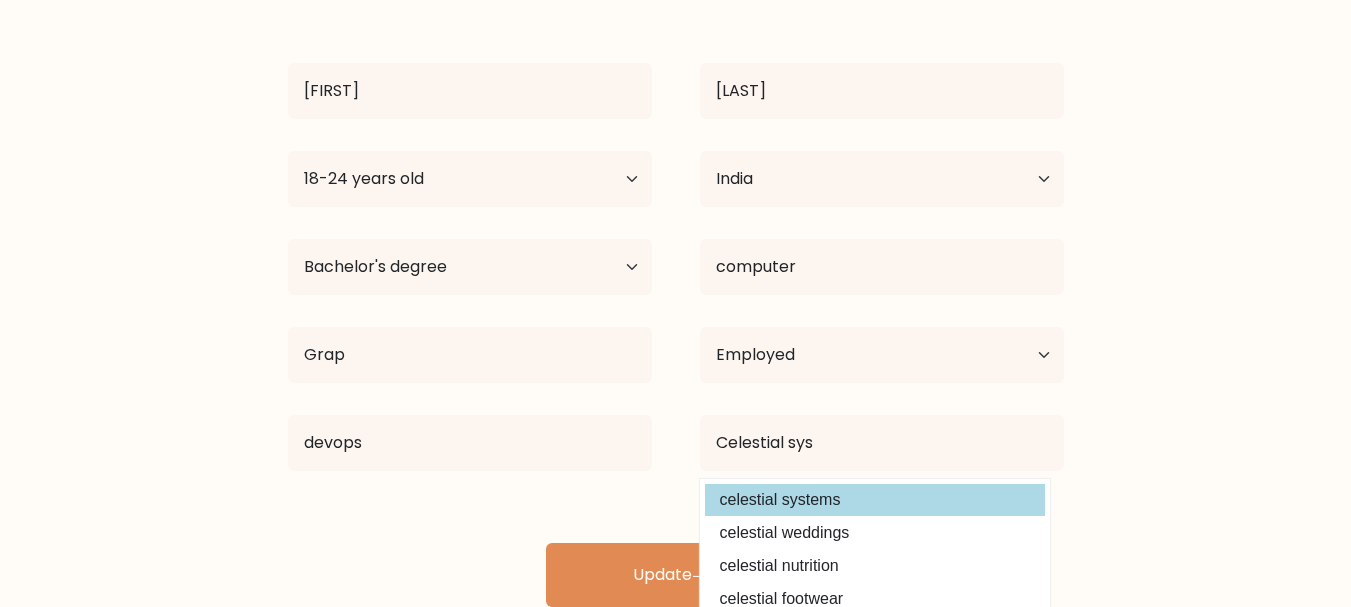 click on "[FIRST]
[LAST]
Age
Under 18 years old
18-24 years old
25-34 years old
35-44 years old
45-54 years old
55-64 years old
65 years old and above
Country
Afghanistan
Albania
Algeria
American Samoa
Andorra
Angola
Anguilla
Antarctica
Antigua and Barbuda
Argentina
Armenia
Aruba
Australia
Austria
Azerbaijan
Bahamas
Bahrain
Bangladesh
Barbados
Belarus
Belgium
Belize
Benin
Bermuda
Bhutan
Chad" at bounding box center [676, 299] 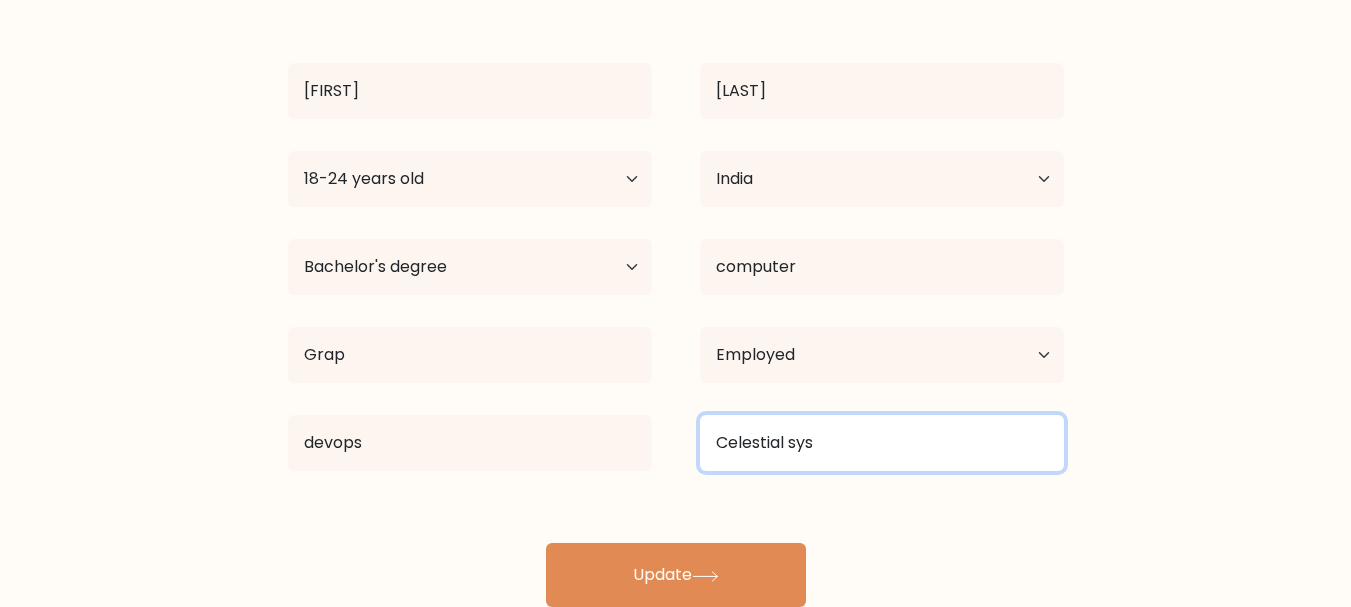 click on "Celestial sys" at bounding box center (882, 443) 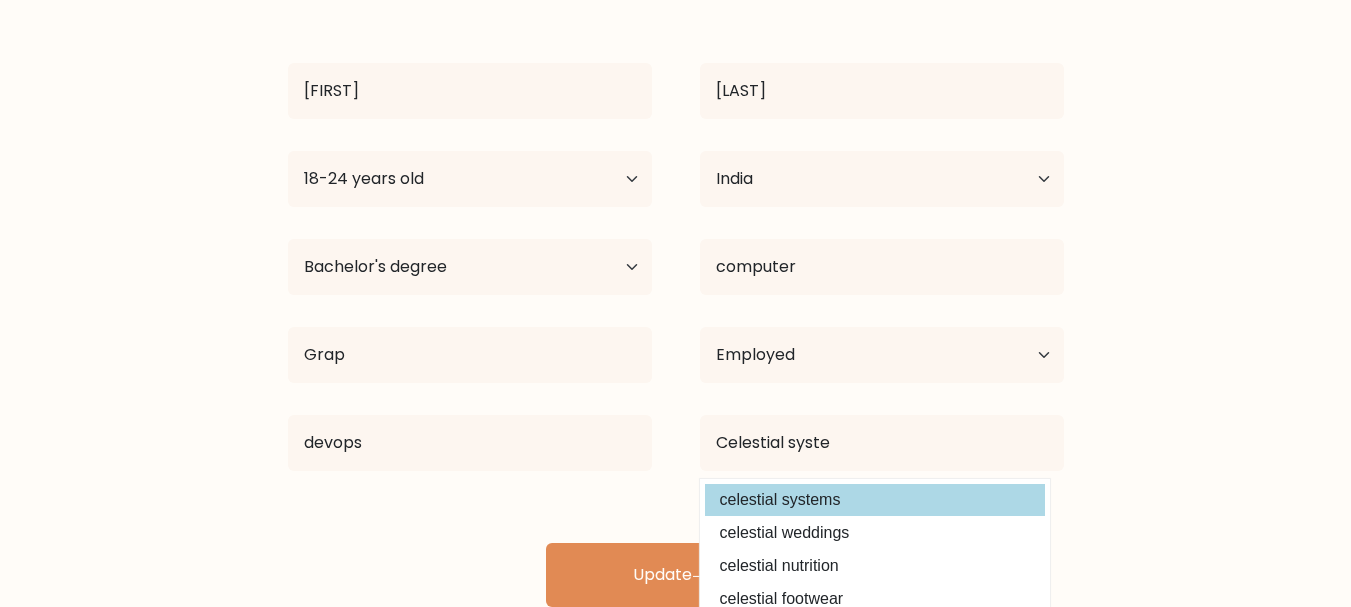 click on "[FIRST]
[LAST]
Age
Under 18 years old
18-24 years old
25-34 years old
35-44 years old
45-54 years old
55-64 years old
65 years old and above
Country
Afghanistan
Albania
Algeria
American Samoa
Andorra
Angola
Anguilla
Antarctica
Antigua and Barbuda
Argentina
Armenia
Aruba
Australia
Austria
Azerbaijan
Bahamas
Bahrain
Bangladesh
Barbados
Belarus
Belgium
Belize
Benin
Bermuda
Bhutan
Chad" at bounding box center [676, 299] 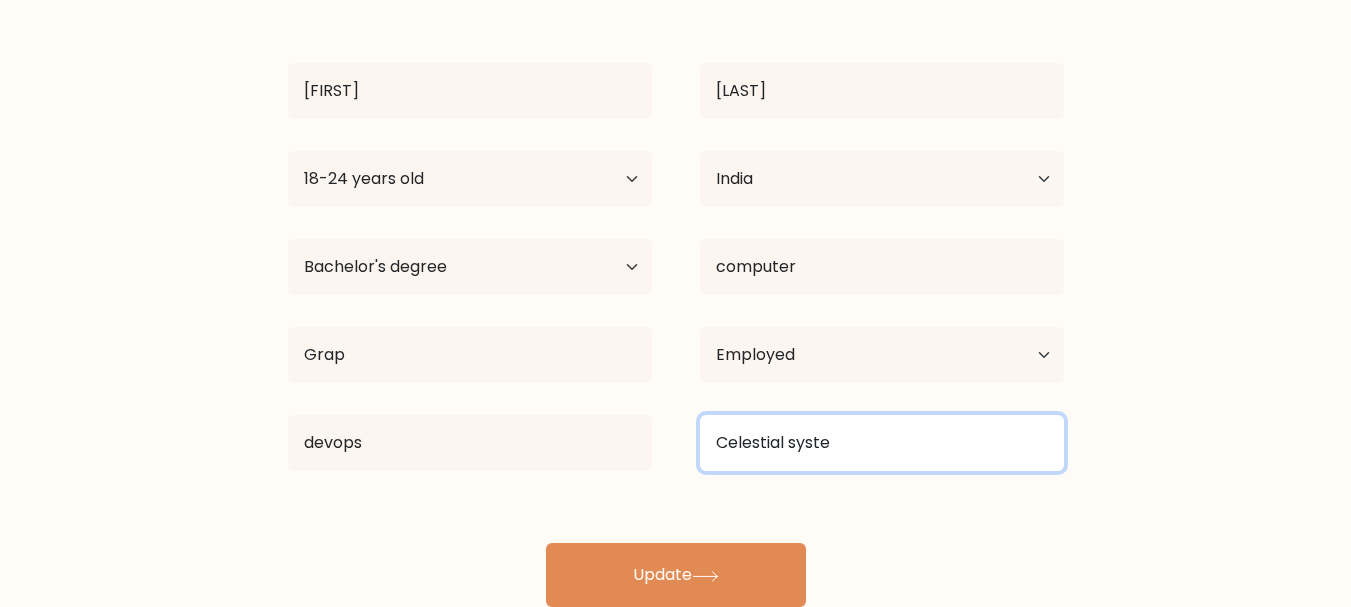 click on "Celestial syste" at bounding box center [882, 443] 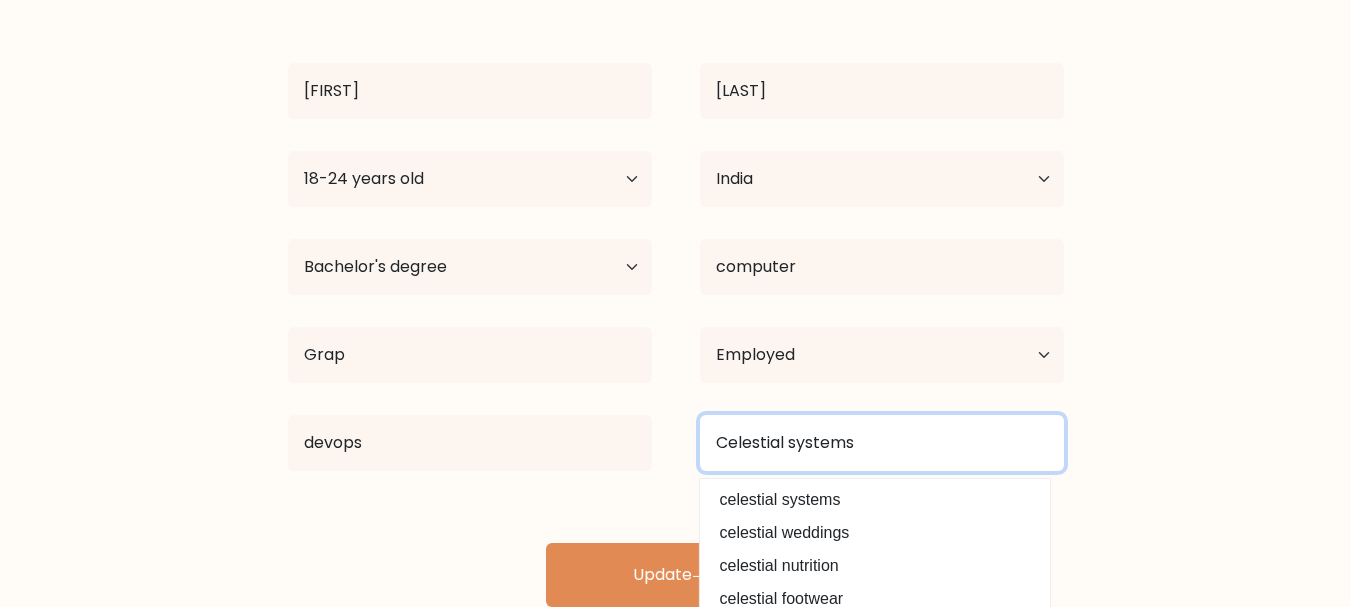 type on "Celestial systems" 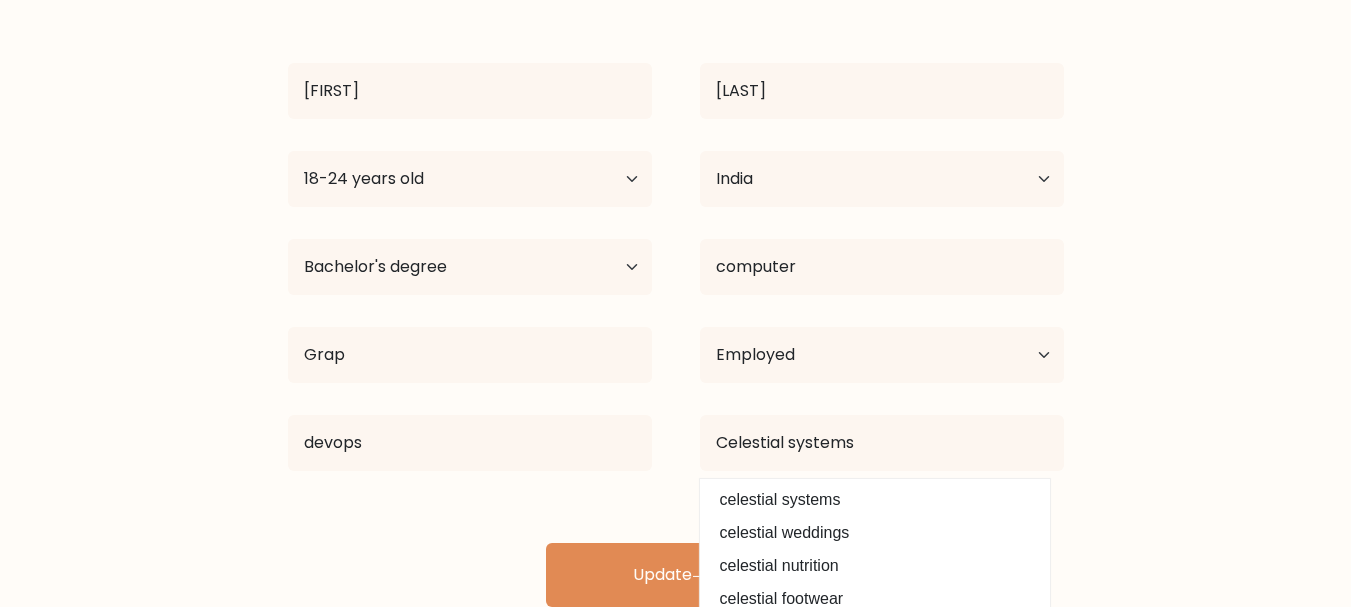 click on "Complete your profile to compare your results
[FIRST]
[LAST]
Age
Under 18 years old
18-24 years old
25-34 years old
35-44 years old
45-54 years old
55-64 years old
65 years old and above
Country
Afghanistan
Albania
Algeria
American Samoa" at bounding box center [675, 235] 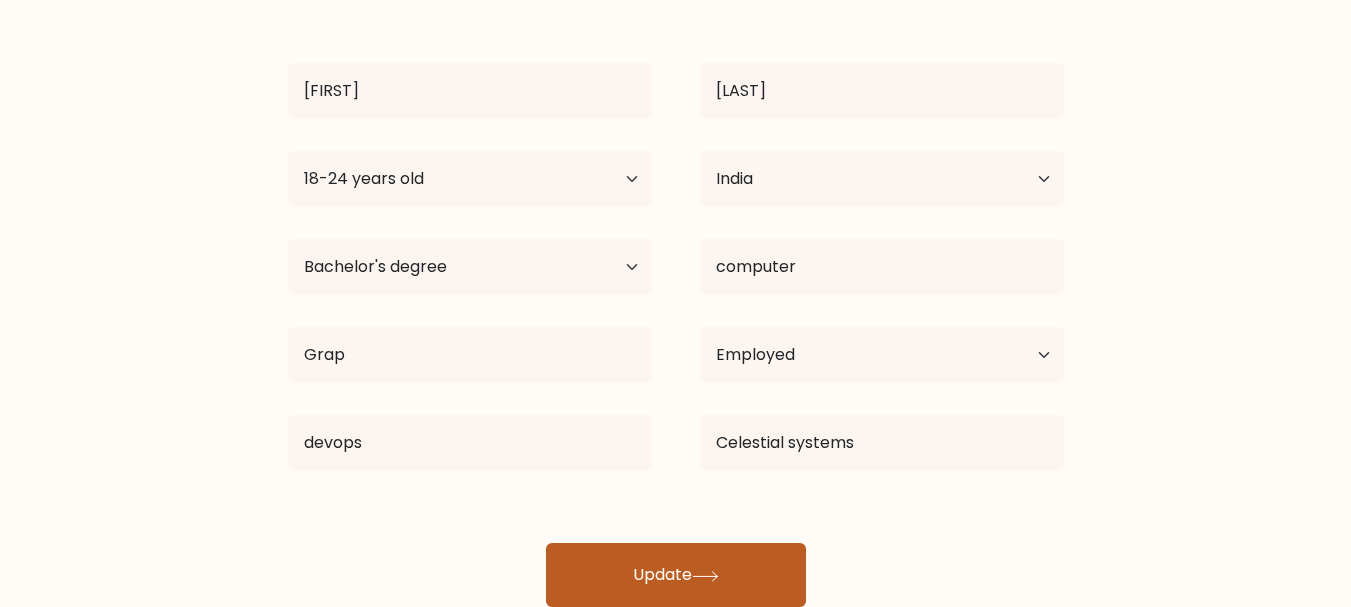 click on "Update" at bounding box center (676, 575) 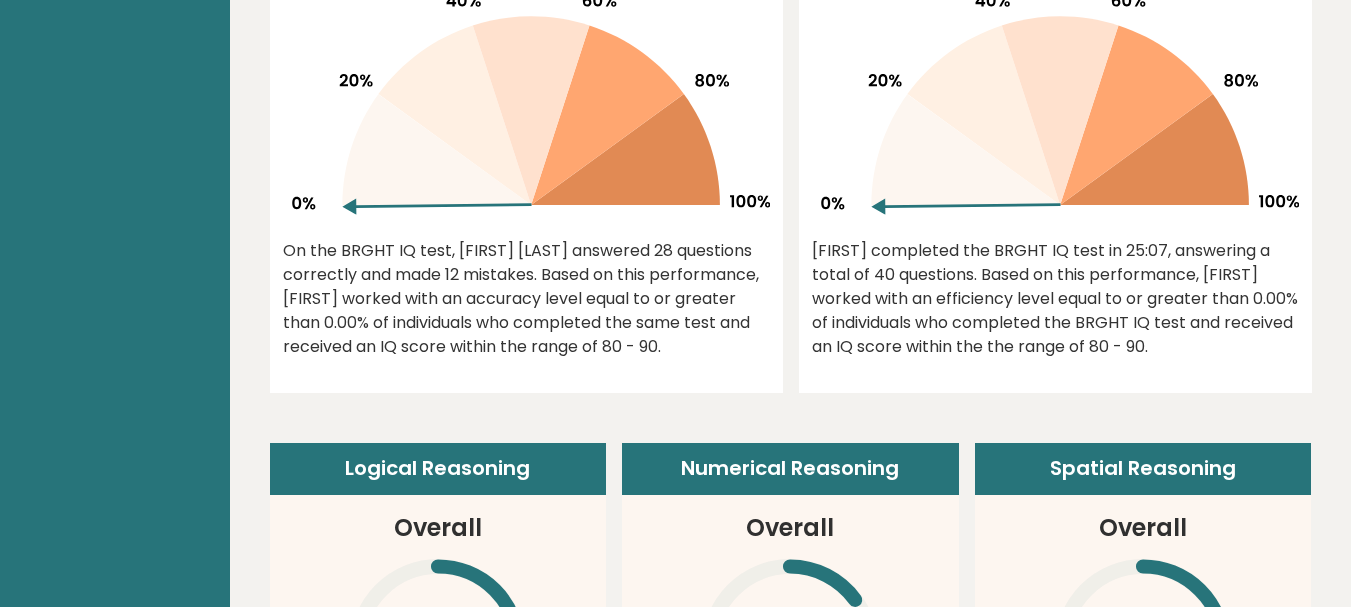 scroll, scrollTop: 800, scrollLeft: 0, axis: vertical 